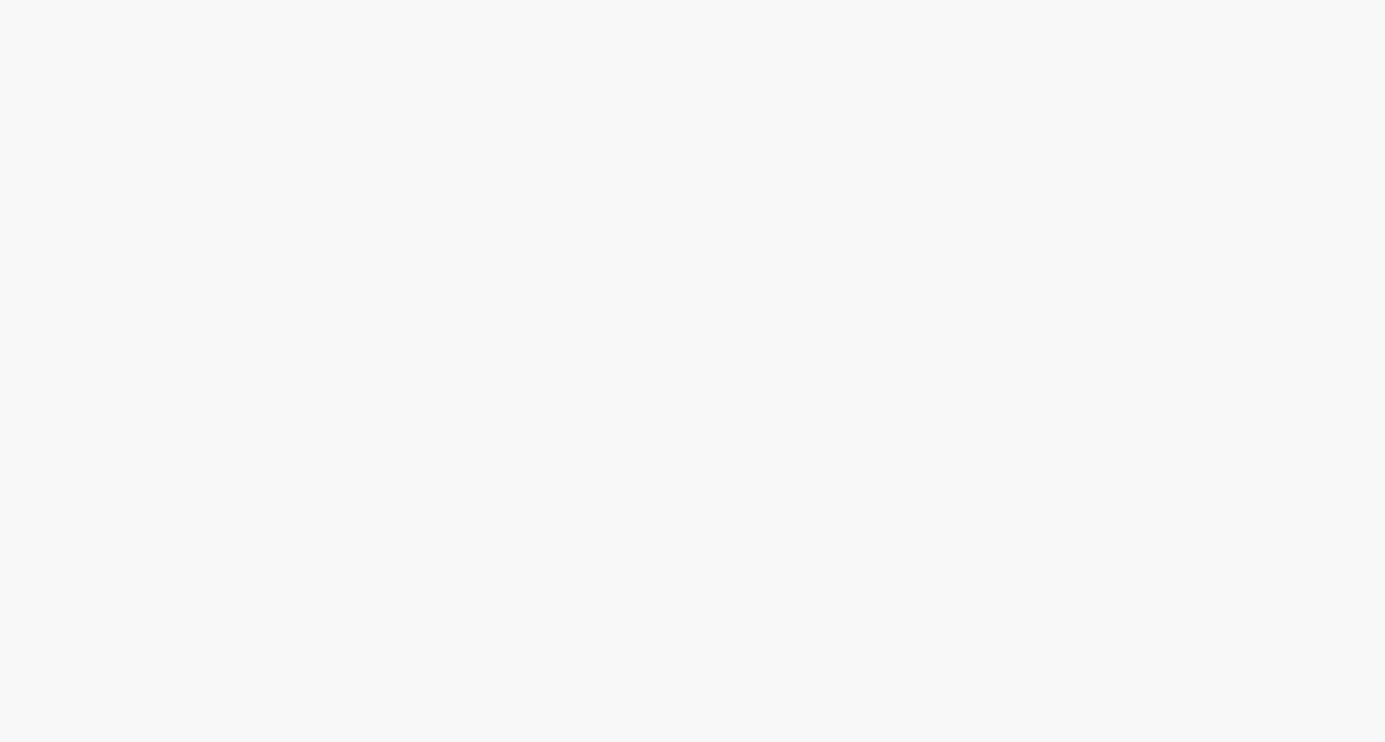 scroll, scrollTop: 0, scrollLeft: 0, axis: both 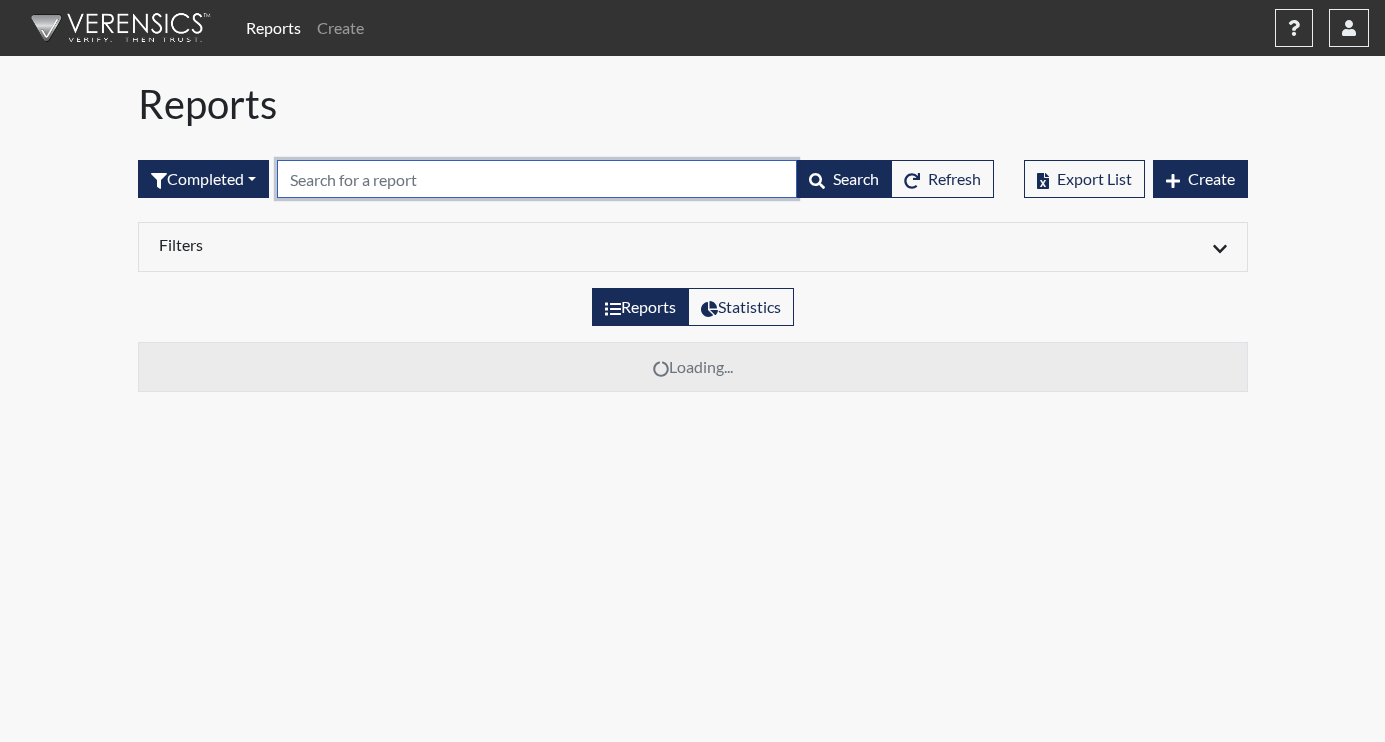click at bounding box center (537, 179) 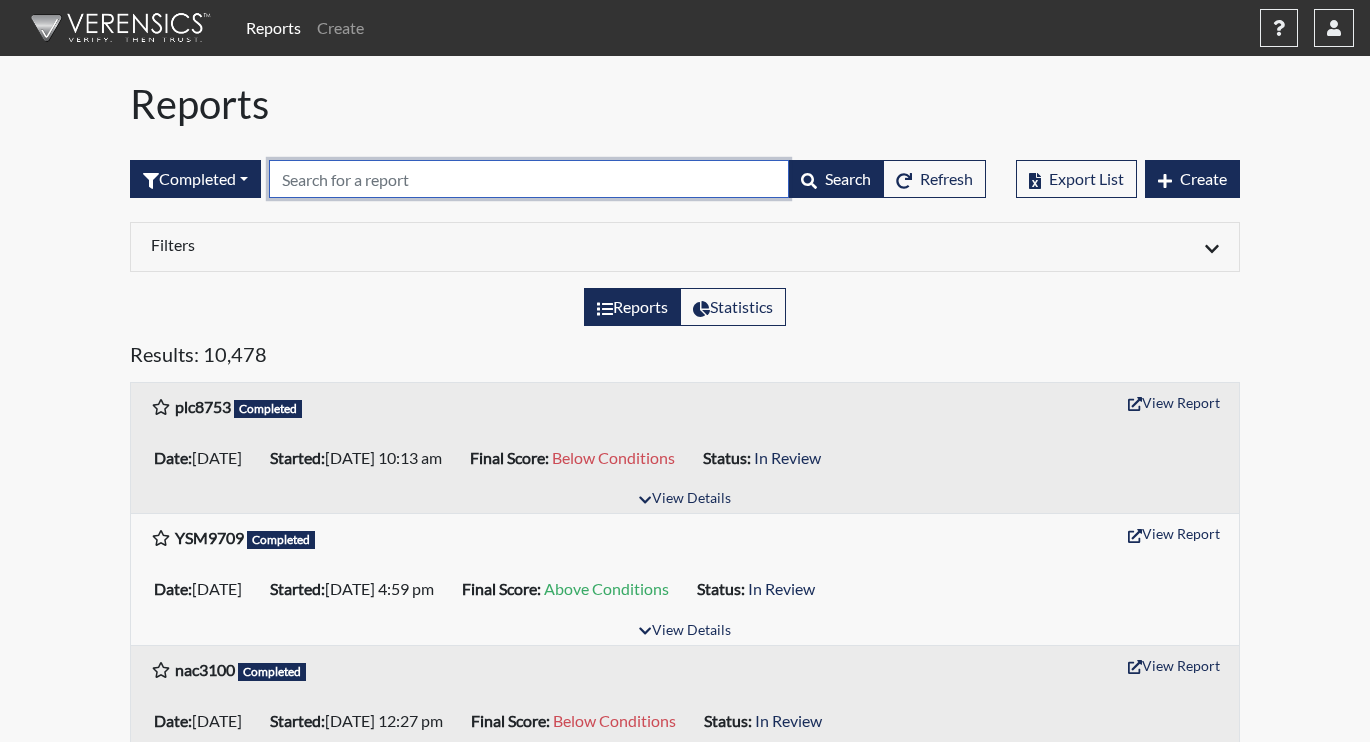 paste on "lqr2520" 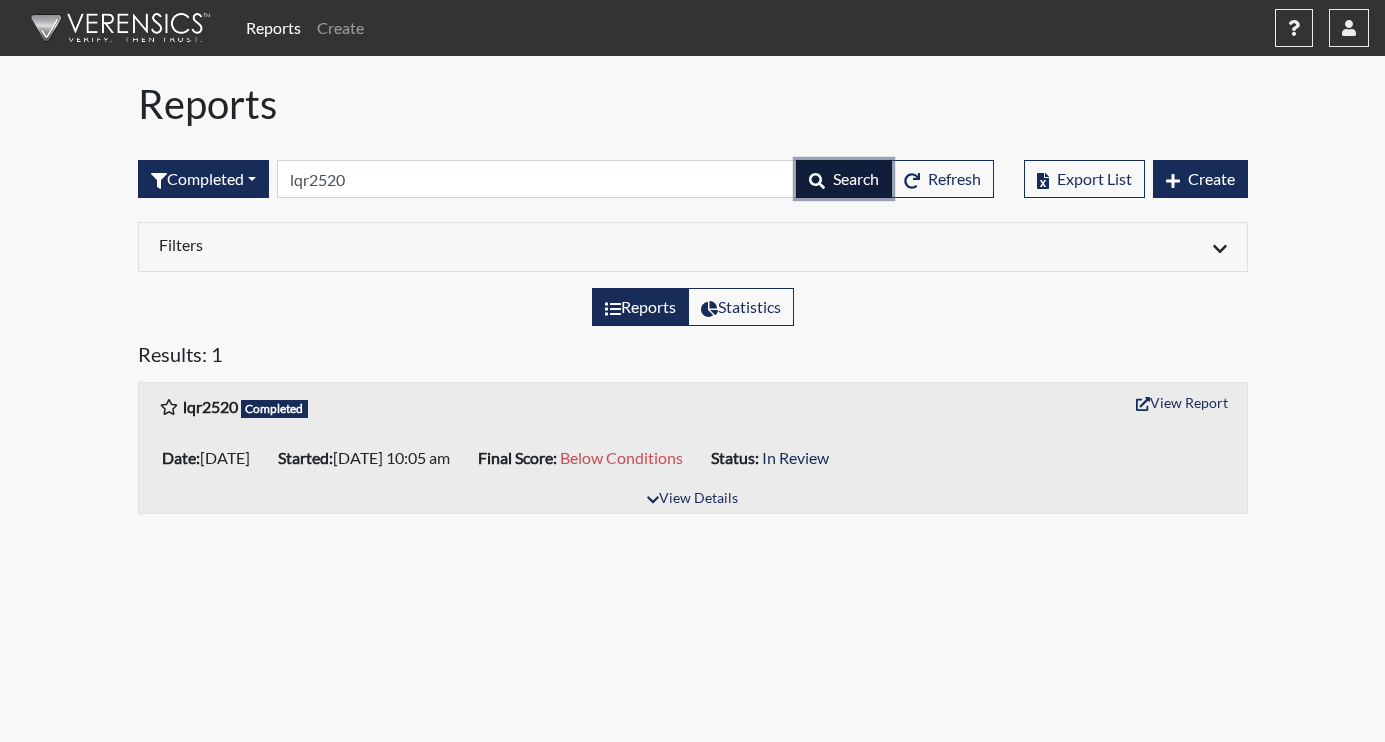 click on "Search" at bounding box center [856, 178] 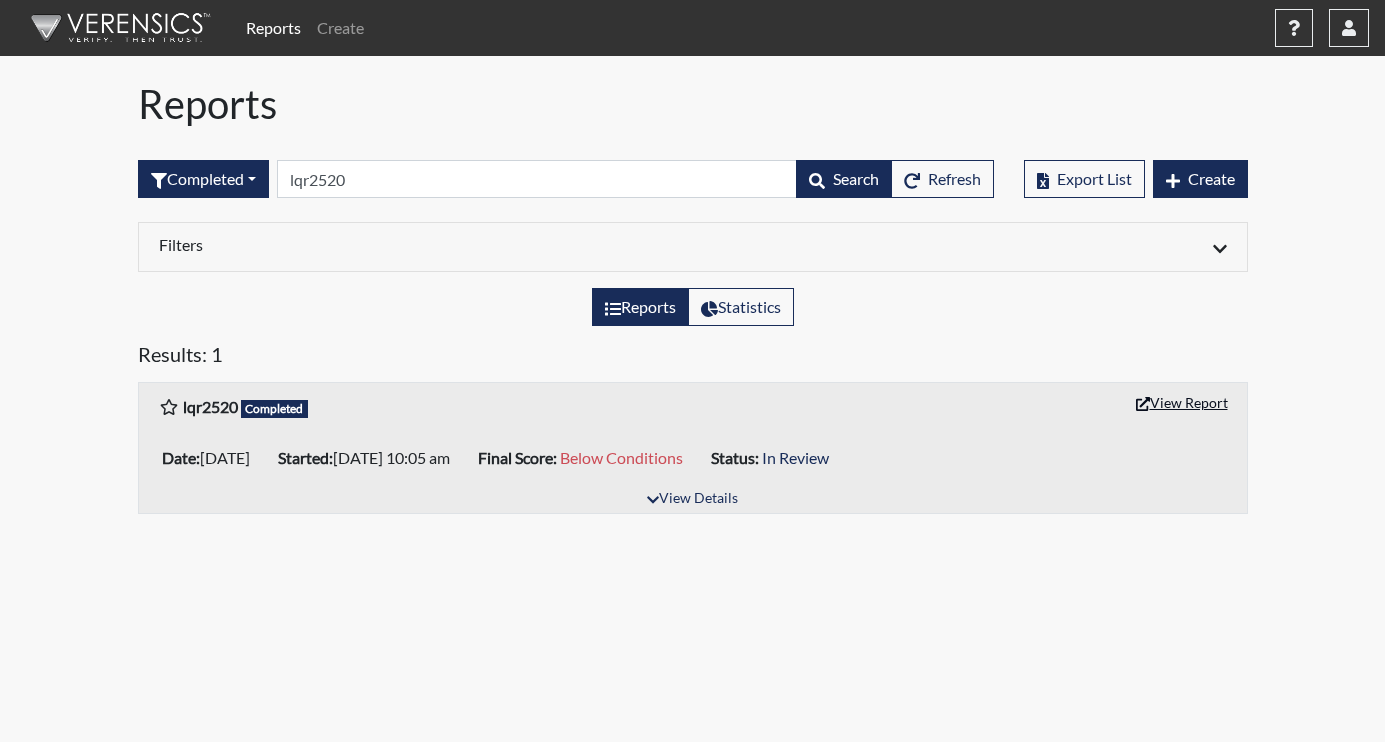 click on "View Report" at bounding box center [1182, 402] 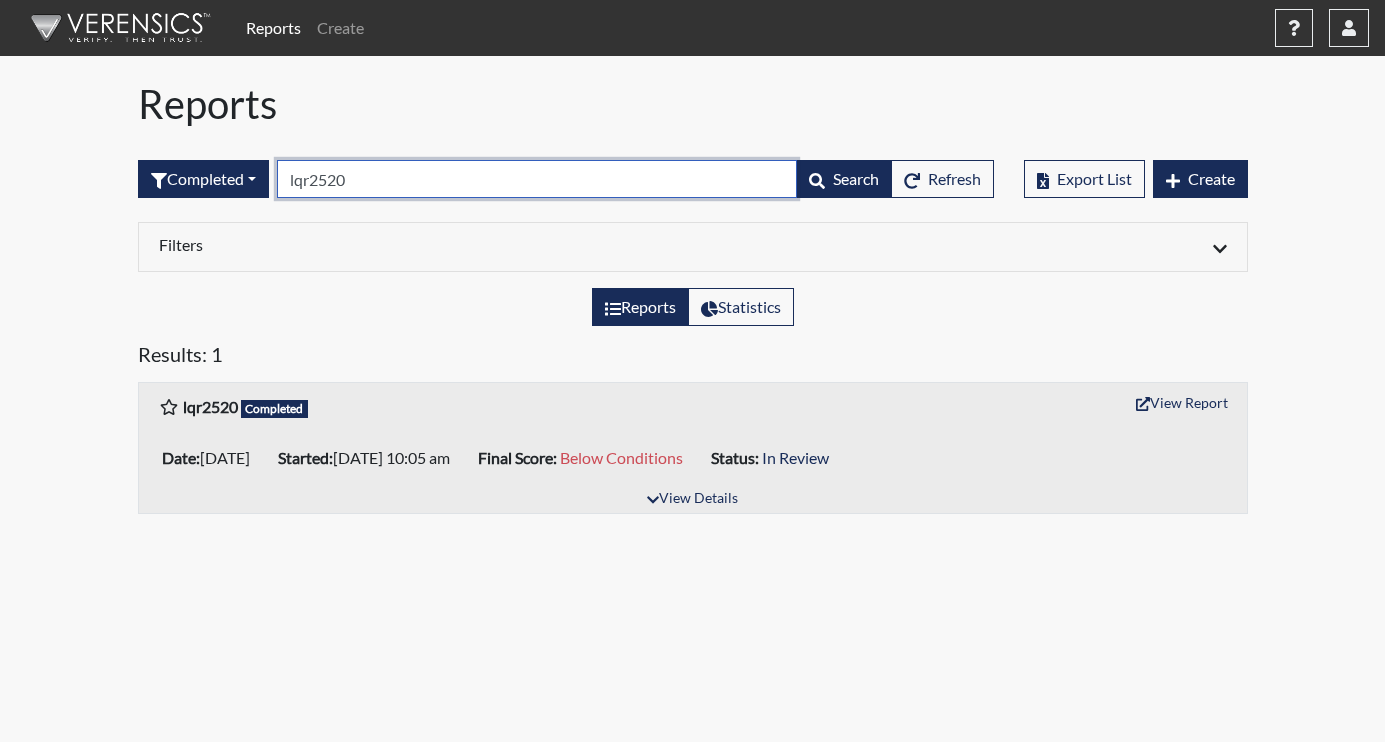 click on "lqr2520" at bounding box center [537, 179] 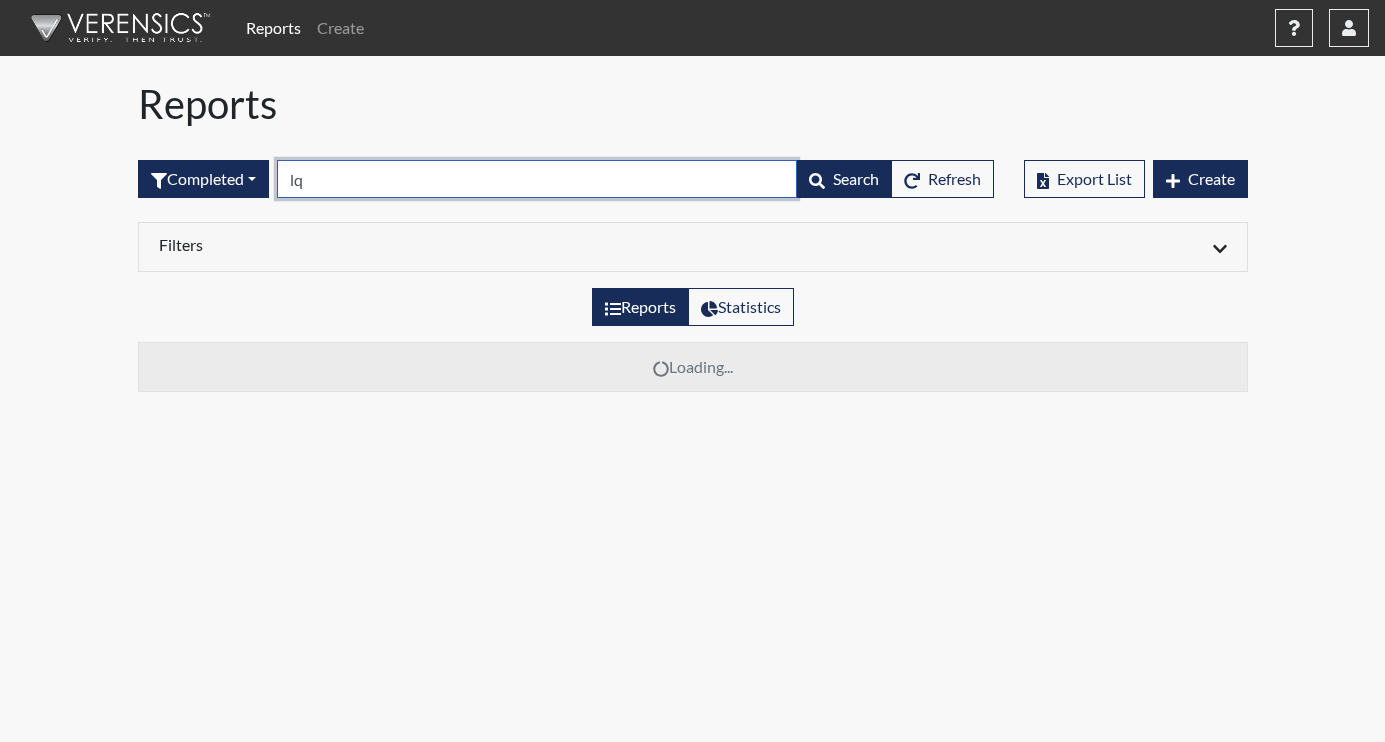 type on "l" 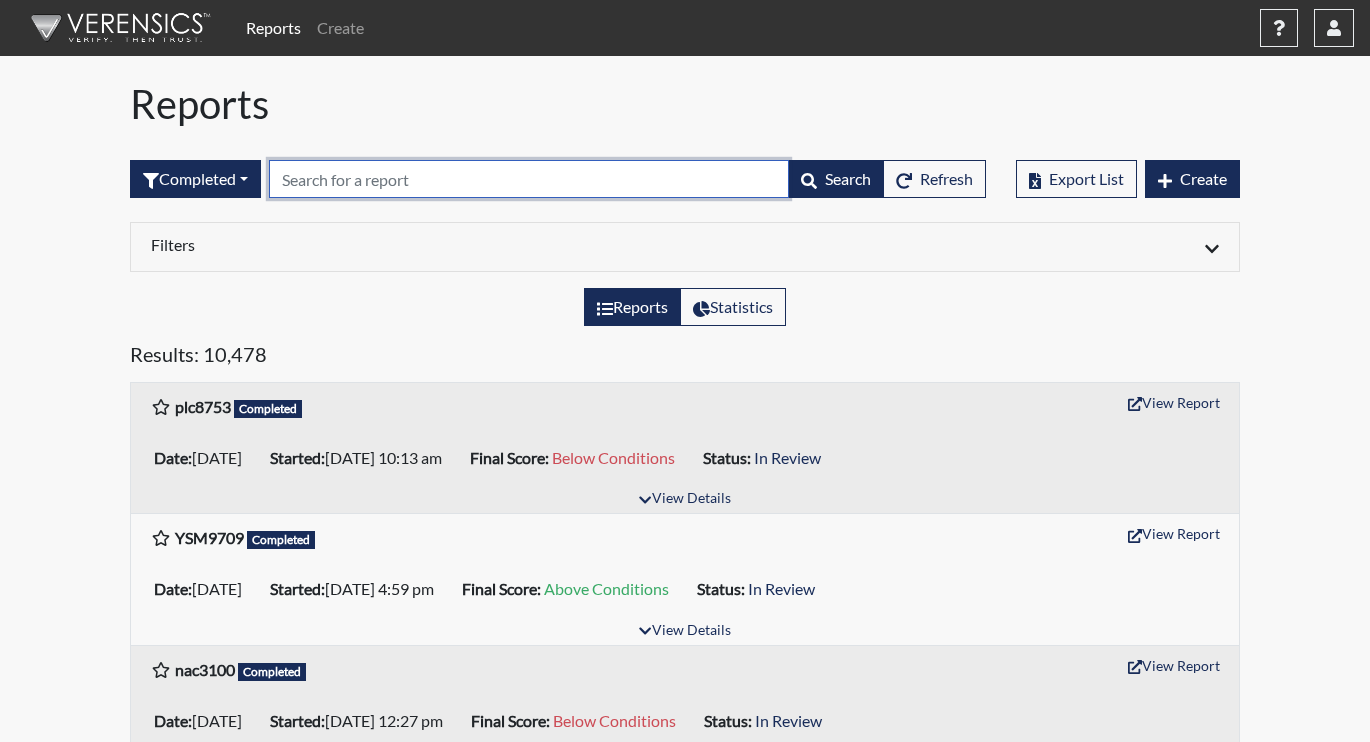 paste on "KKR9570" 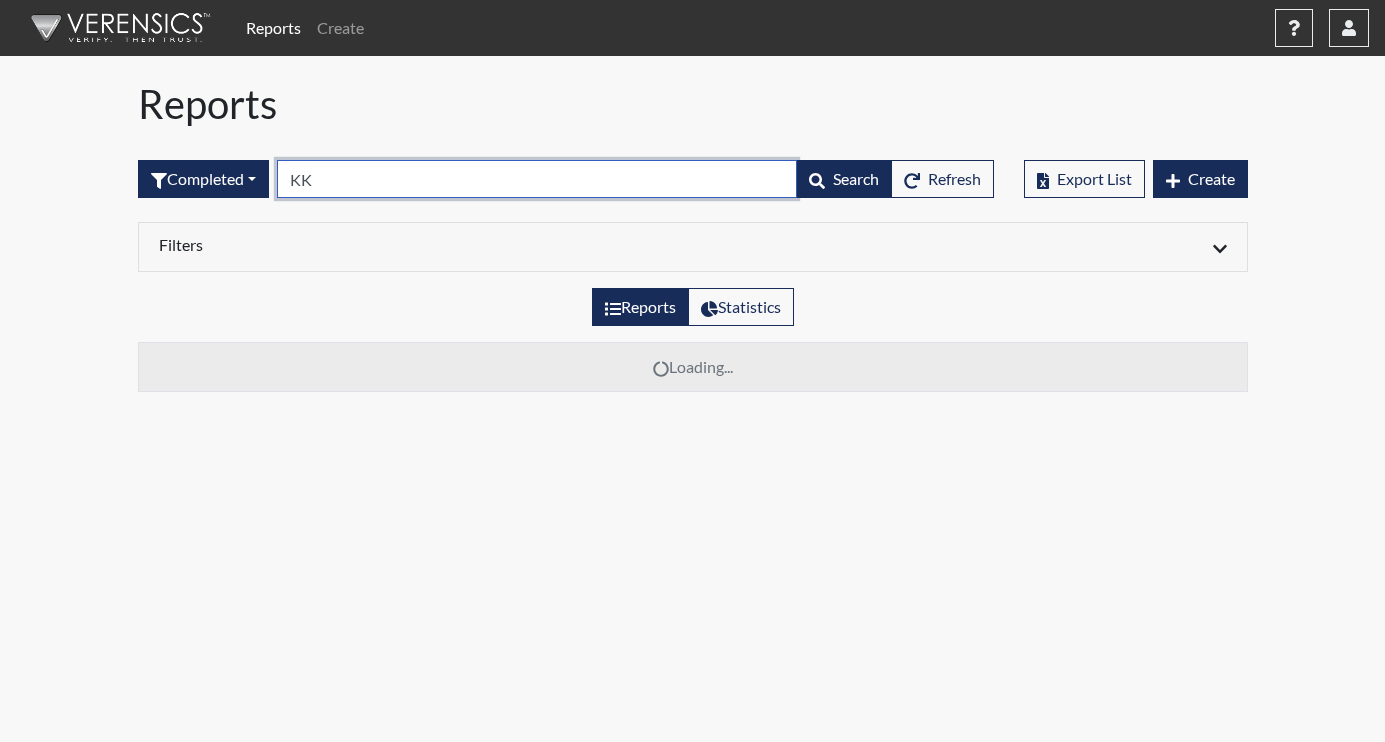 type on "K" 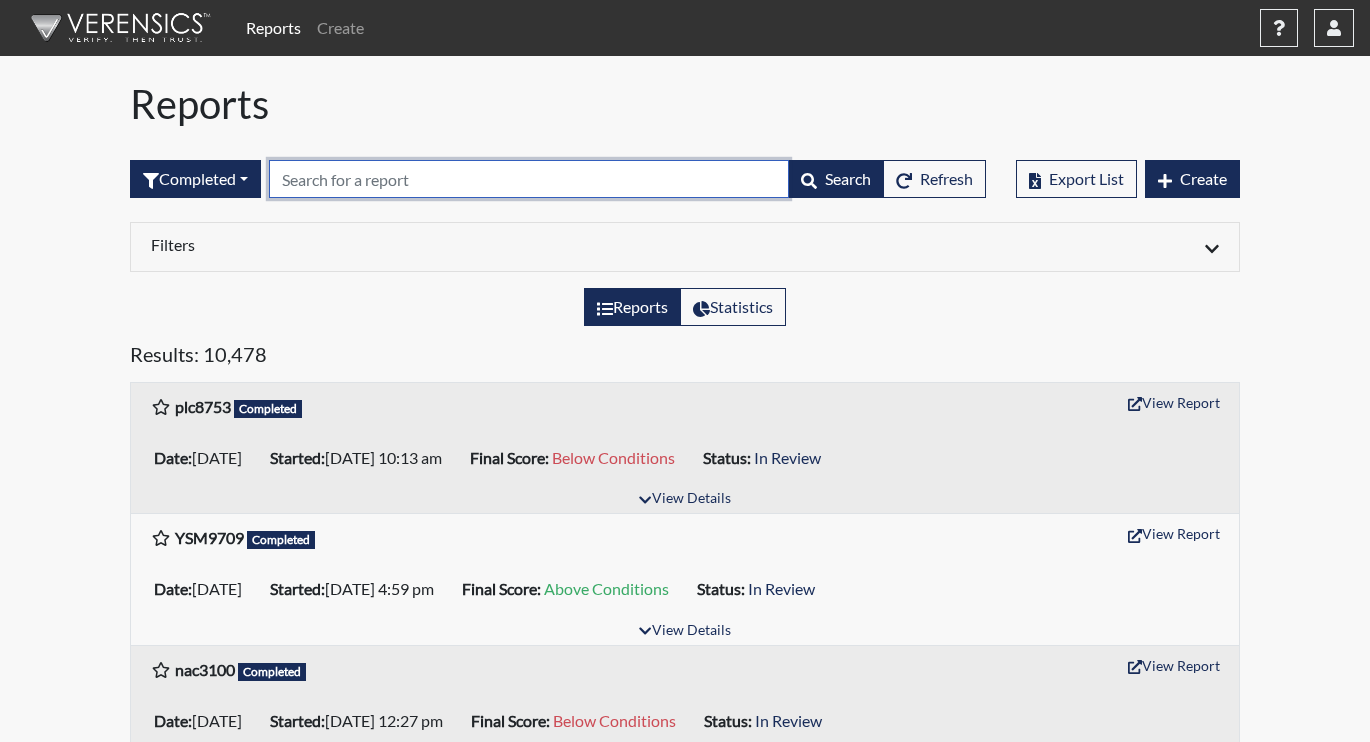 click at bounding box center (529, 179) 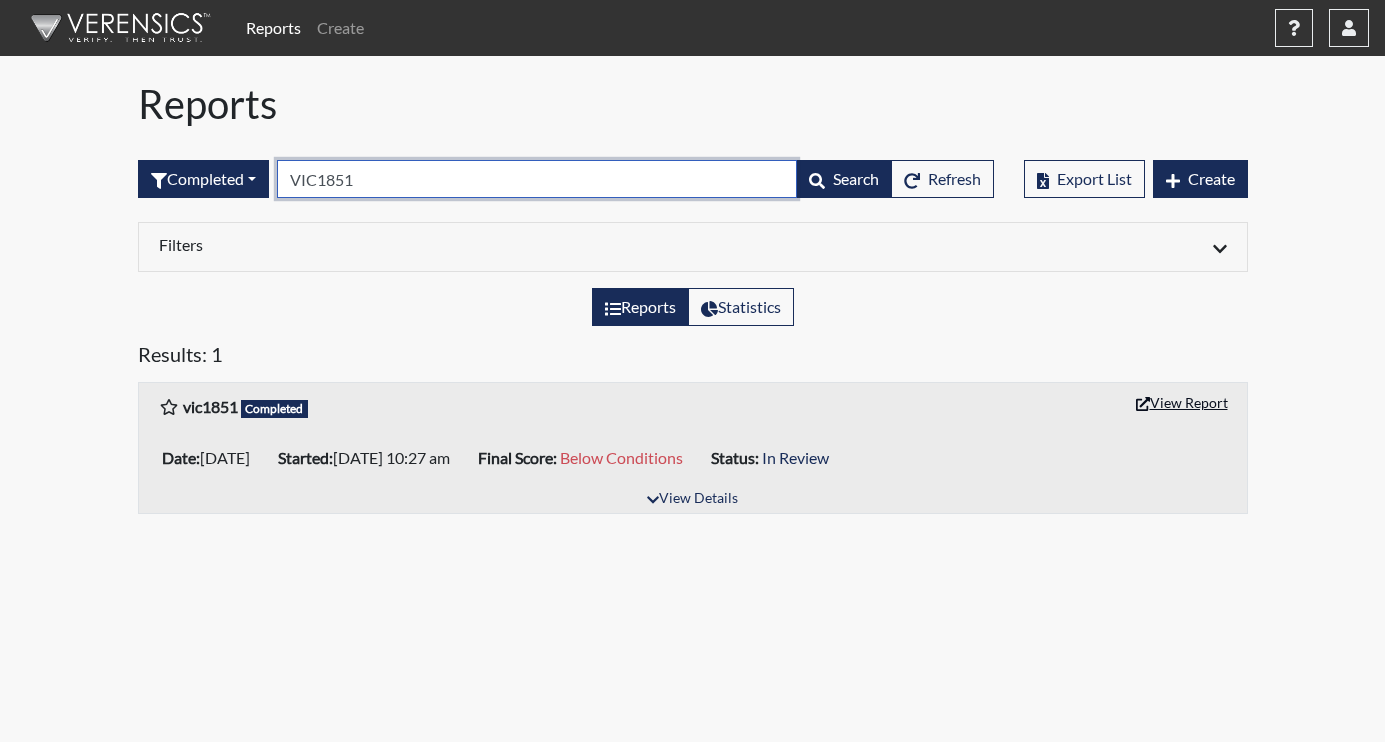 type on "VIC1851" 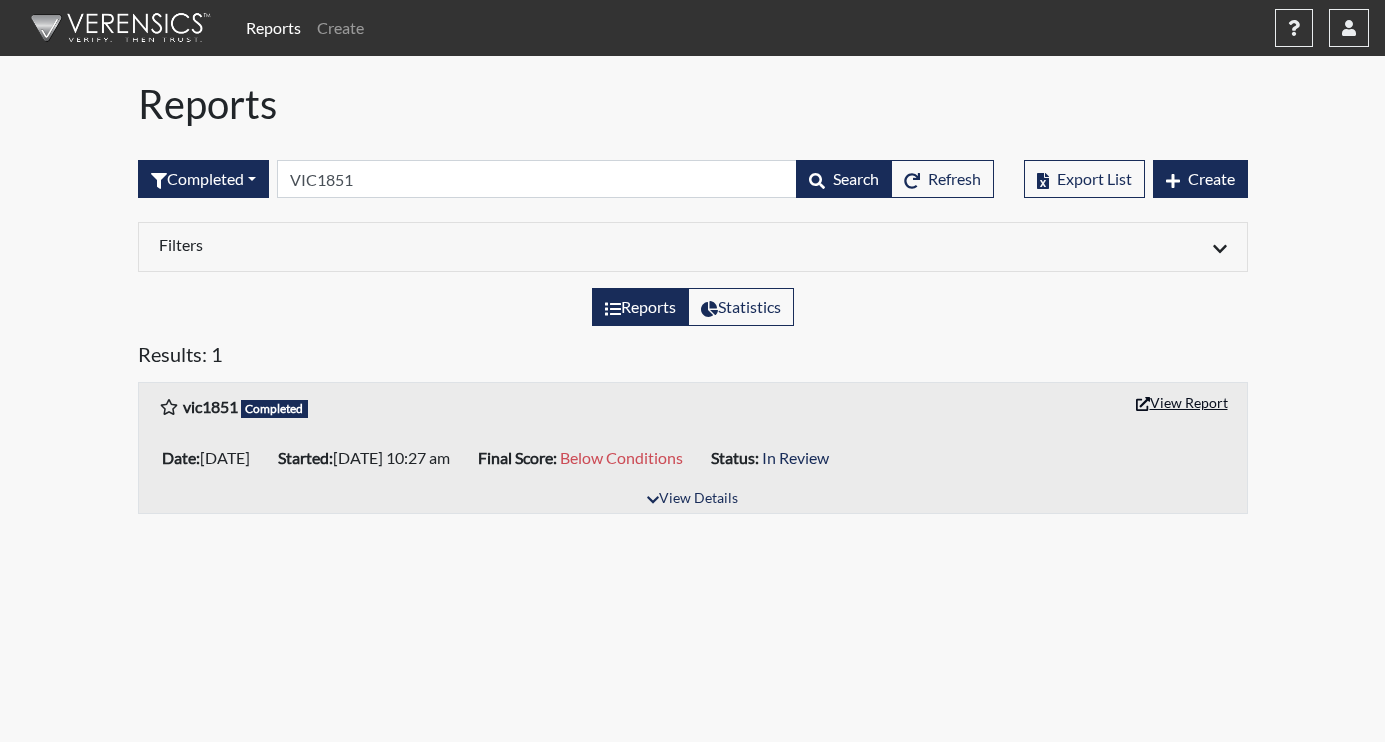click on "View Report" at bounding box center [1182, 402] 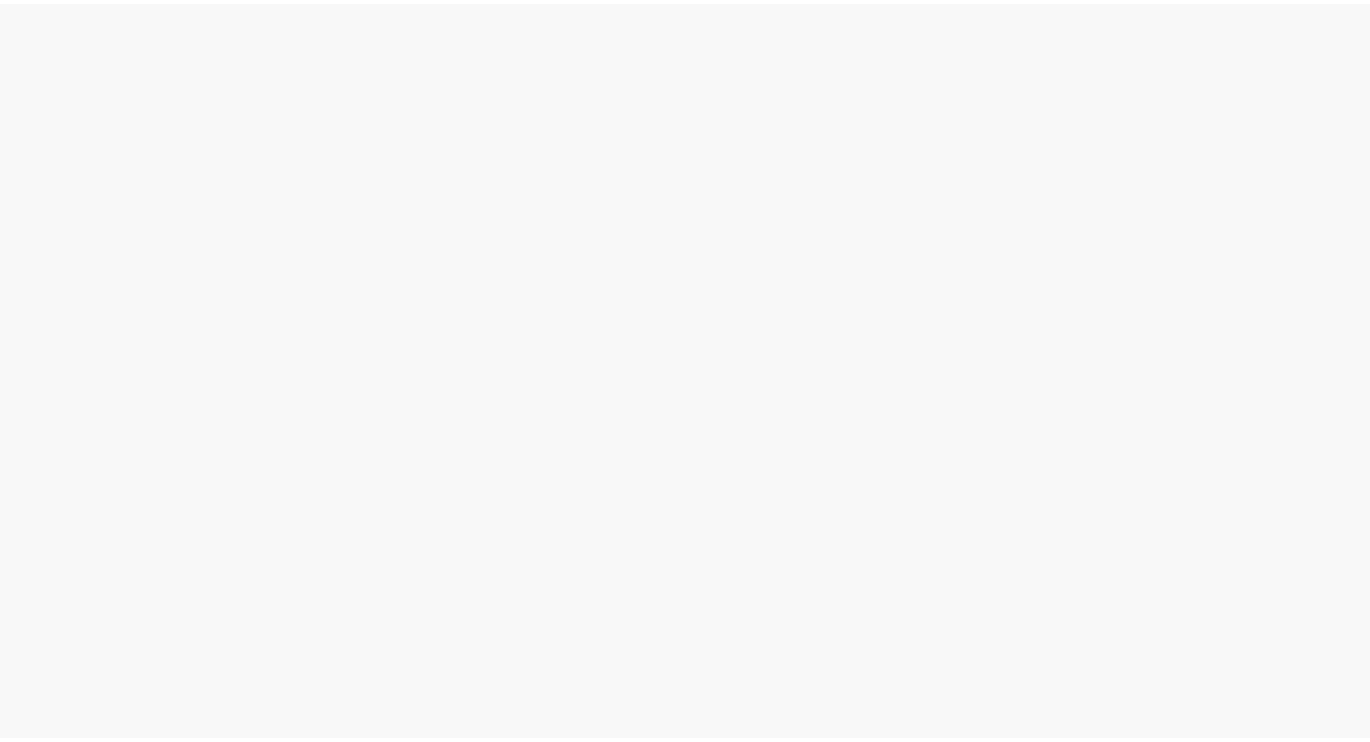scroll, scrollTop: 0, scrollLeft: 0, axis: both 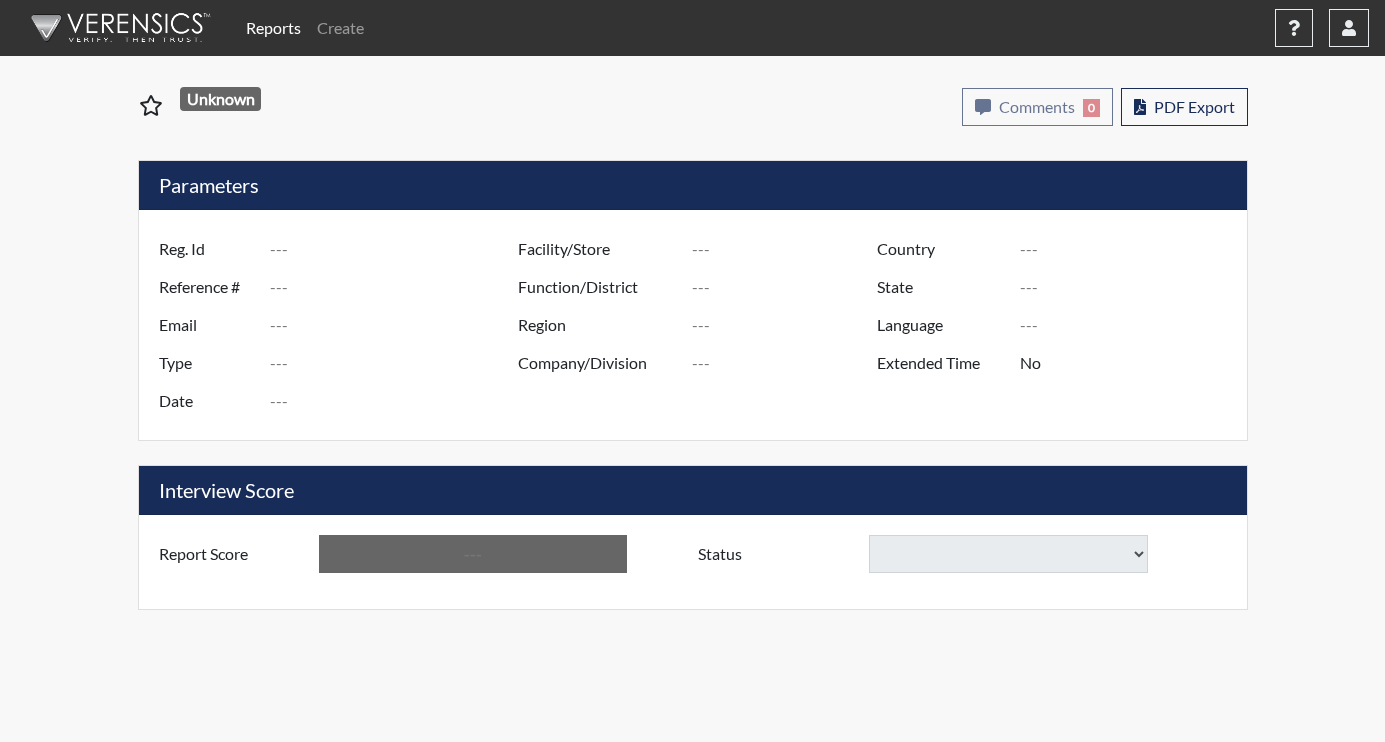 type on "lqr2520" 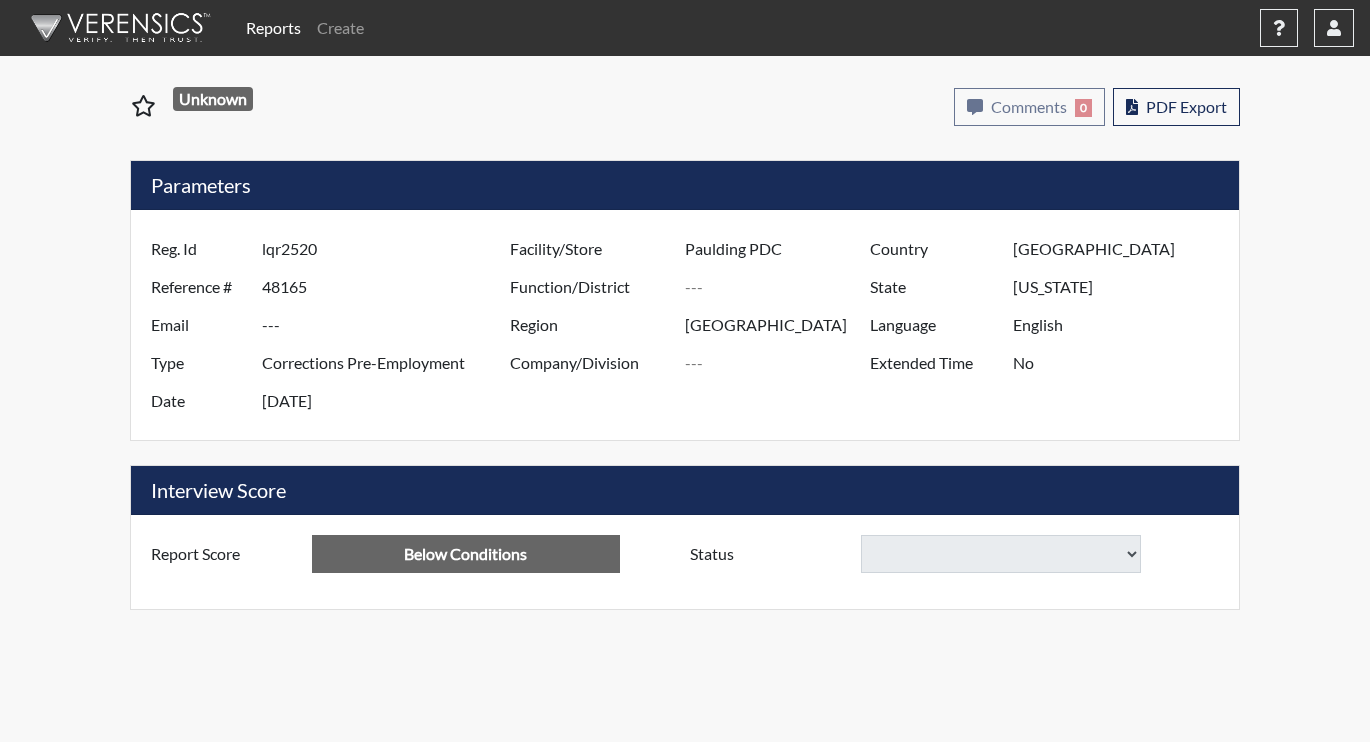 select 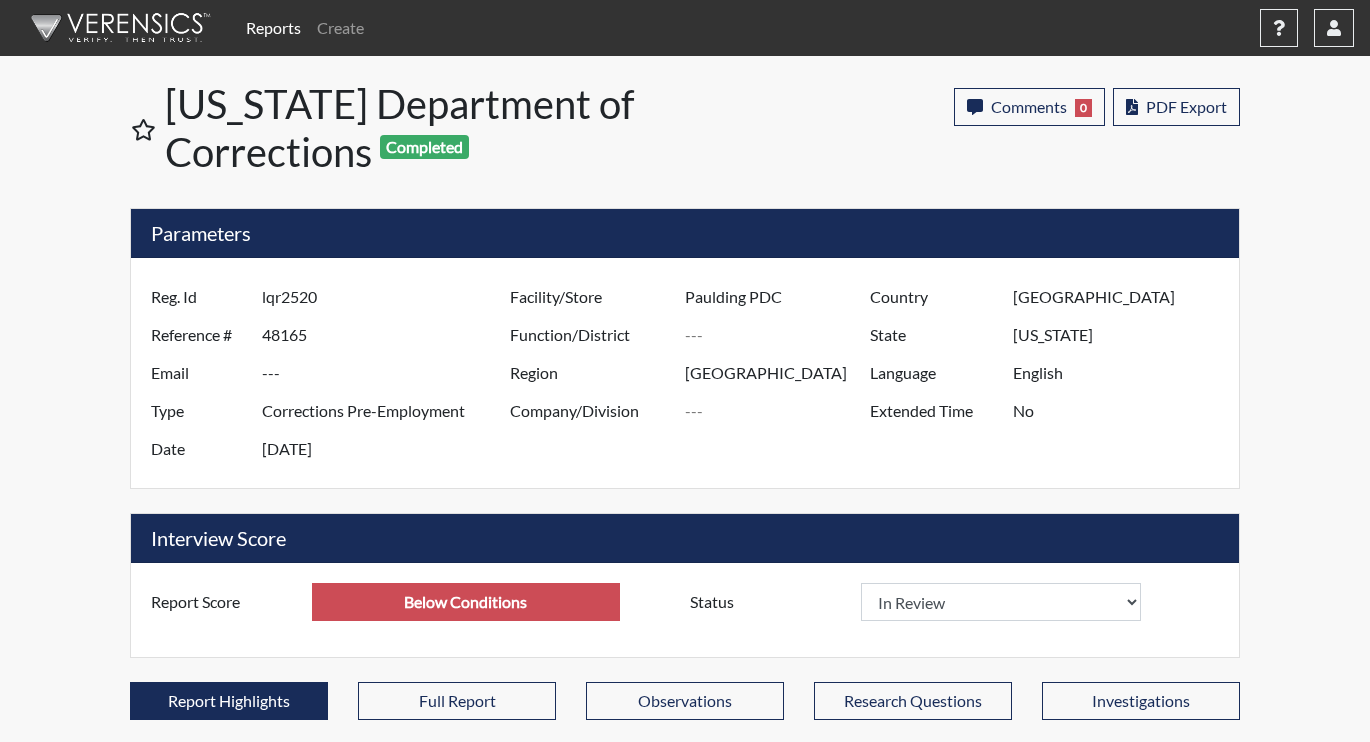 scroll, scrollTop: 999668, scrollLeft: 999169, axis: both 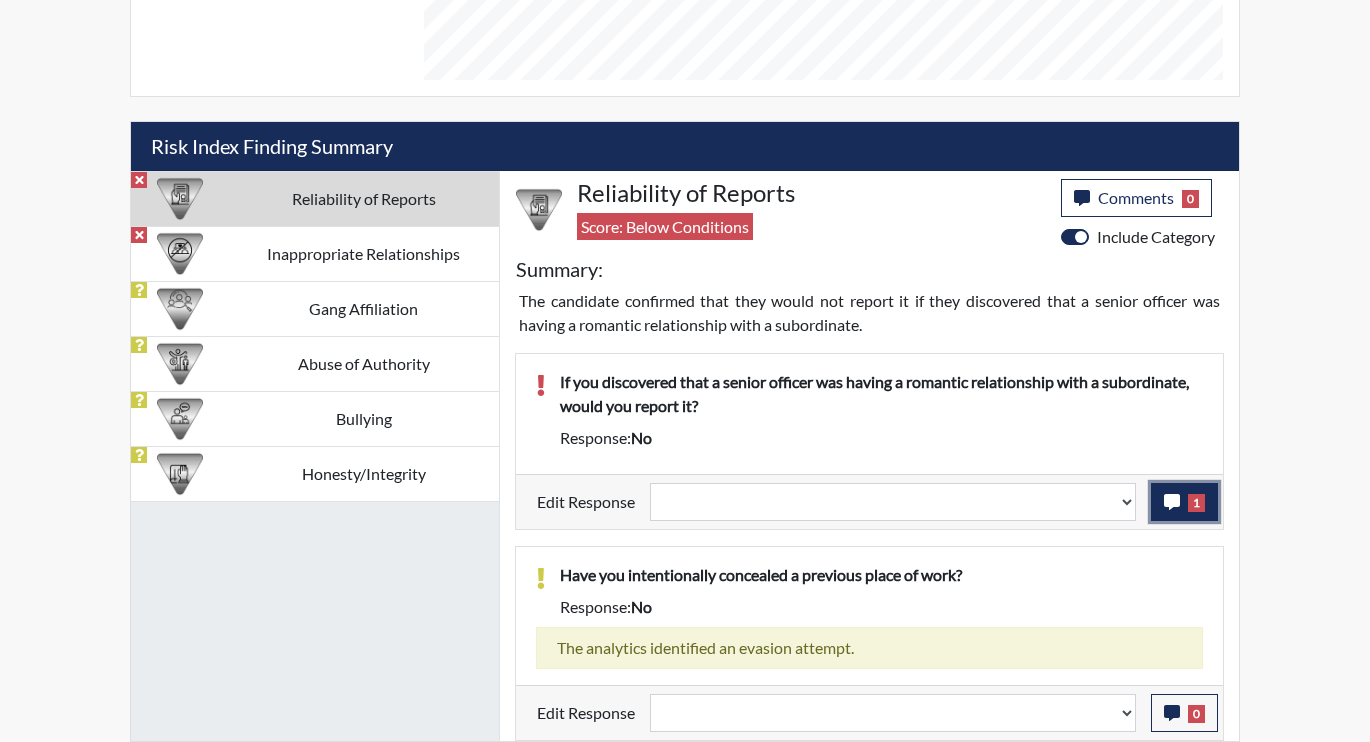 click 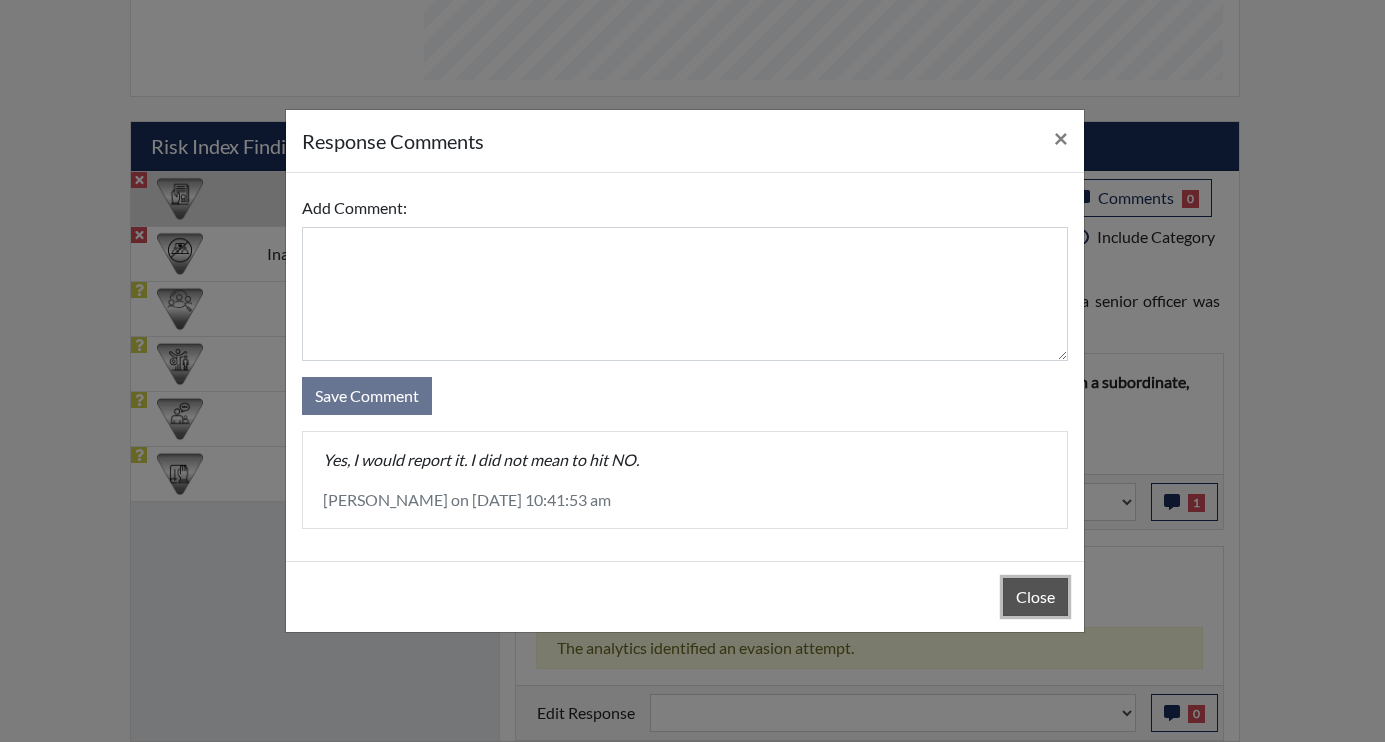 click on "Close" at bounding box center (1035, 597) 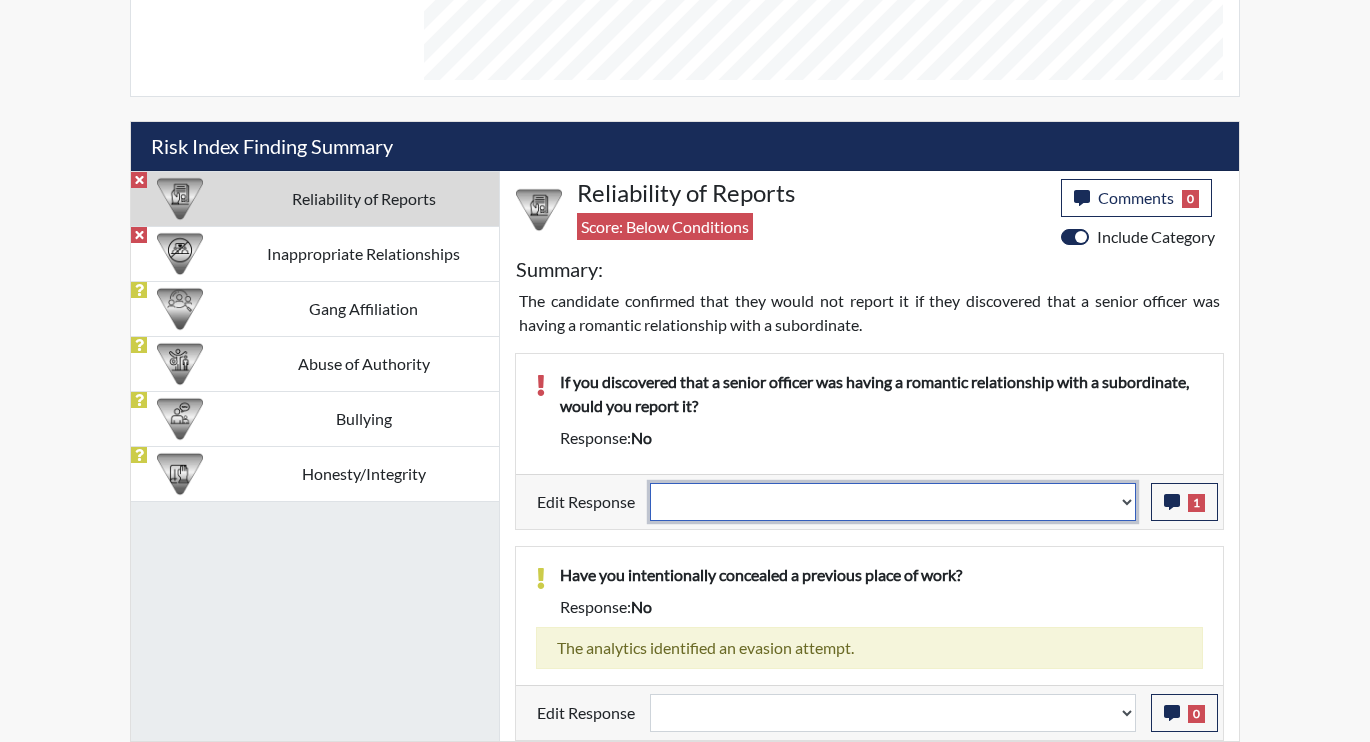 click on "Question is not relevant. Results will be updated. Reasonable explanation provided. Results will be updated. Response confirmed, which places the score below conditions. Clear the response edit. Results will be updated." at bounding box center (893, 502) 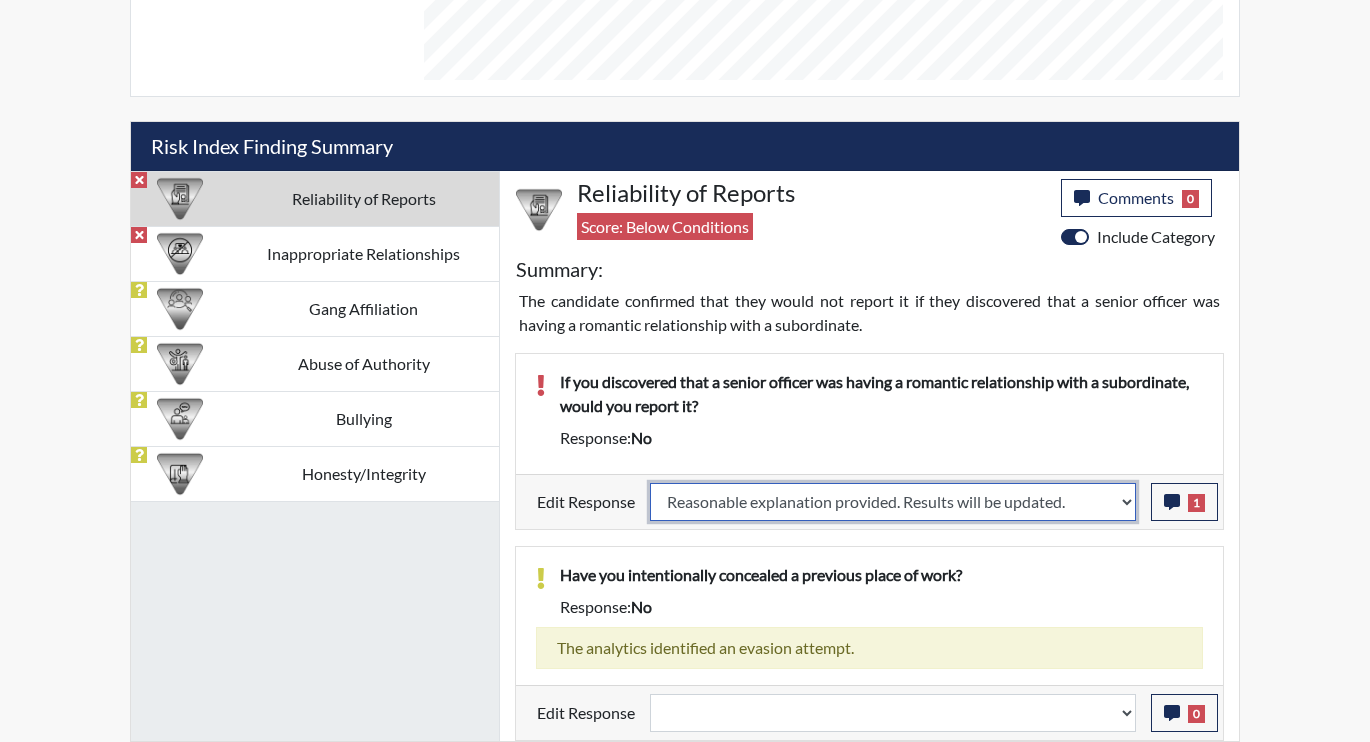 click on "Question is not relevant. Results will be updated. Reasonable explanation provided. Results will be updated. Response confirmed, which places the score below conditions. Clear the response edit. Results will be updated." at bounding box center [893, 502] 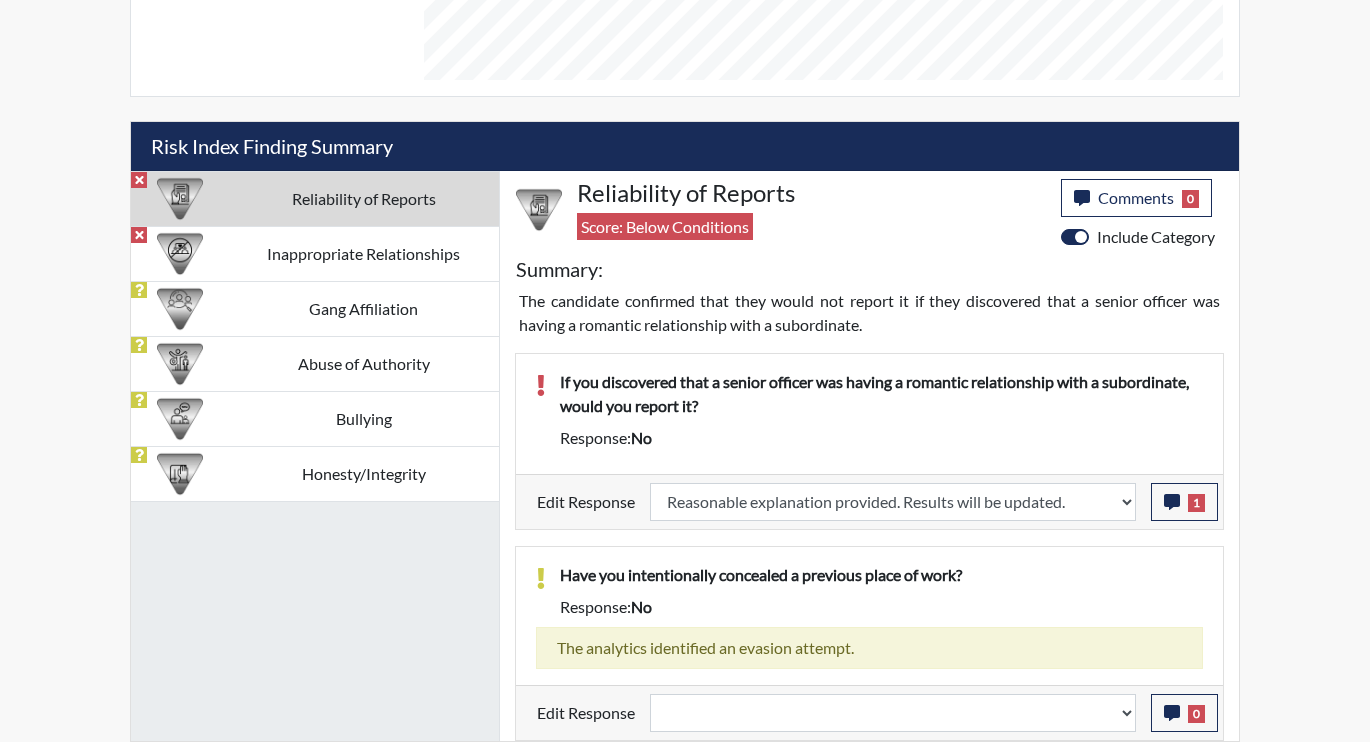select 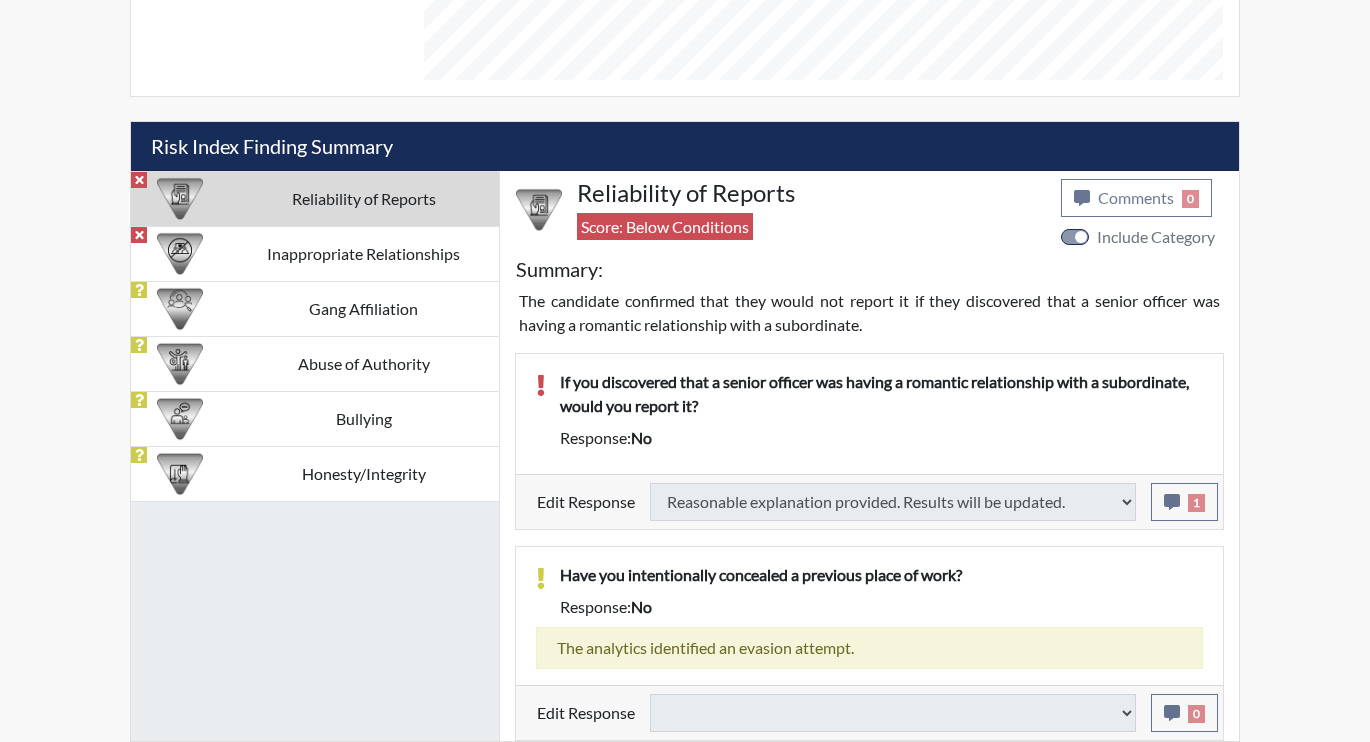 type on "Above Conditions" 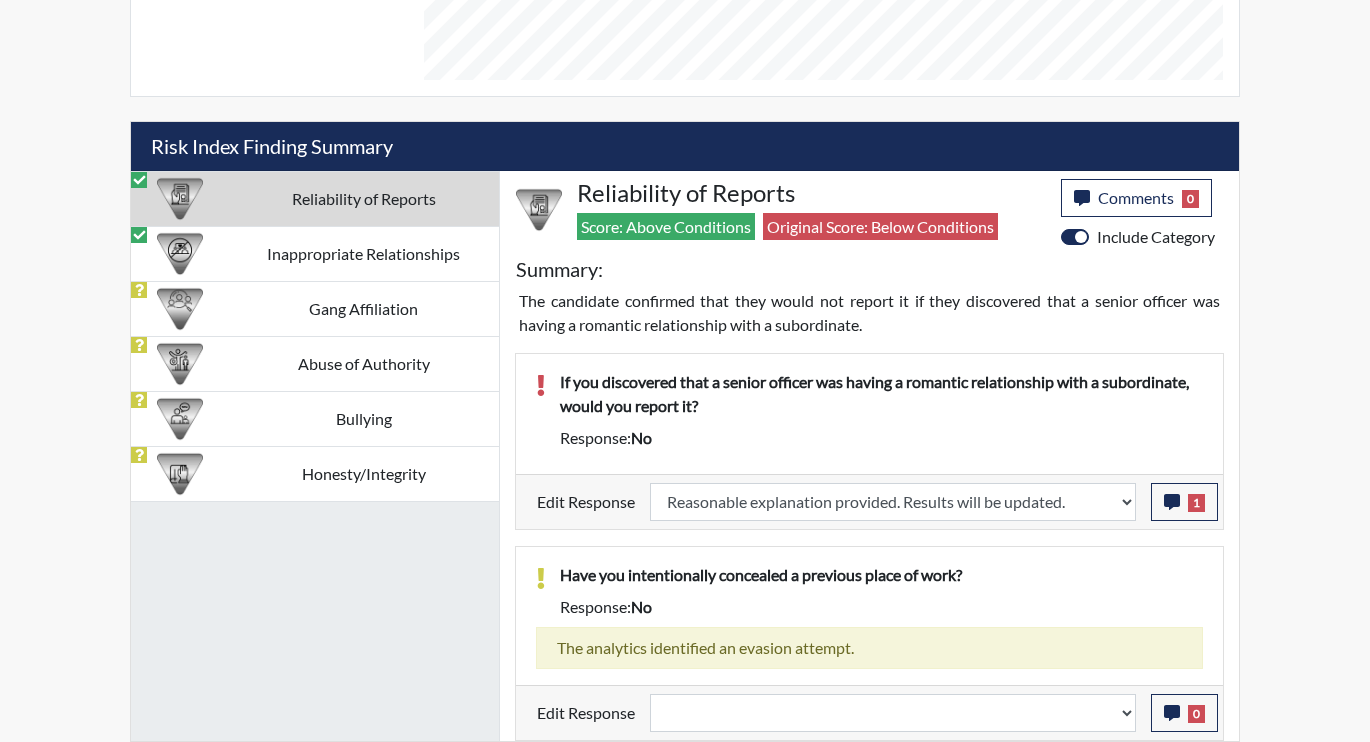 scroll, scrollTop: 999668, scrollLeft: 999169, axis: both 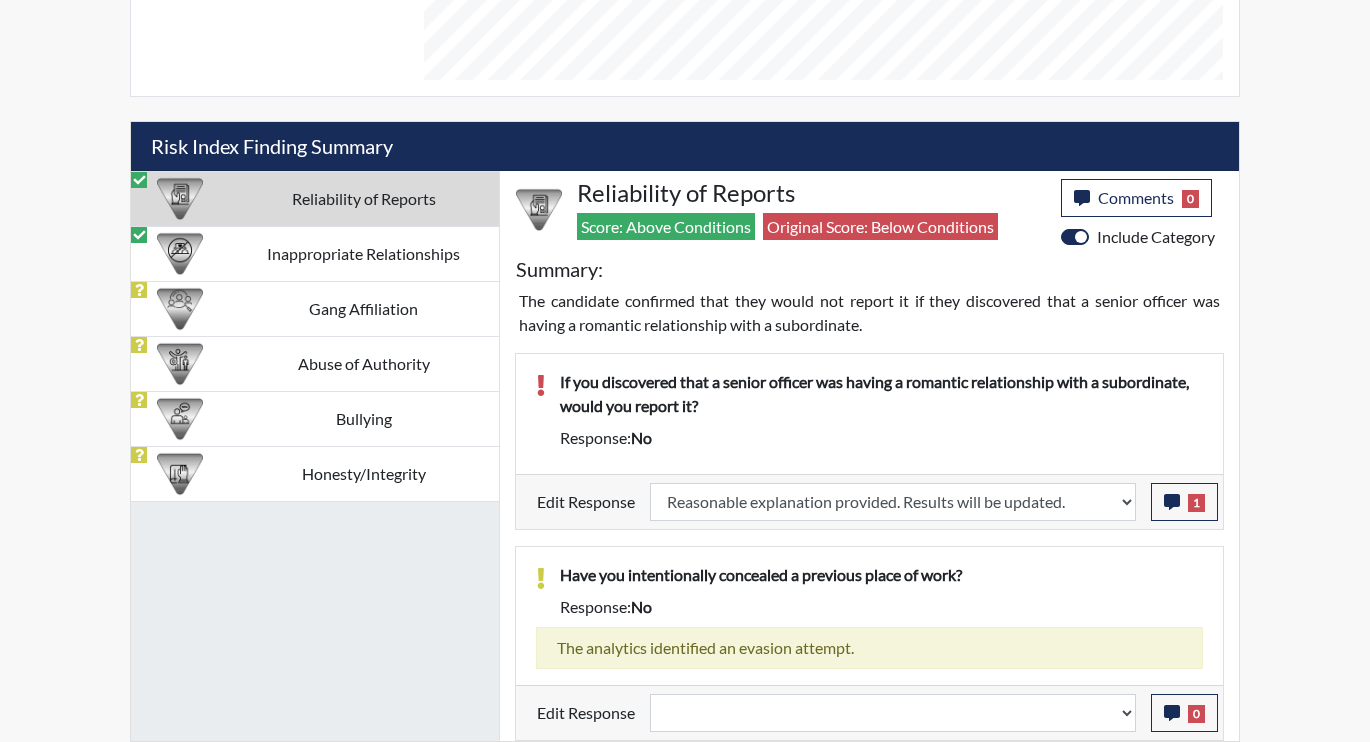 click on "Reliability of Reports" at bounding box center (363, 198) 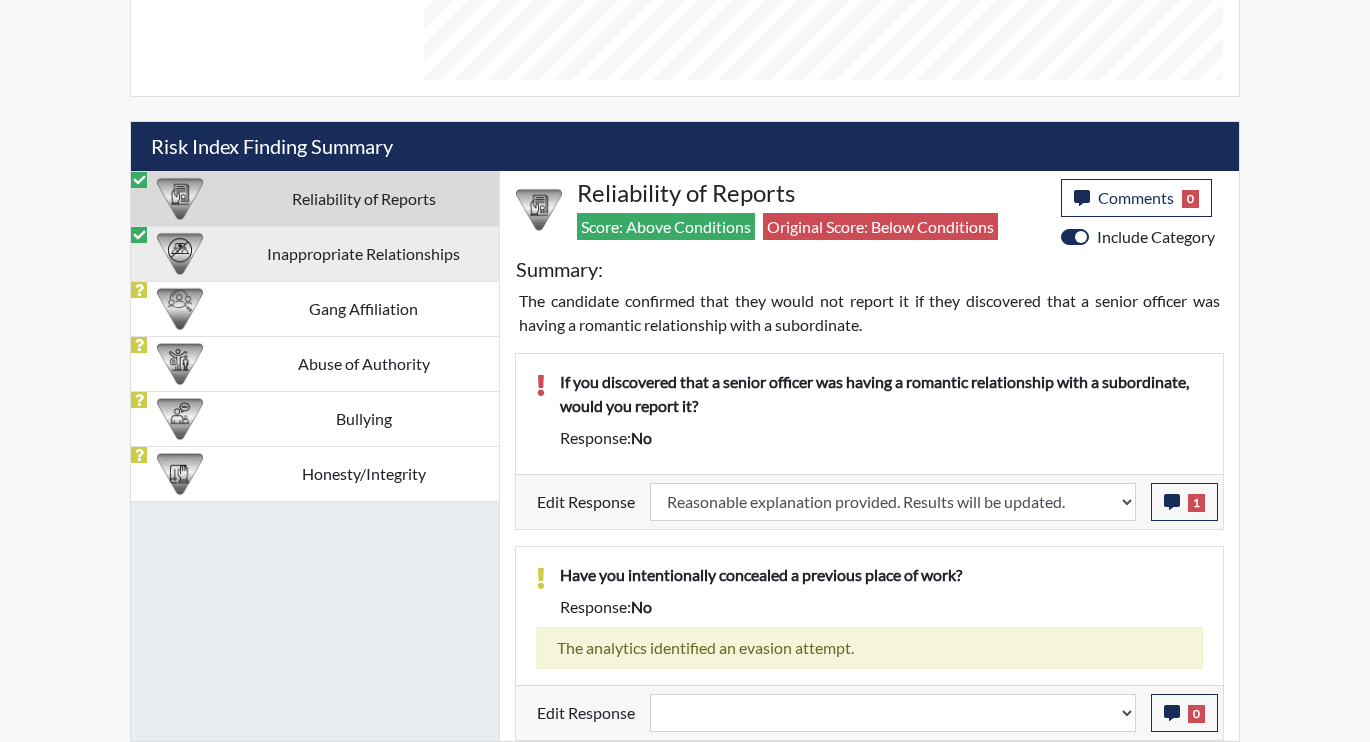 click on "Inappropriate Relationships" at bounding box center (363, 253) 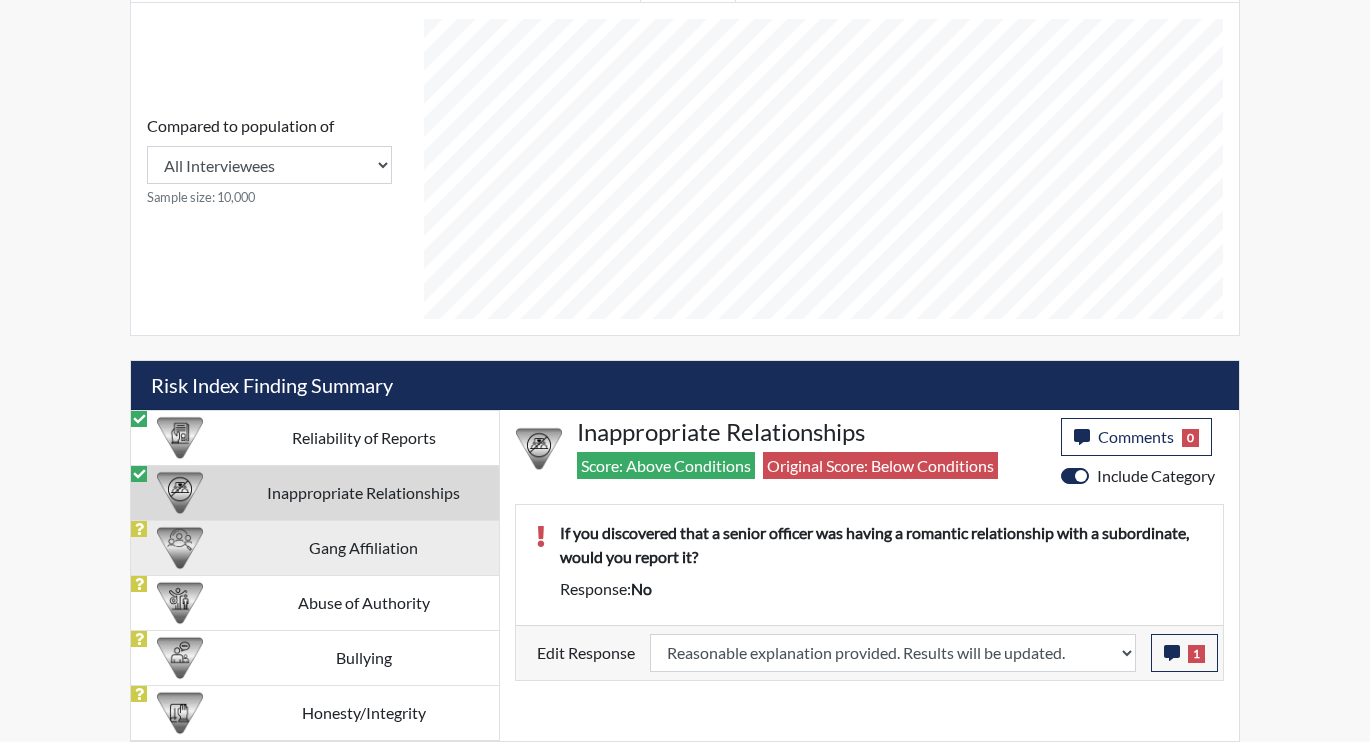 click on "Gang Affiliation" at bounding box center [363, 547] 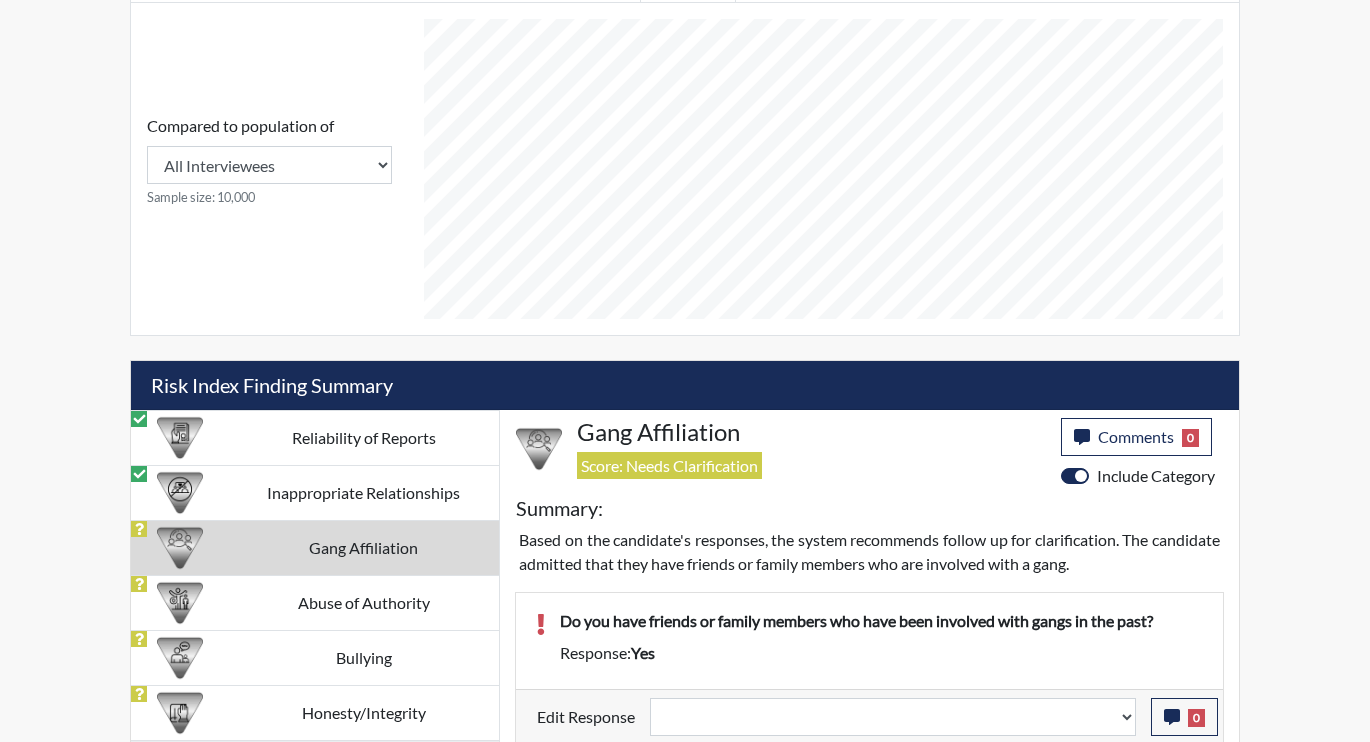 scroll, scrollTop: 1023, scrollLeft: 0, axis: vertical 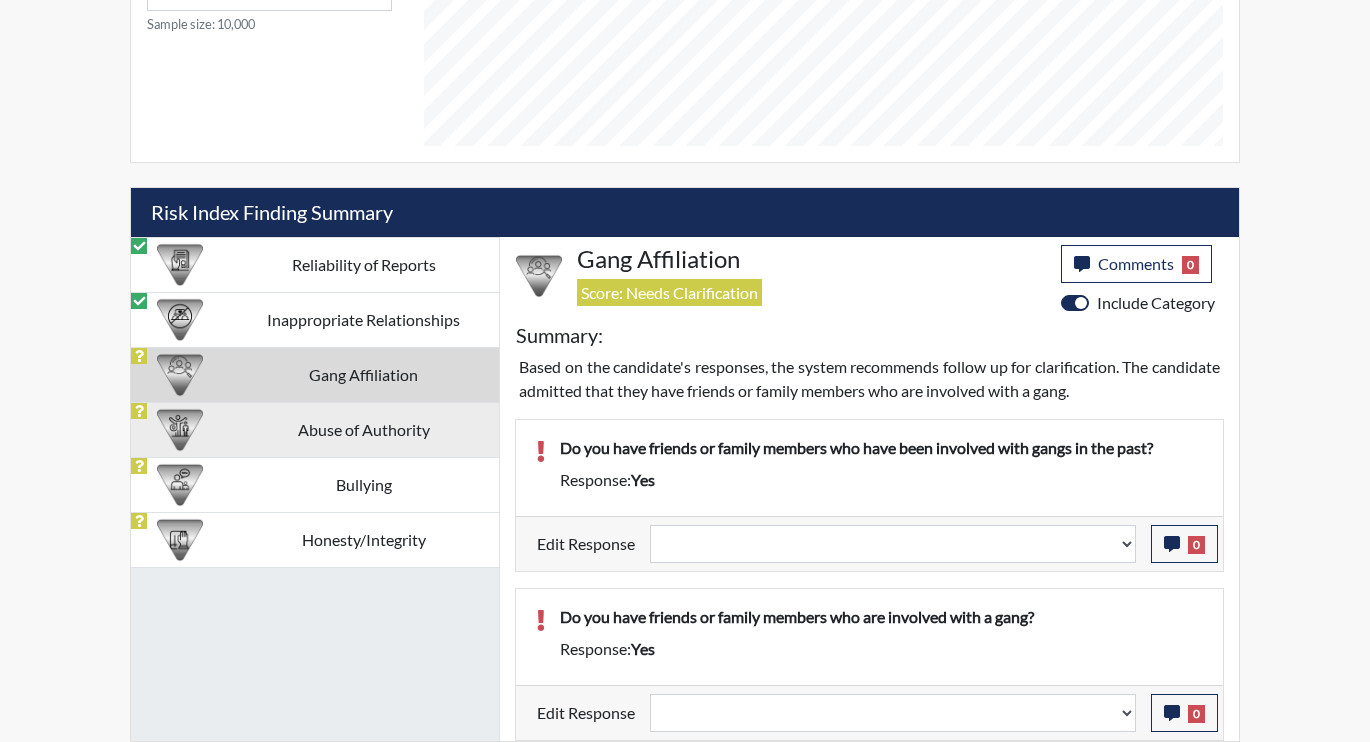click on "Abuse of Authority" at bounding box center [363, 429] 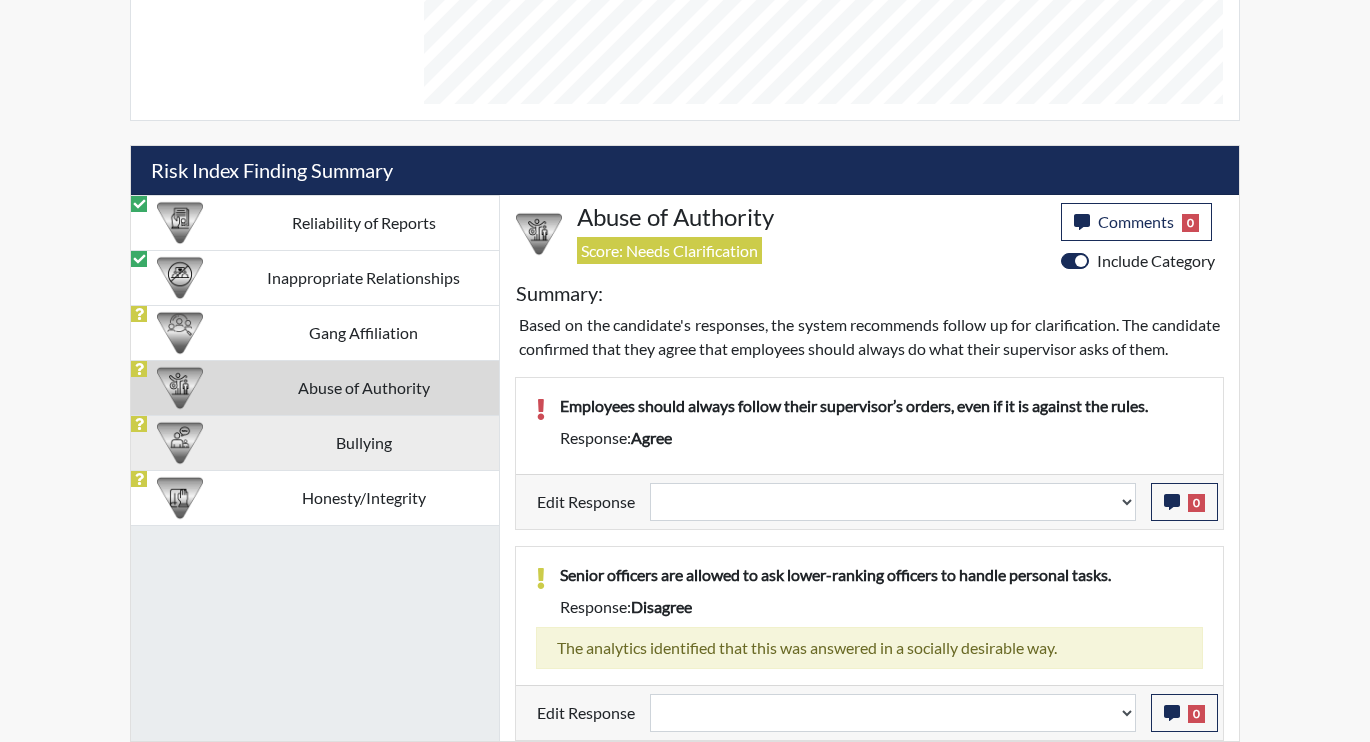 click on "Bullying" at bounding box center (363, 442) 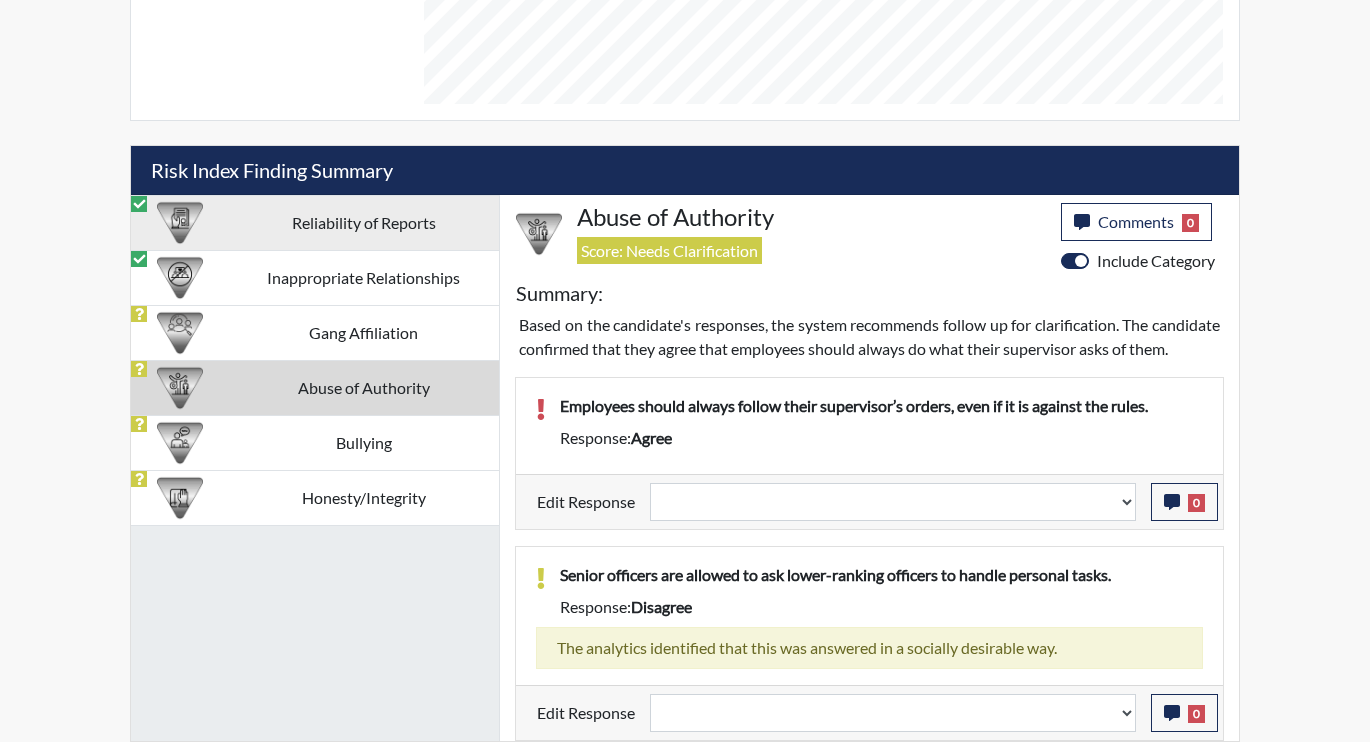 scroll, scrollTop: 878, scrollLeft: 0, axis: vertical 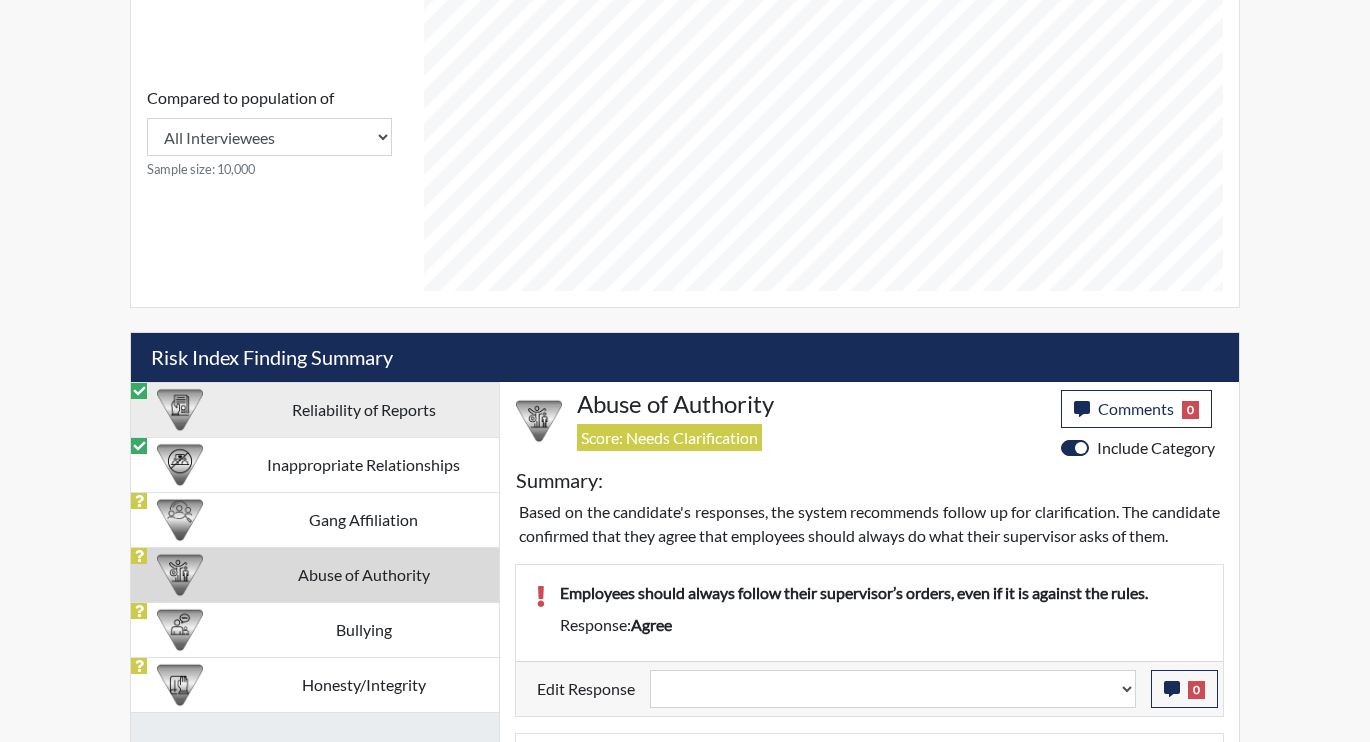 select 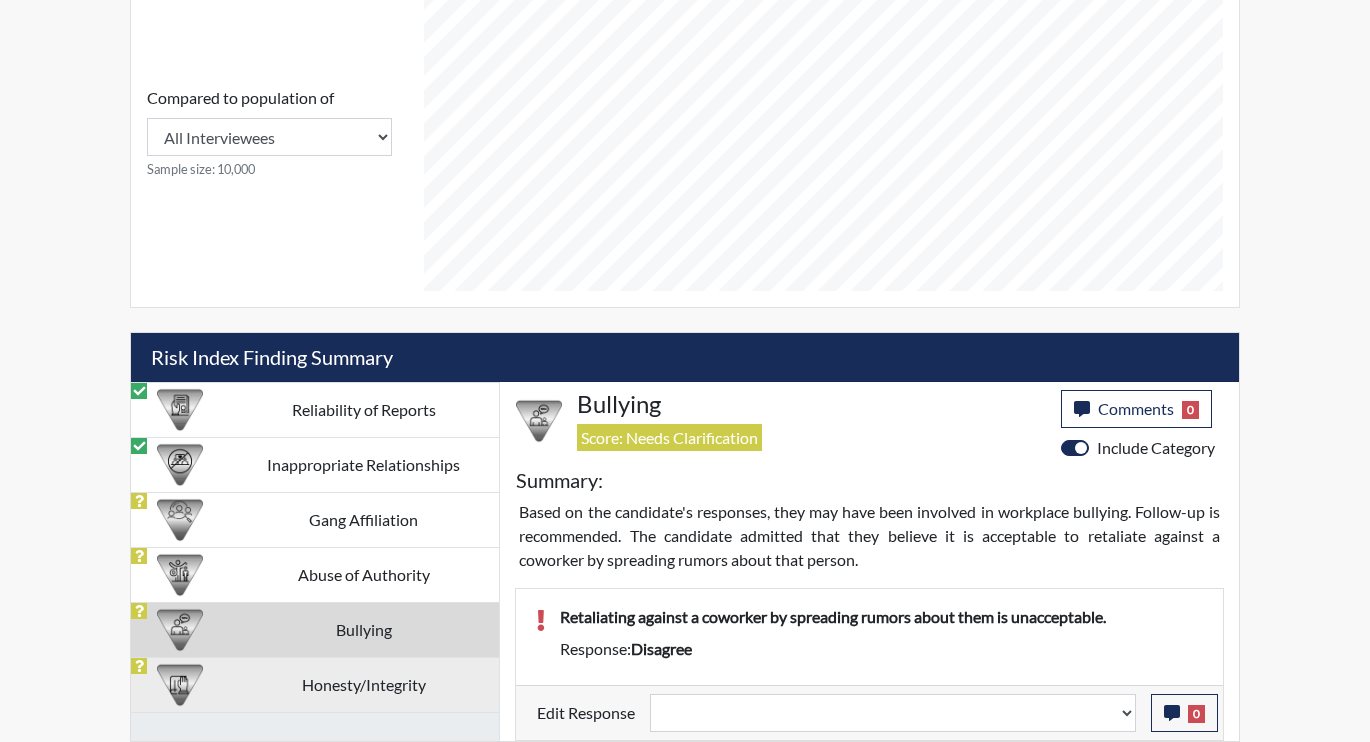 click on "Honesty/Integrity" at bounding box center [363, 684] 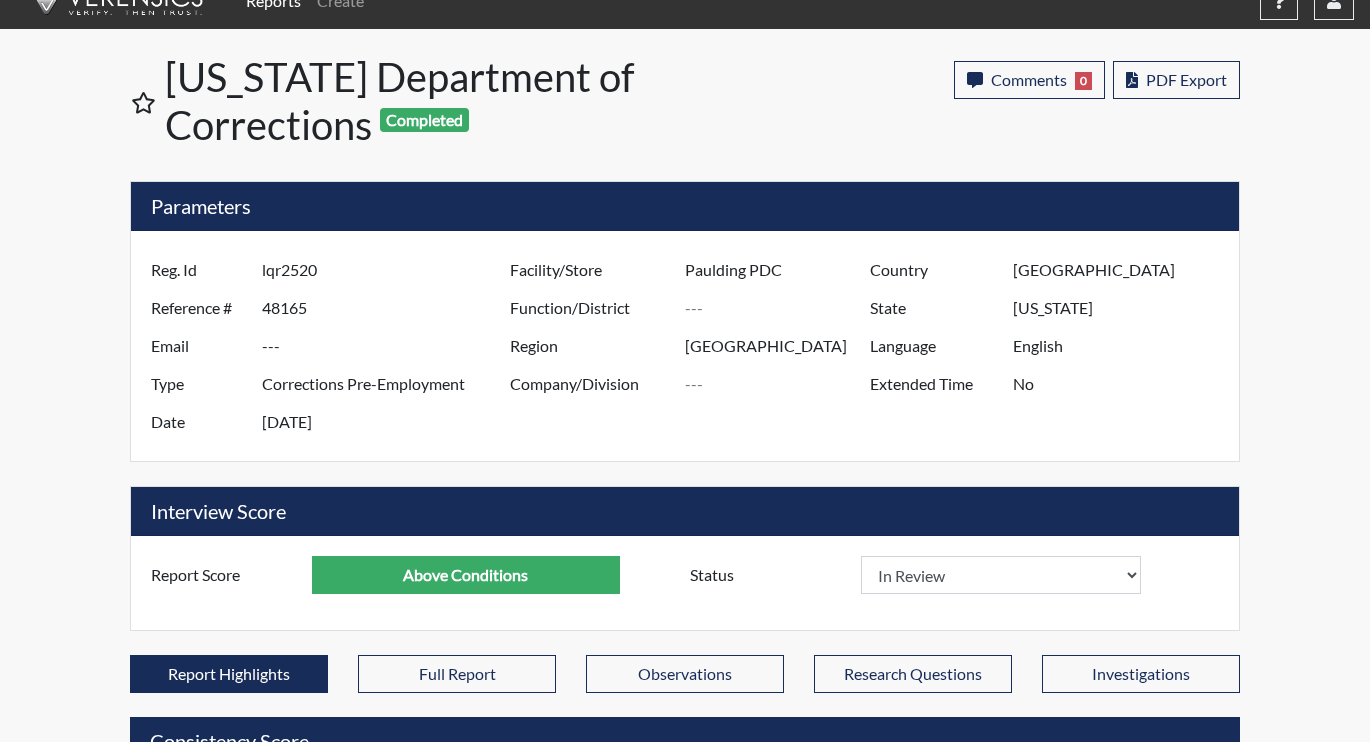 scroll, scrollTop: 0, scrollLeft: 0, axis: both 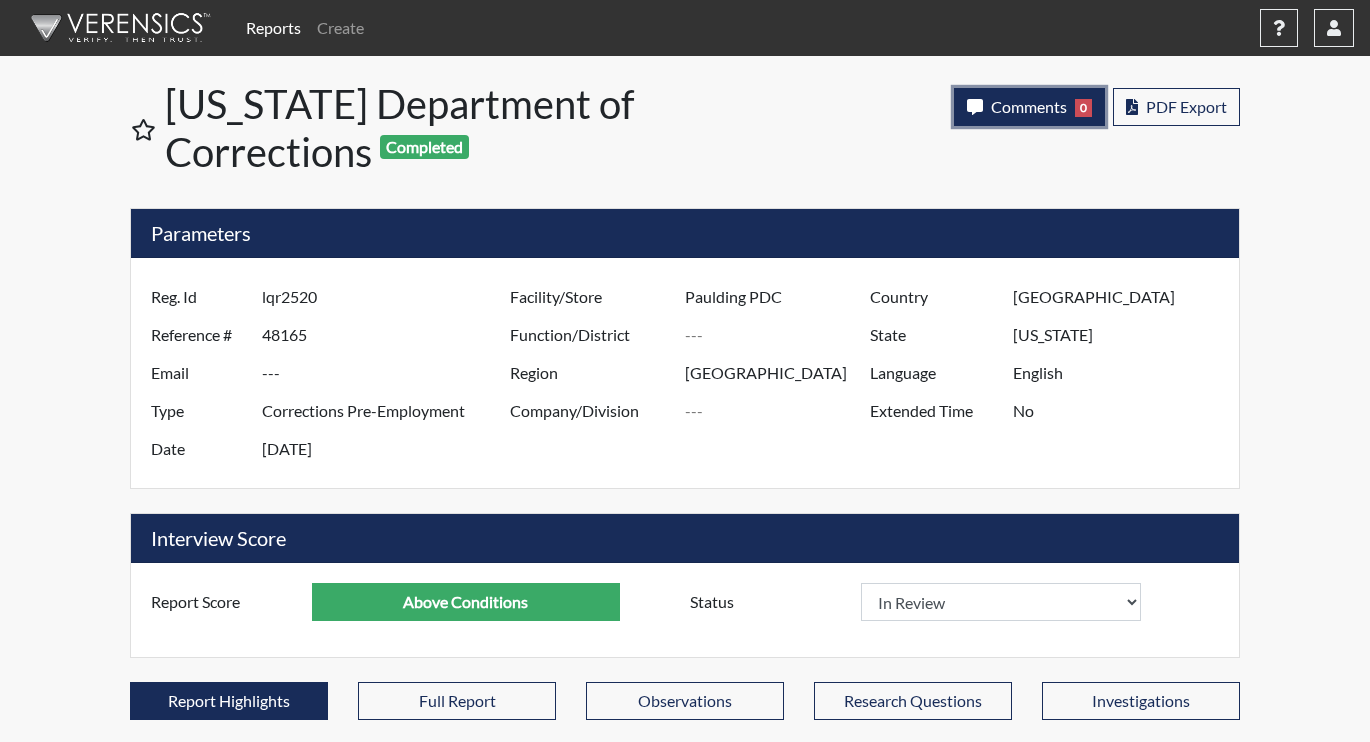 click on "Comments" at bounding box center [1029, 106] 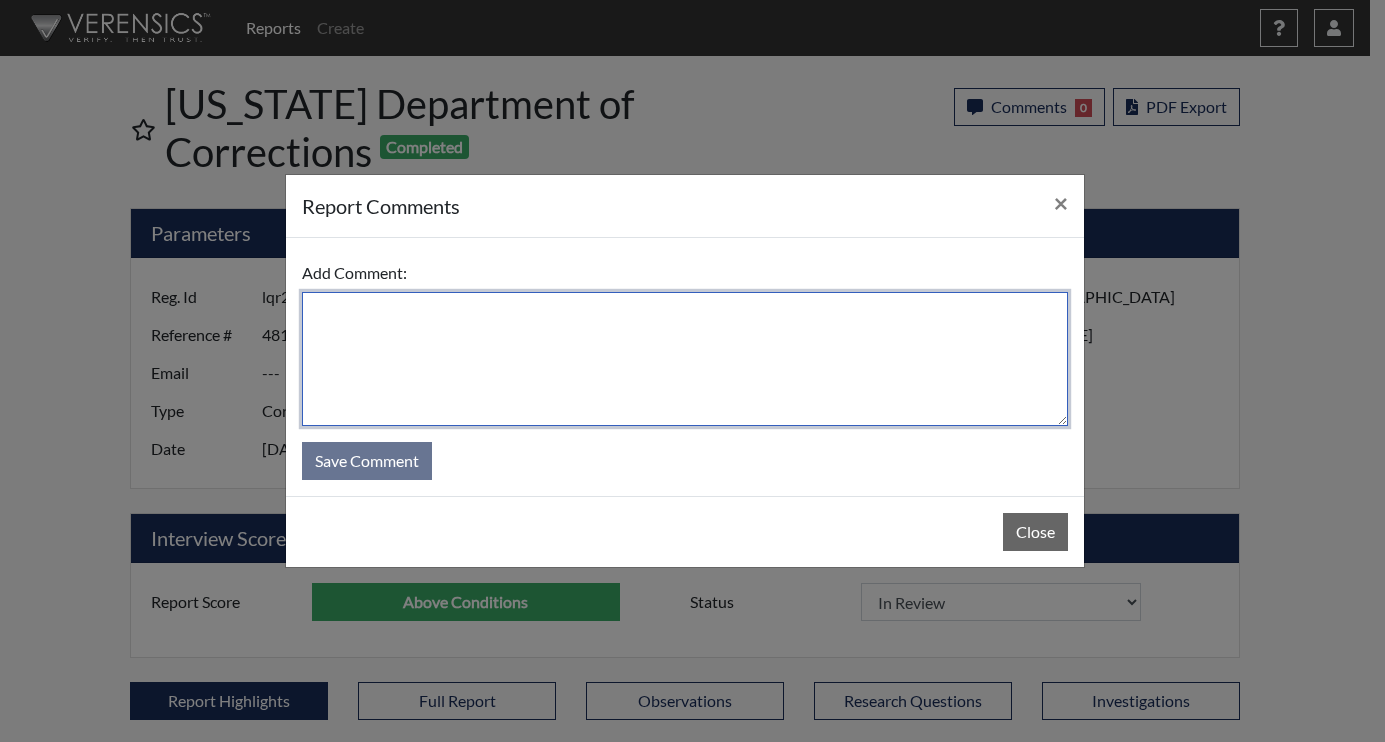 drag, startPoint x: 515, startPoint y: 368, endPoint x: 508, endPoint y: 353, distance: 16.552946 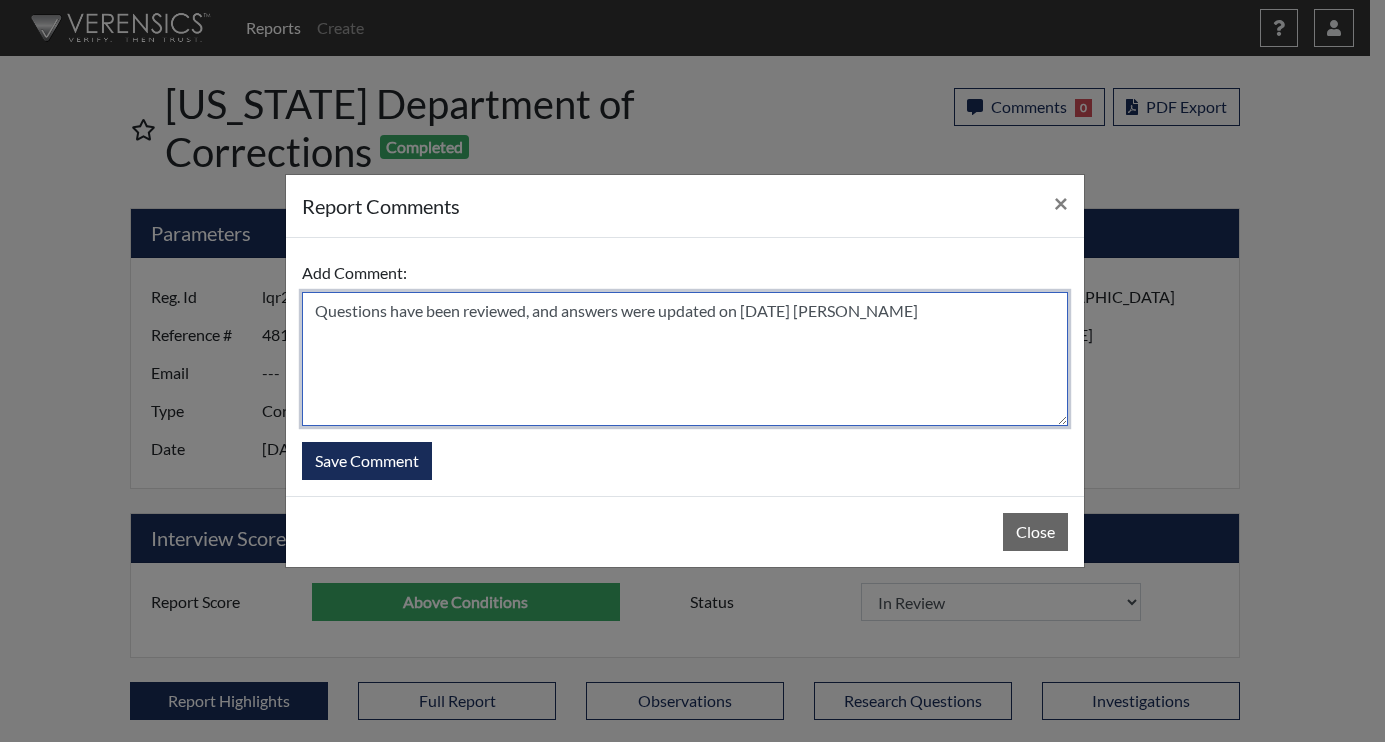 click on "Questions have been reviewed, and answers were updated on 7/7/25 N. Brown" at bounding box center [685, 359] 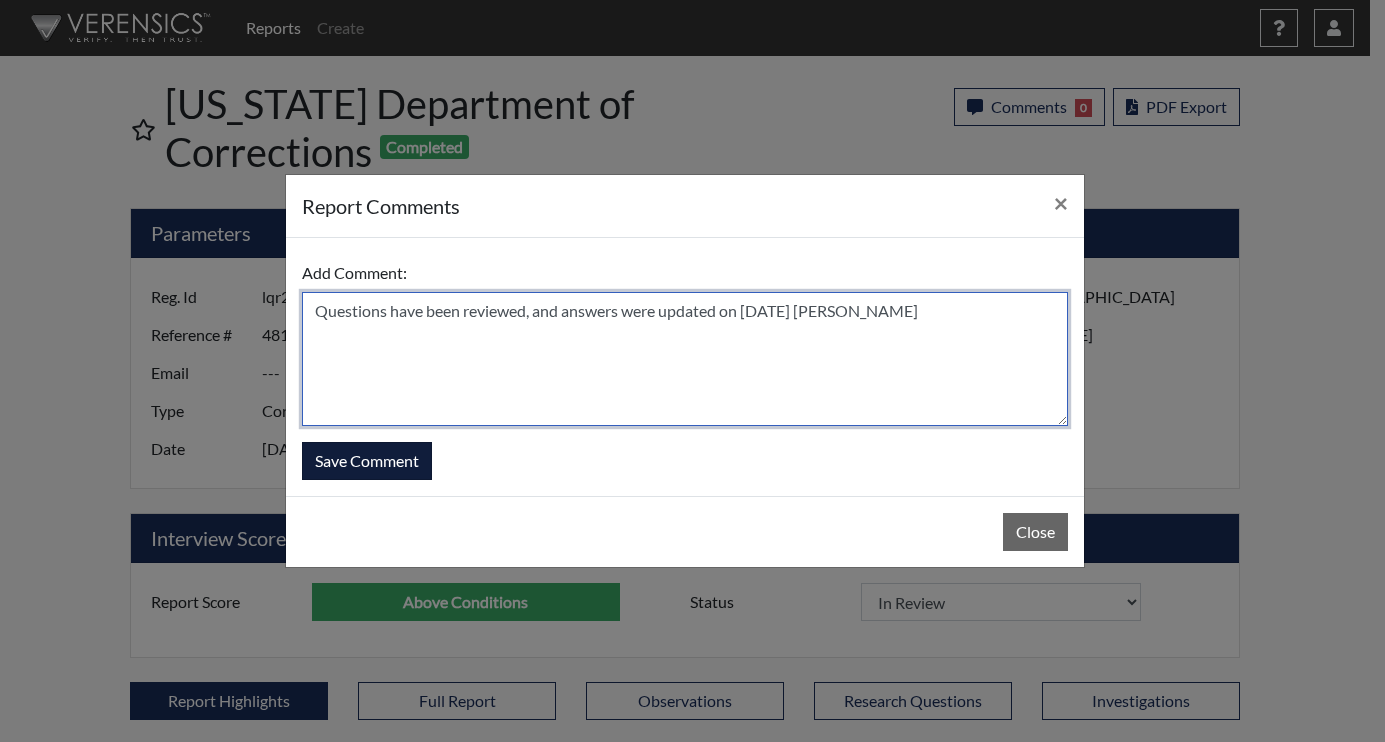 type on "Questions have been reviewed, and answers were updated on 7/7/25 N. Brown" 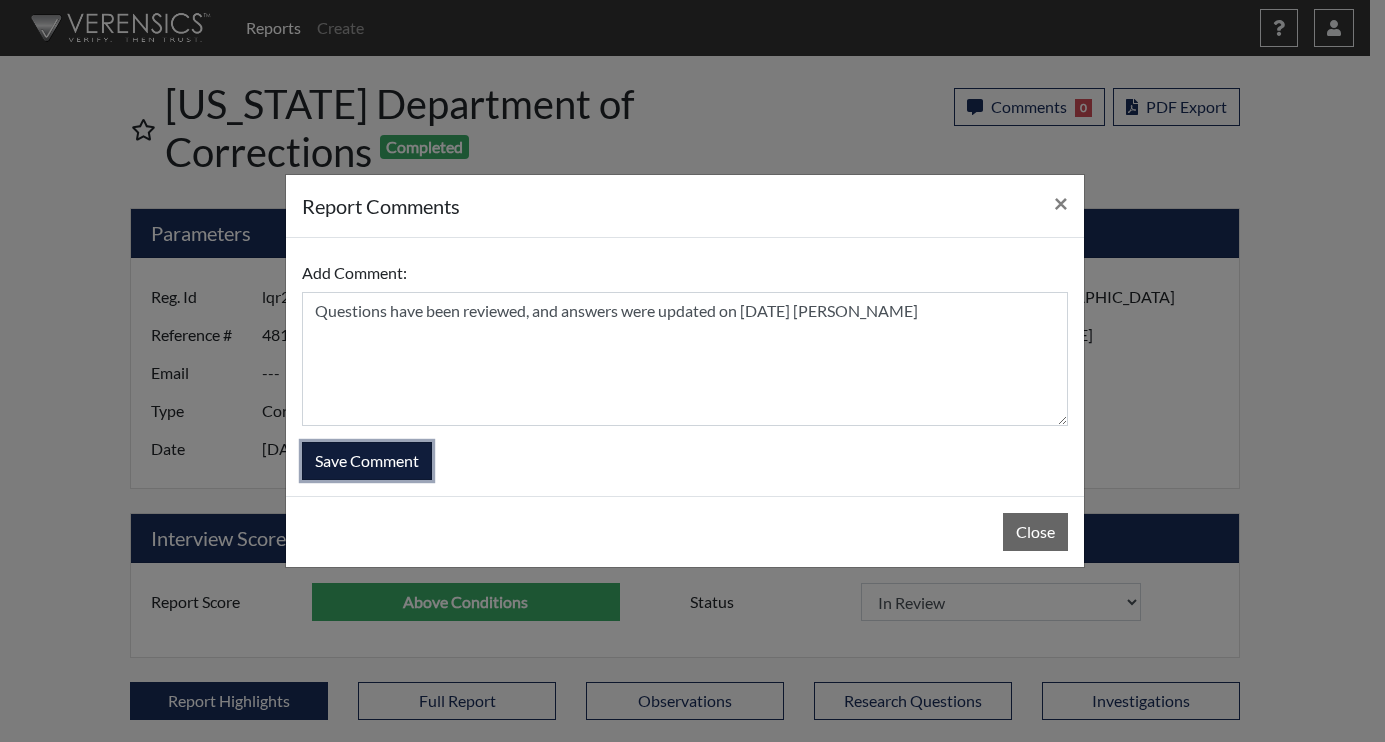 click on "Save Comment" at bounding box center [367, 461] 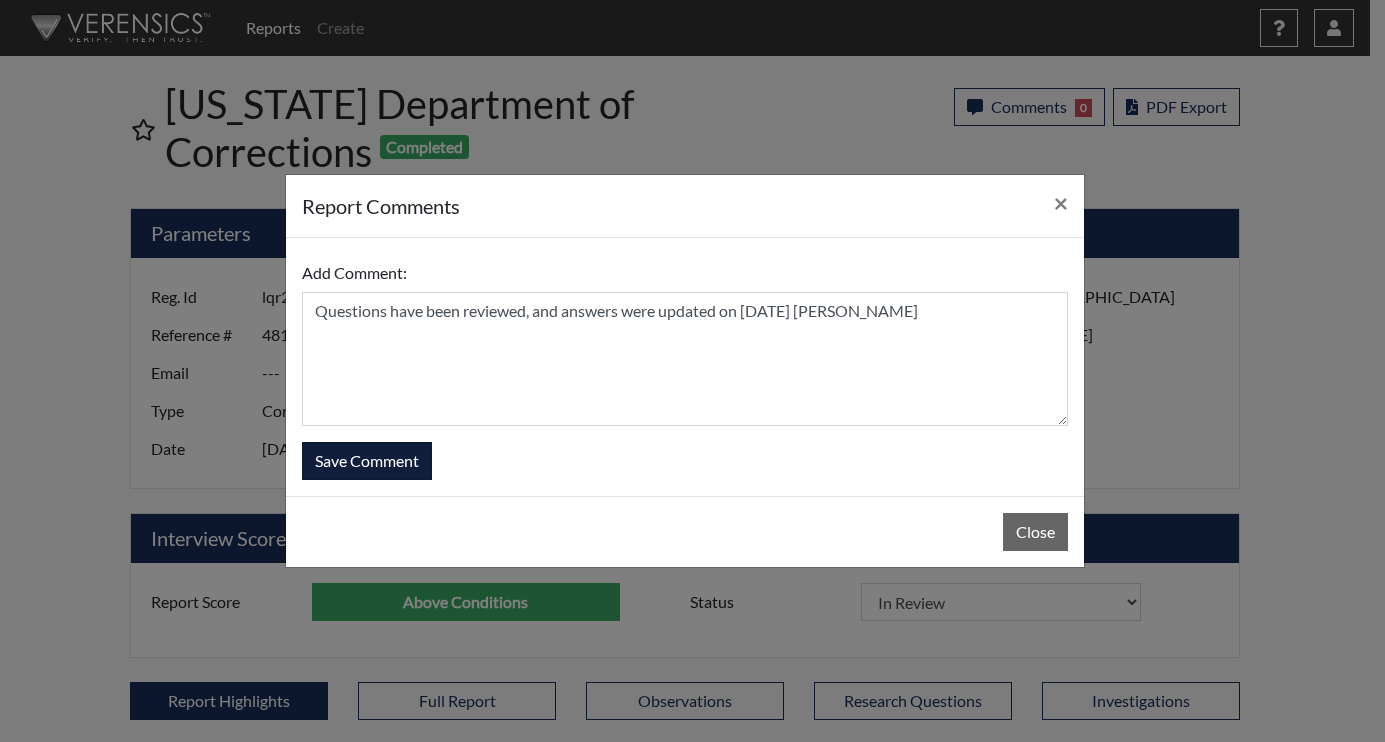 type 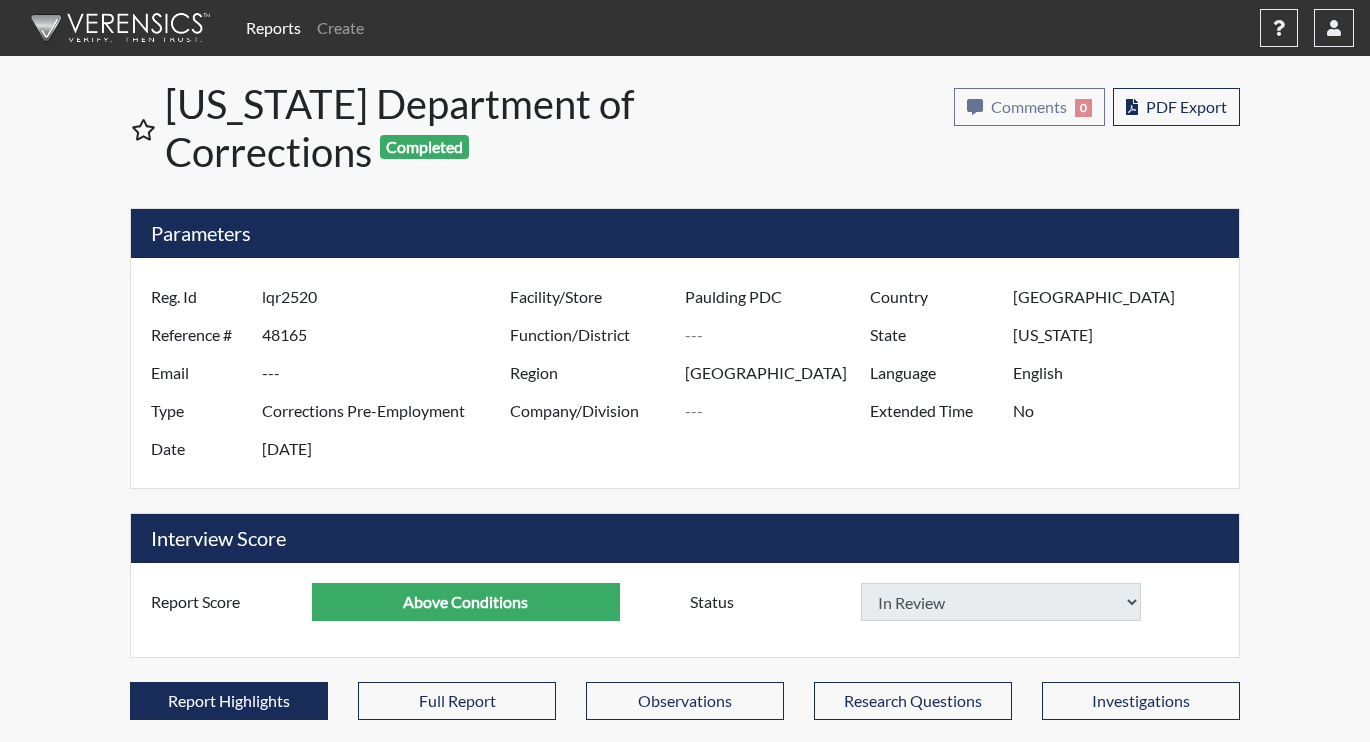 select 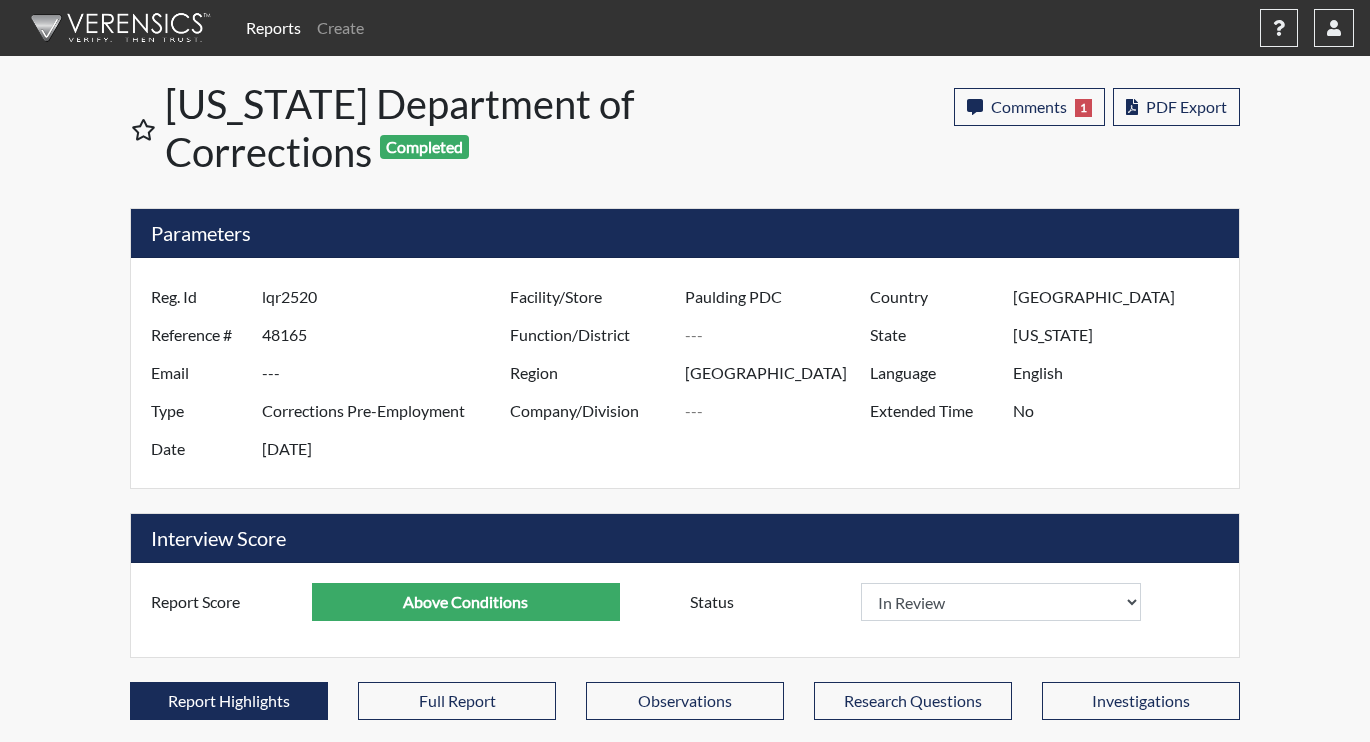 scroll, scrollTop: 999668, scrollLeft: 999169, axis: both 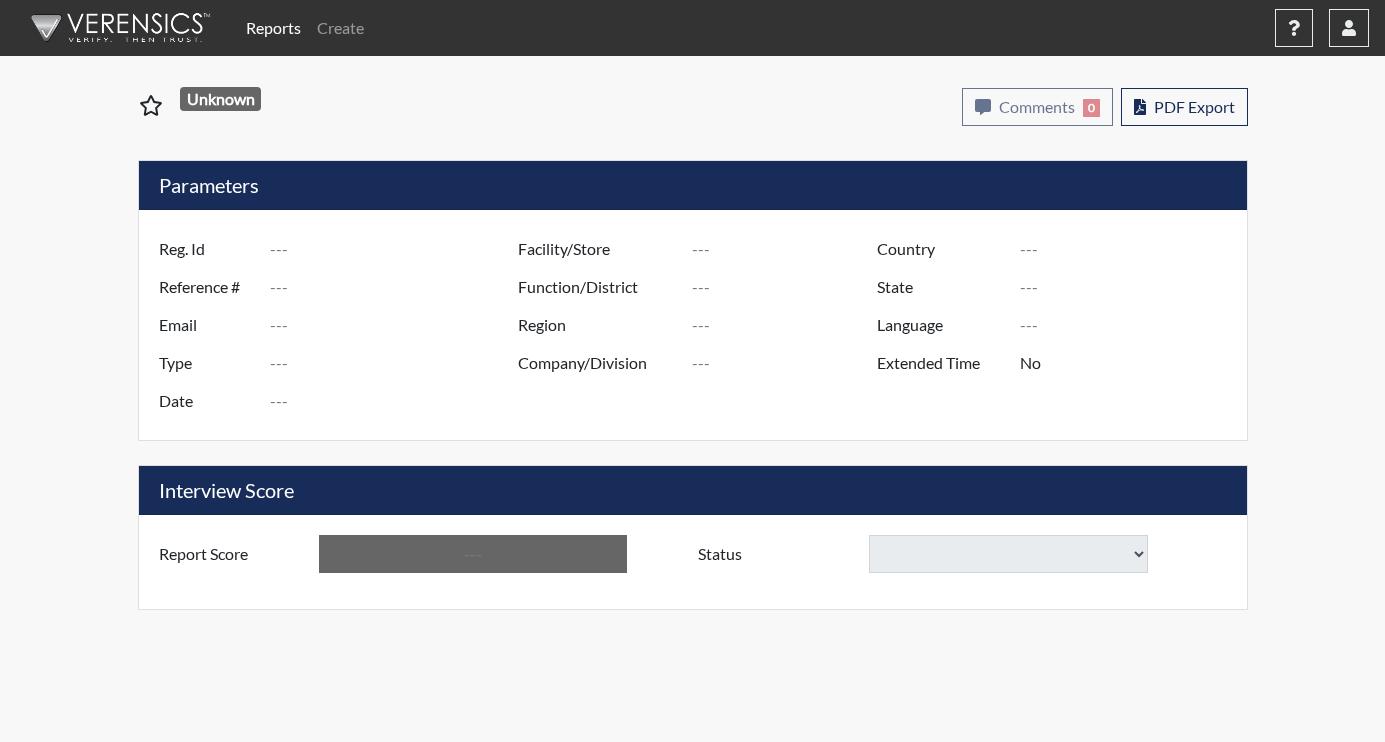 type on "vic1851" 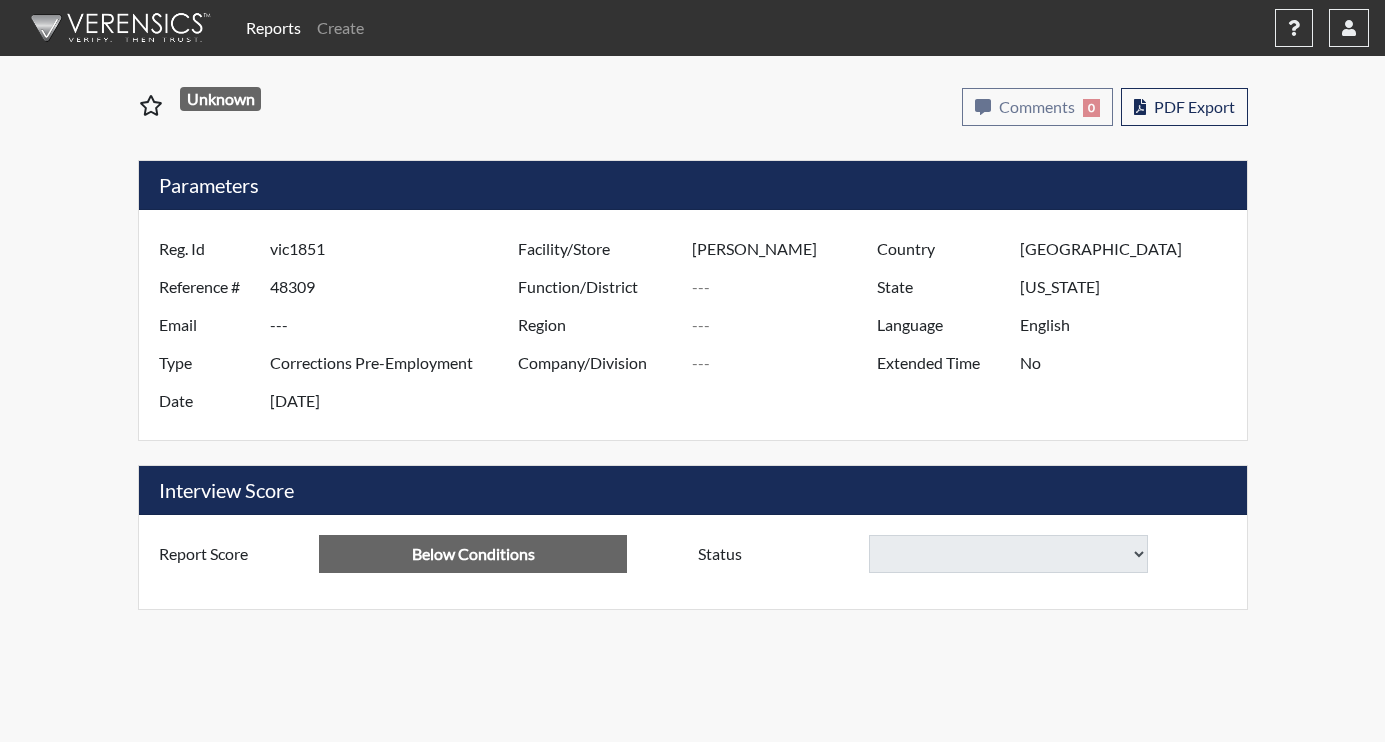 select 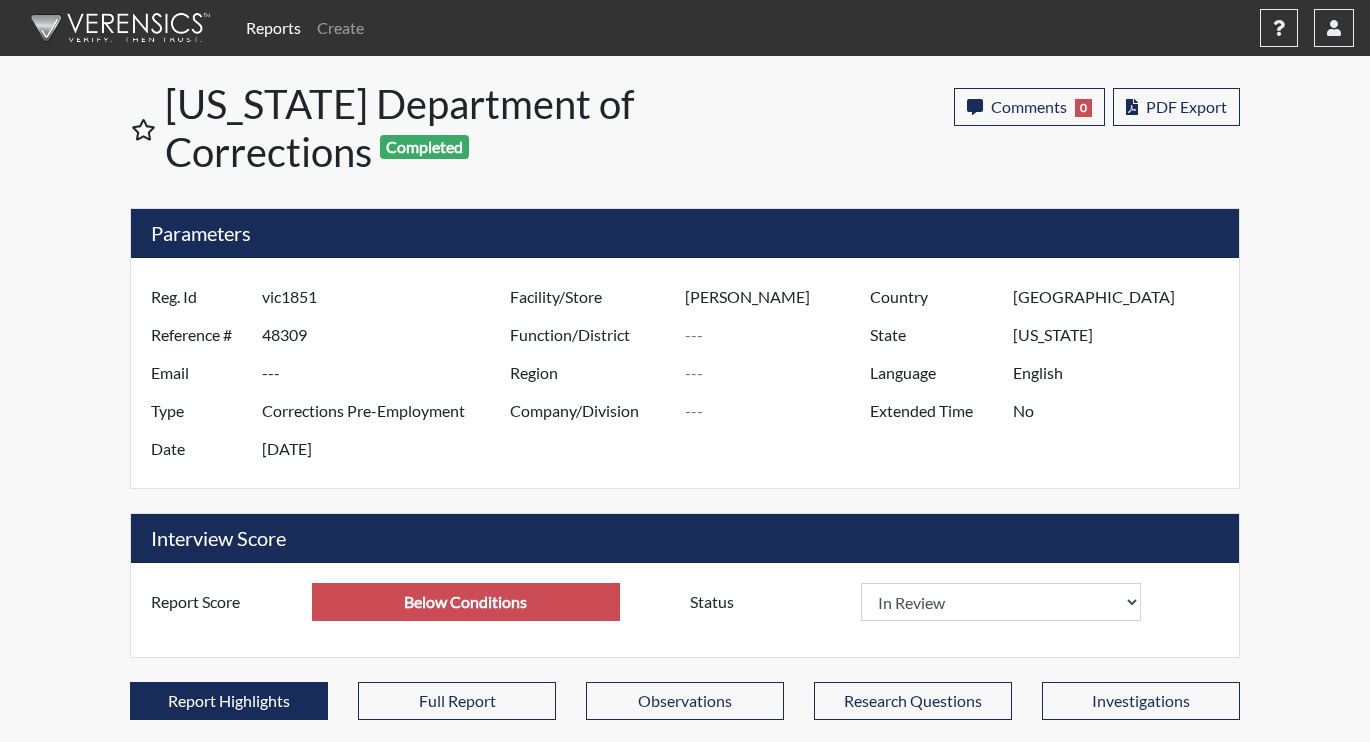 scroll, scrollTop: 999668, scrollLeft: 999169, axis: both 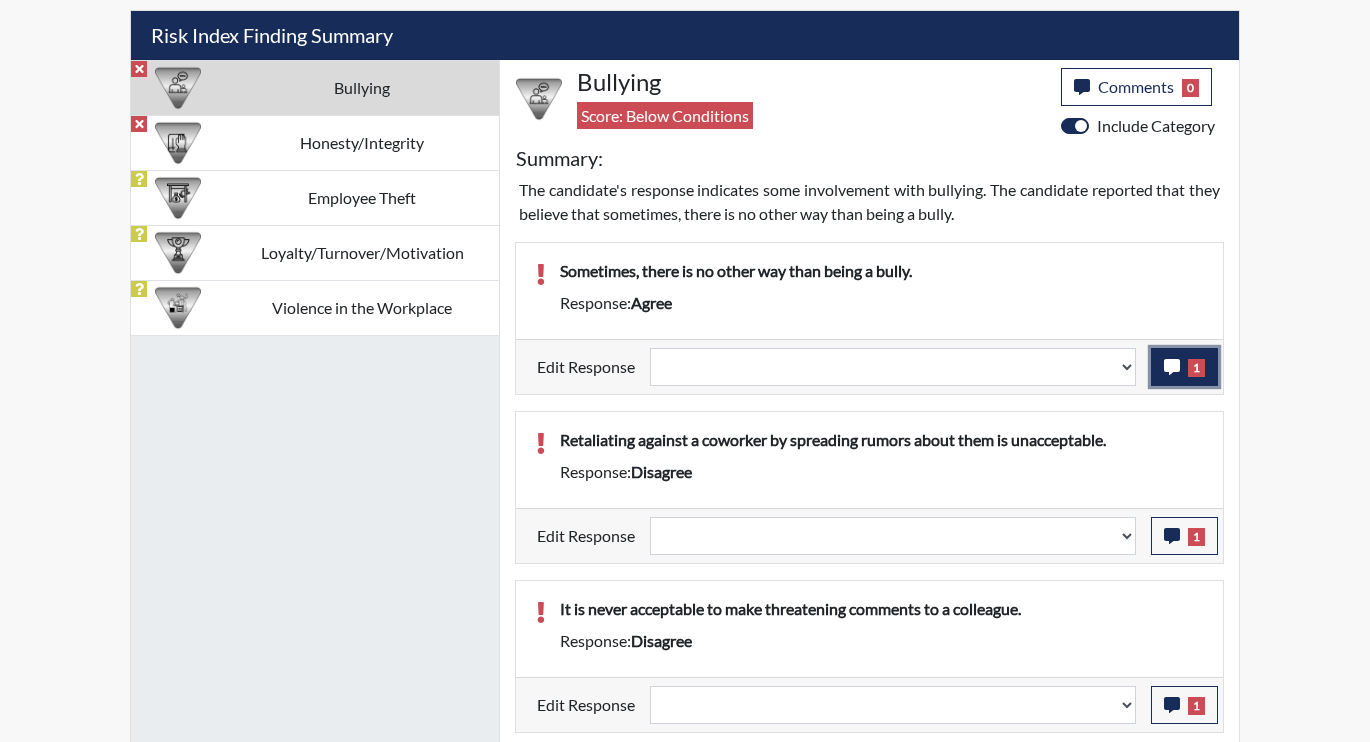 click 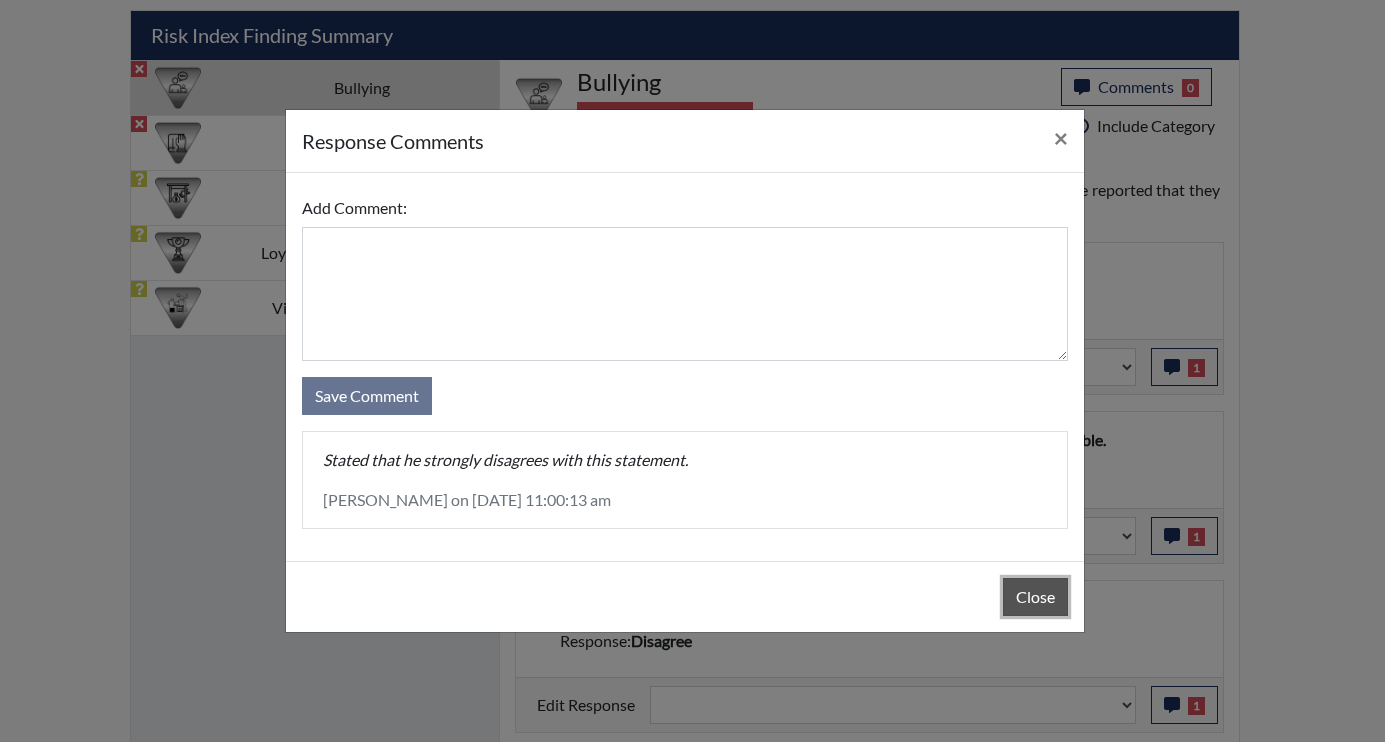click on "Close" at bounding box center [1035, 597] 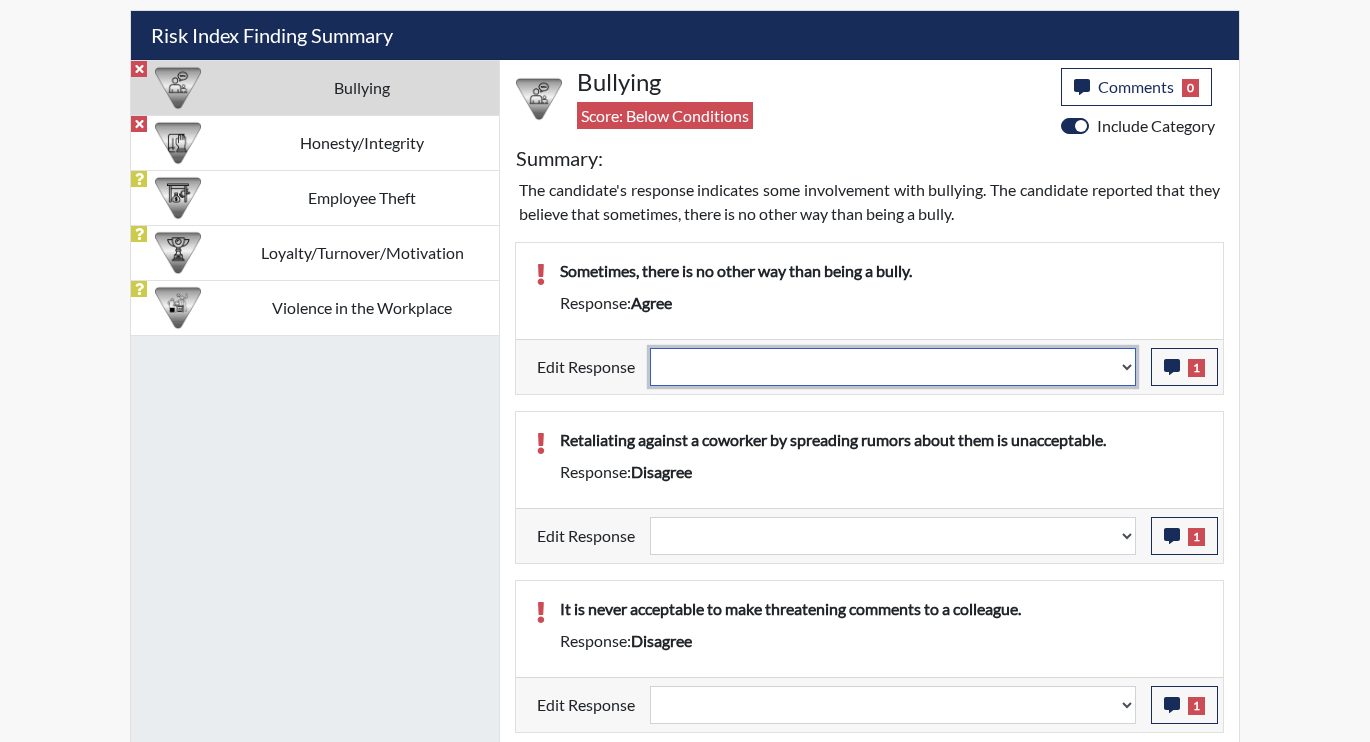 click on "Question is not relevant. Results will be updated. Reasonable explanation provided. Results will be updated. Response confirmed, which places the score below conditions. Clear the response edit. Results will be updated." at bounding box center [893, 367] 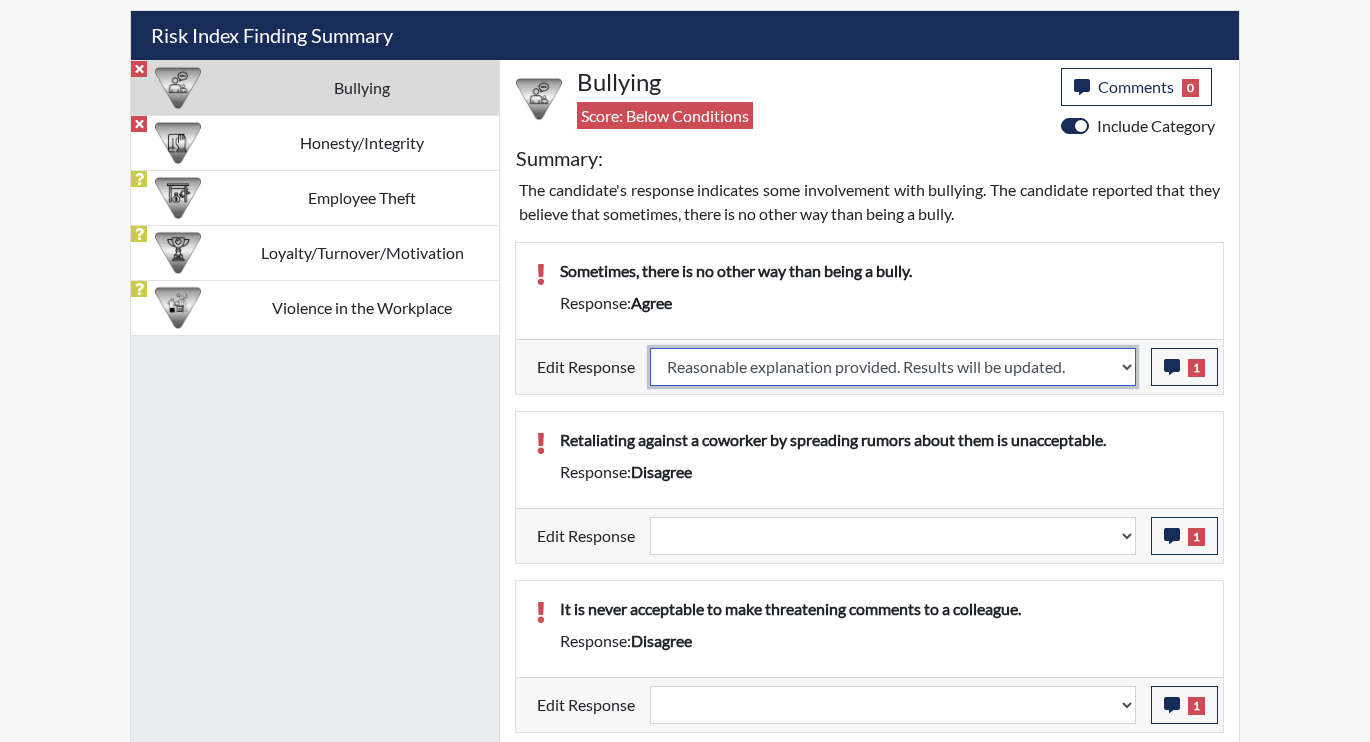 click on "Question is not relevant. Results will be updated. Reasonable explanation provided. Results will be updated. Response confirmed, which places the score below conditions. Clear the response edit. Results will be updated." at bounding box center [893, 367] 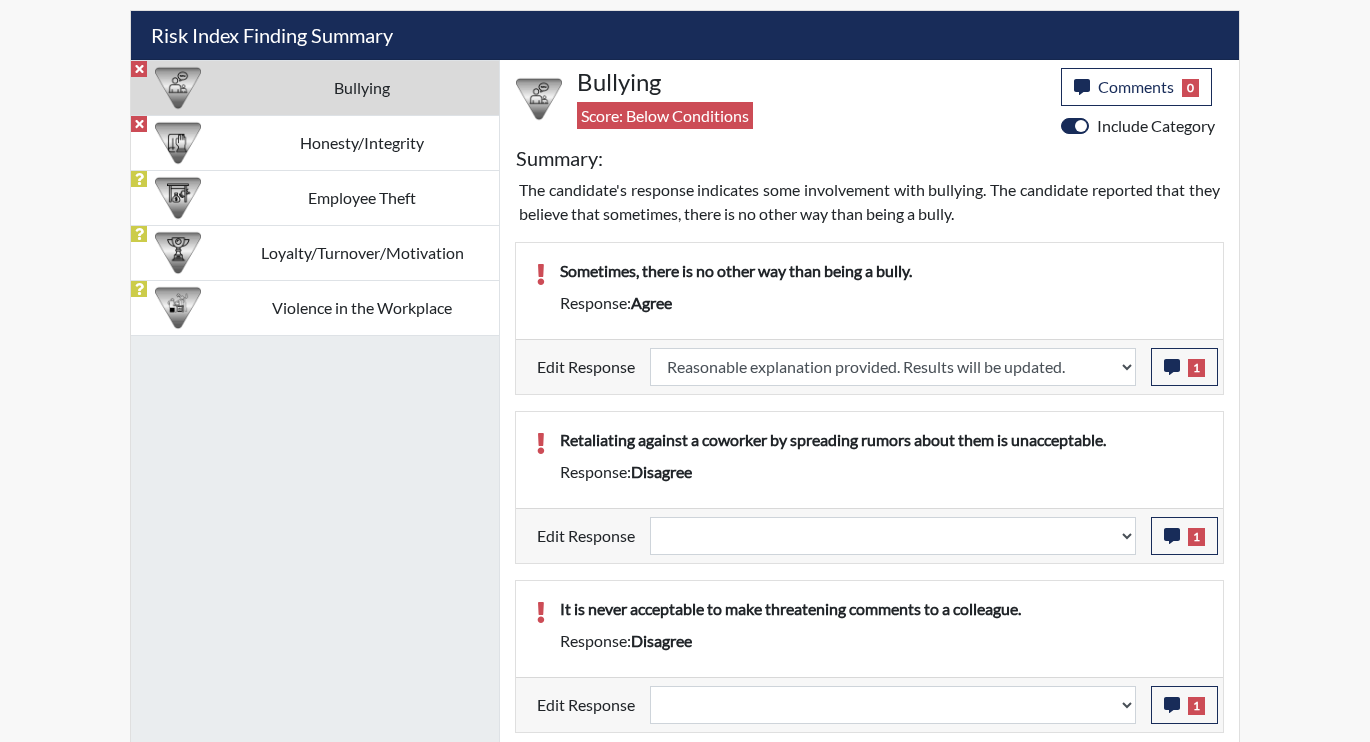 select 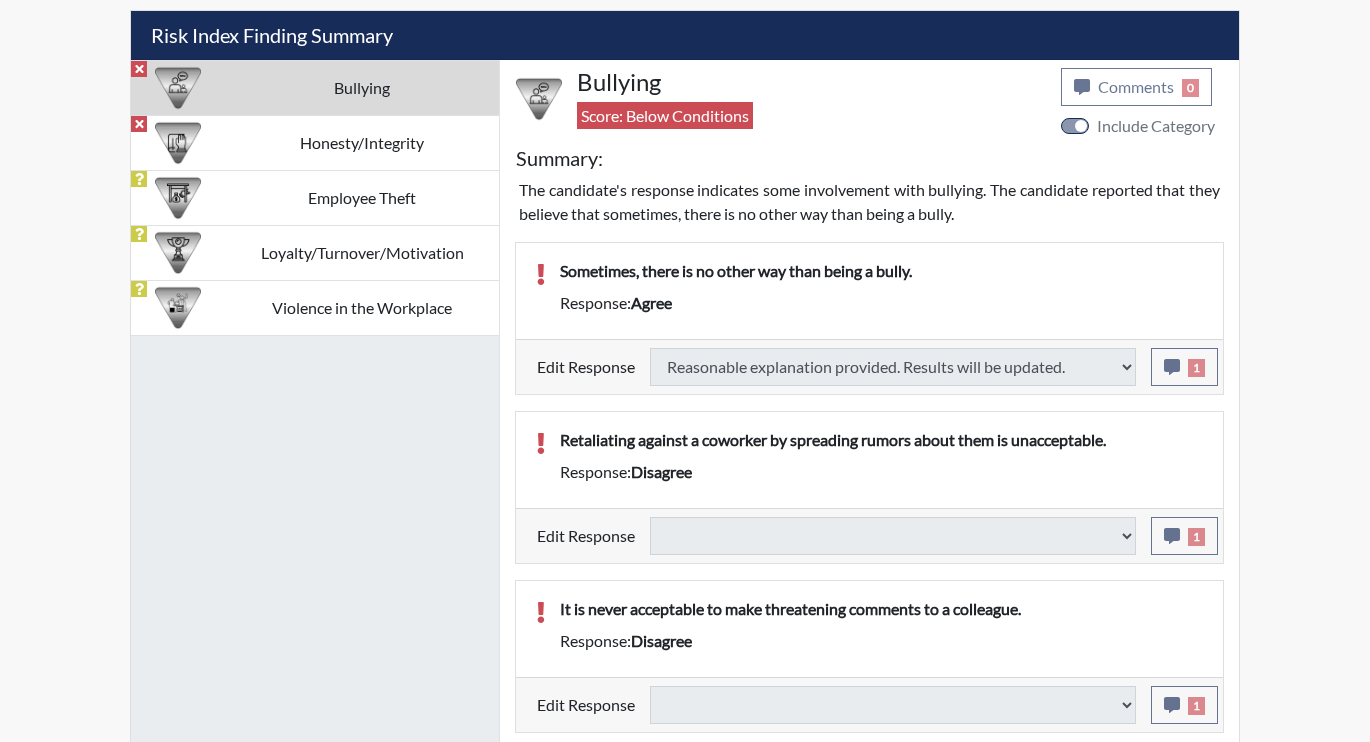 select 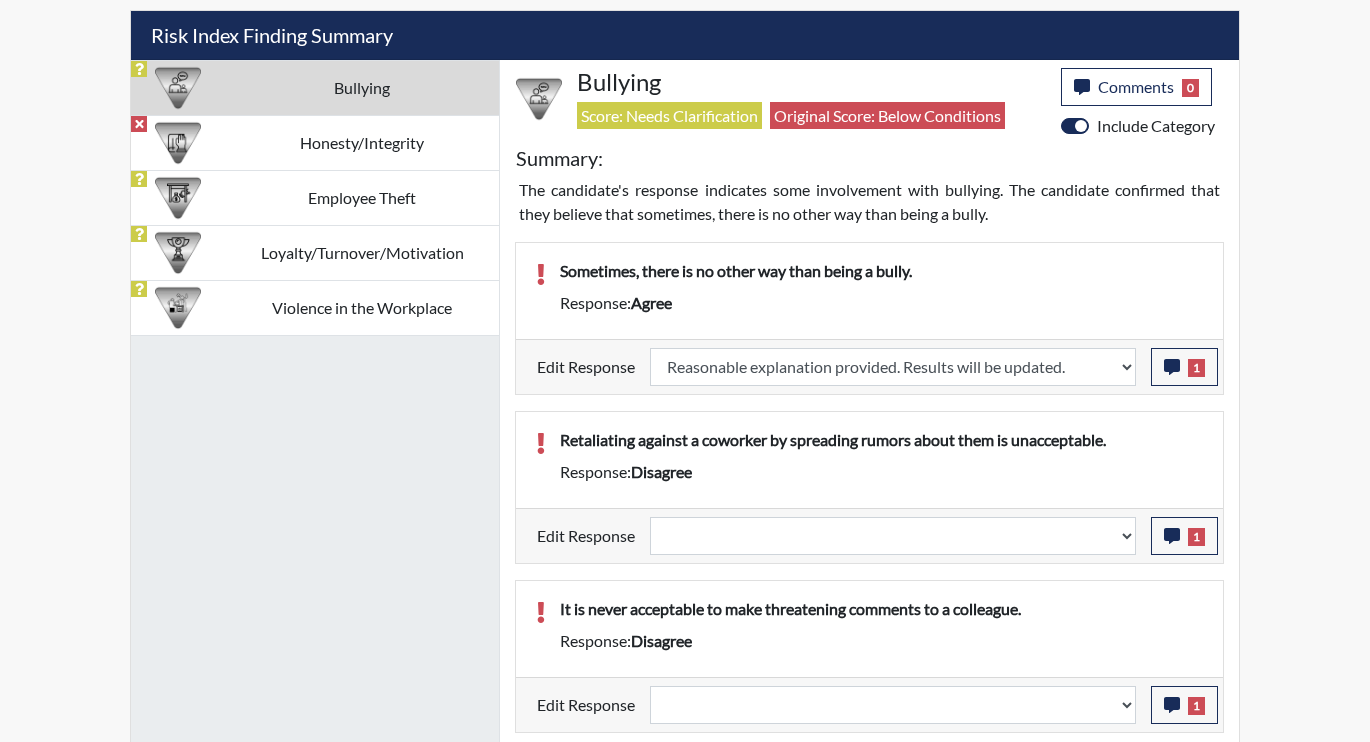 scroll, scrollTop: 999668, scrollLeft: 999169, axis: both 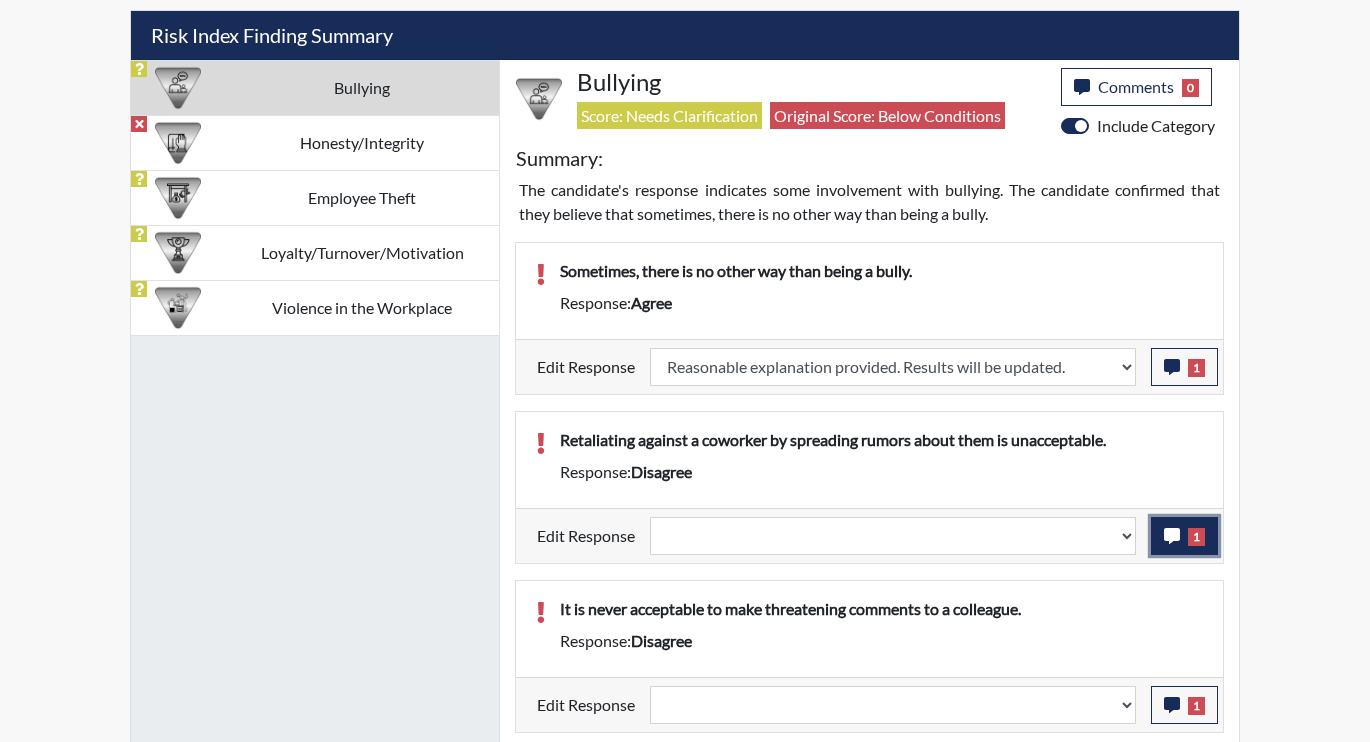 click on "1" at bounding box center (1184, 536) 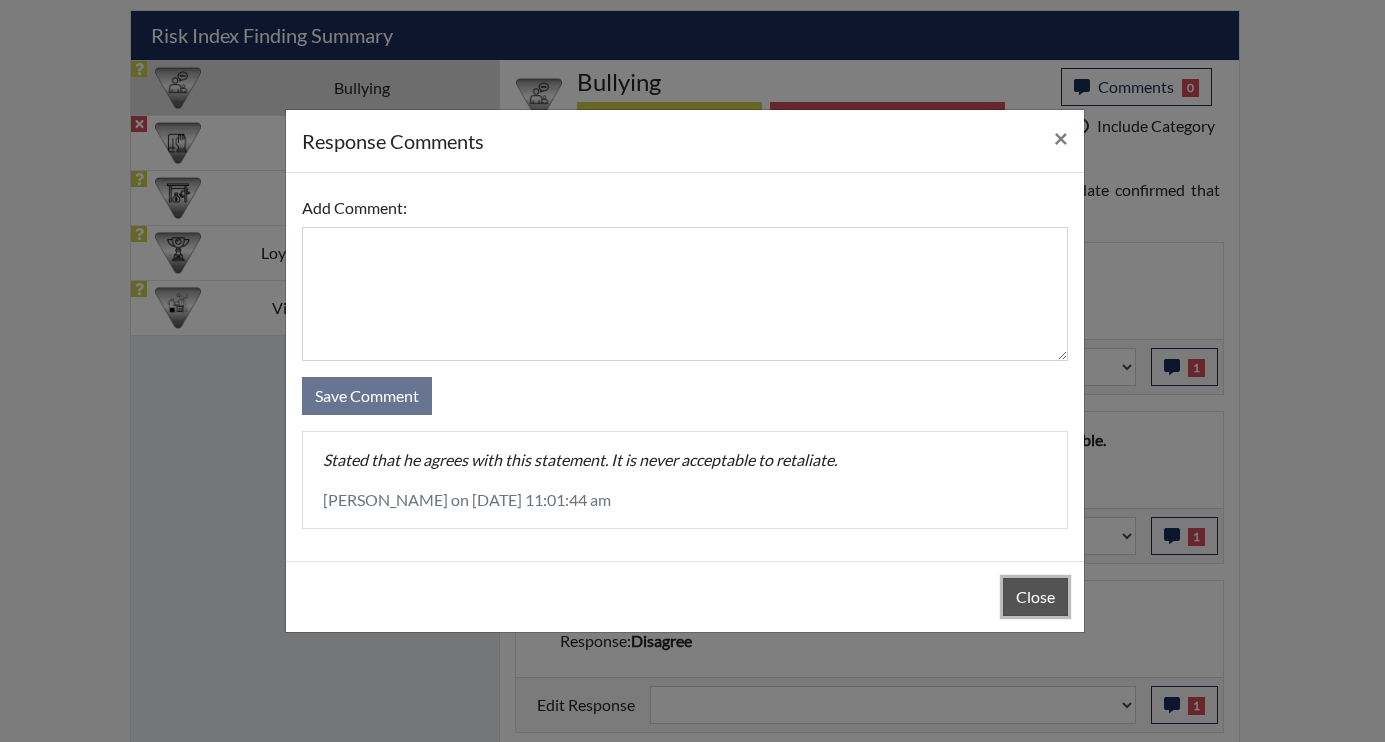 click on "Close" at bounding box center [1035, 597] 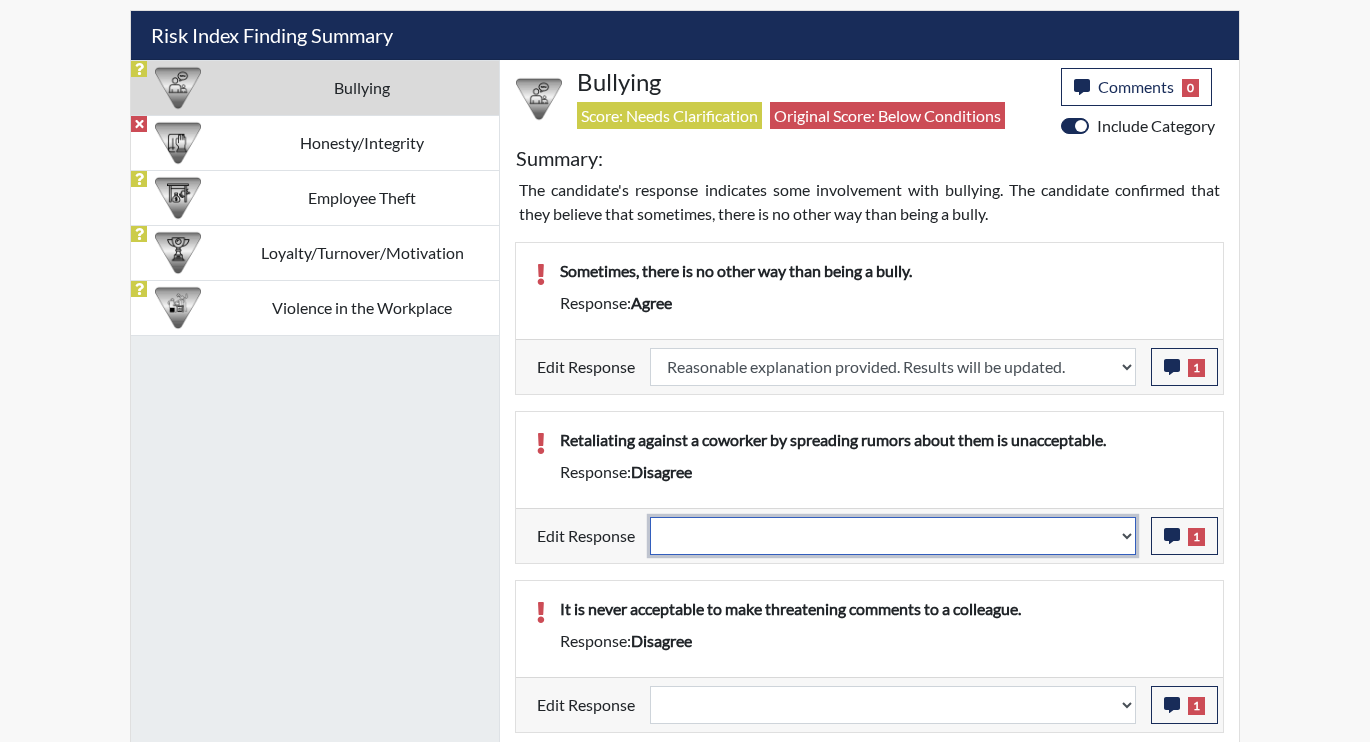 click on "Question is not relevant. Results will be updated. Reasonable explanation provided. Results will be updated. Response confirmed, which places the score below conditions. Clear the response edit. Results will be updated." at bounding box center (893, 536) 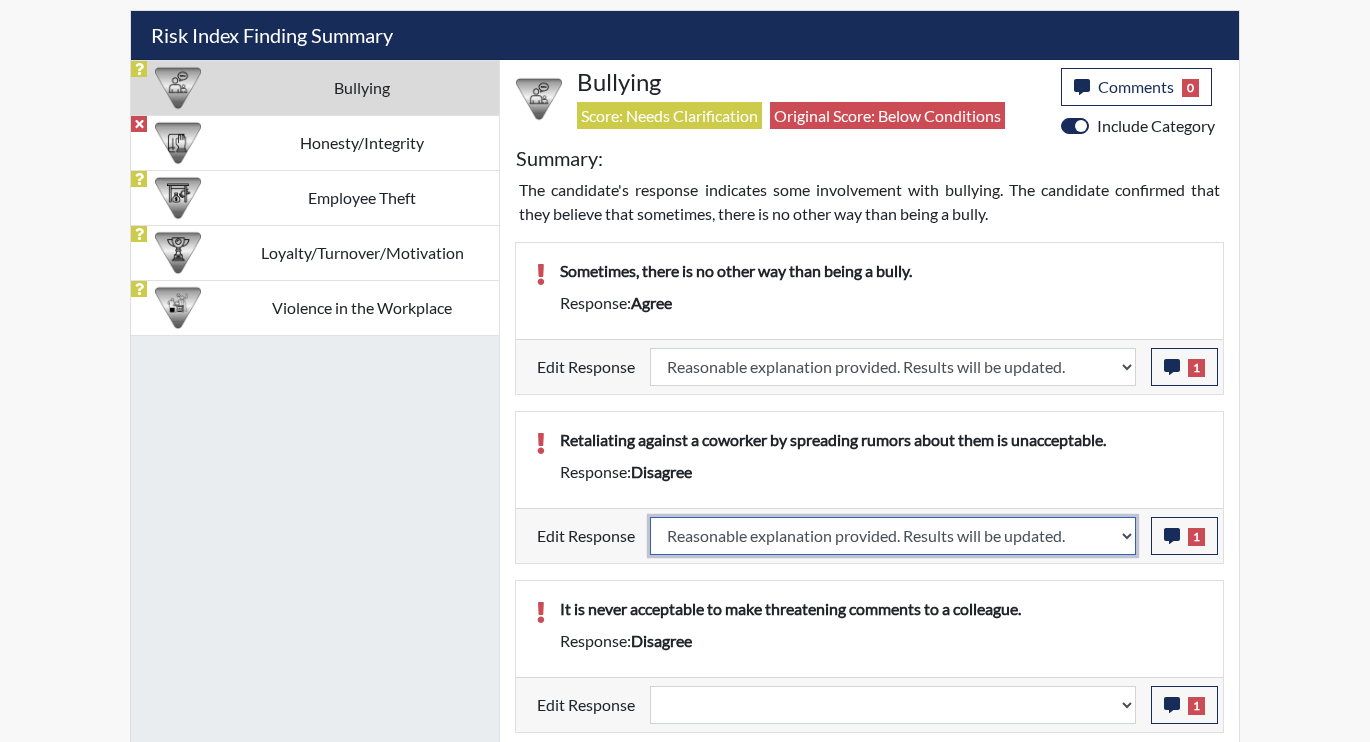 click on "Question is not relevant. Results will be updated. Reasonable explanation provided. Results will be updated. Response confirmed, which places the score below conditions. Clear the response edit. Results will be updated." at bounding box center (893, 536) 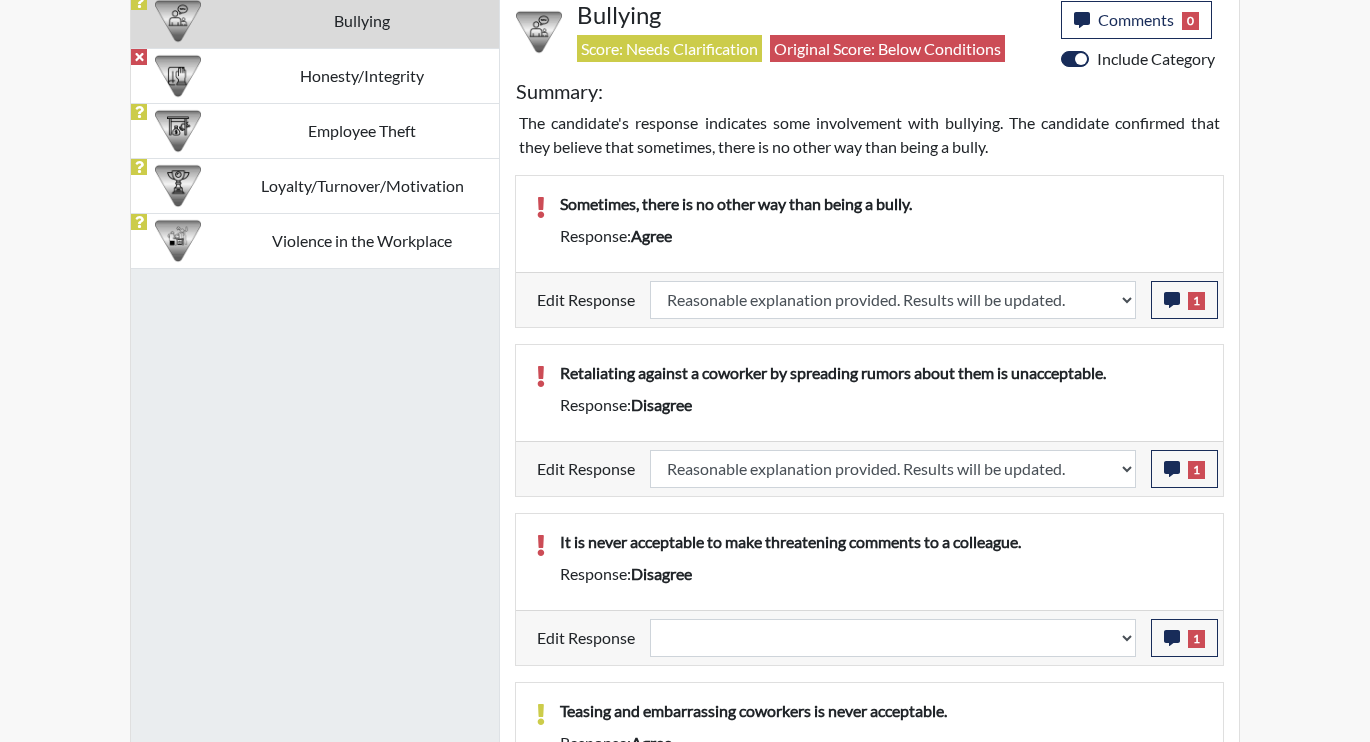 select 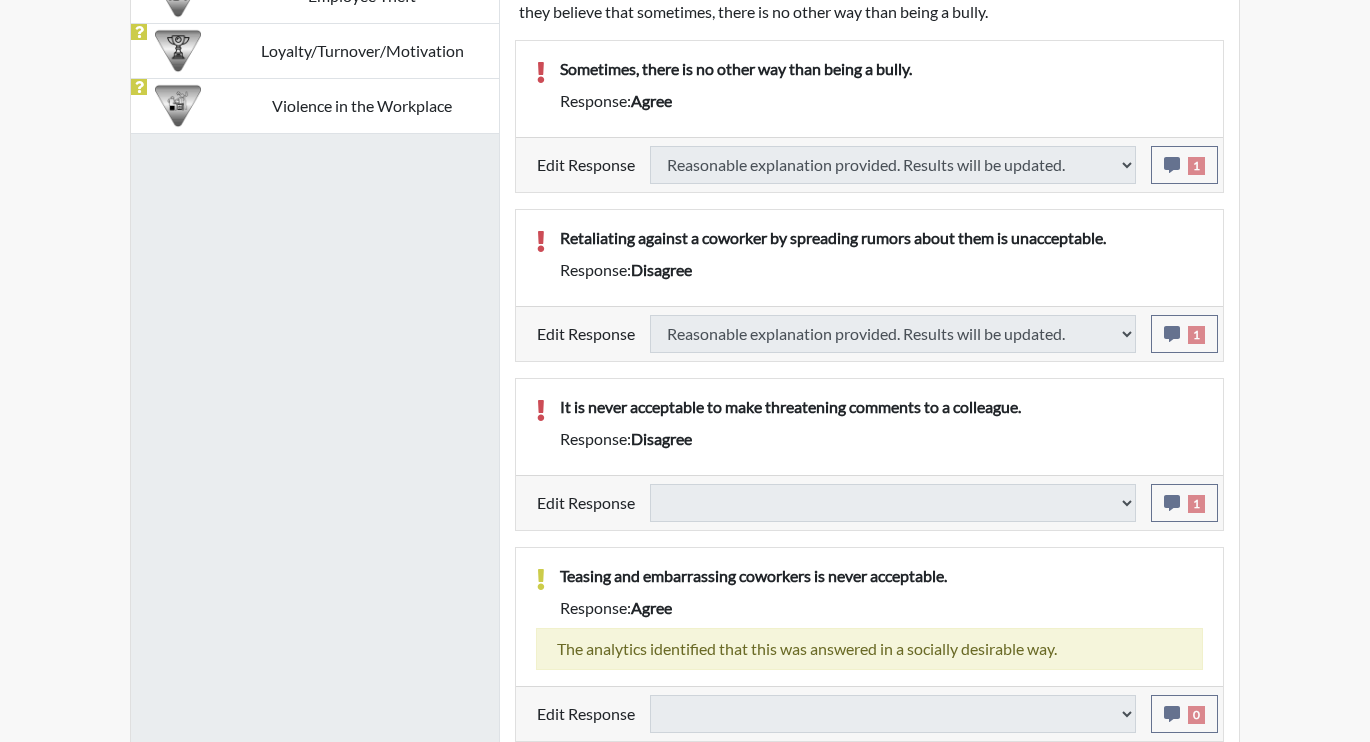scroll, scrollTop: 1403, scrollLeft: 0, axis: vertical 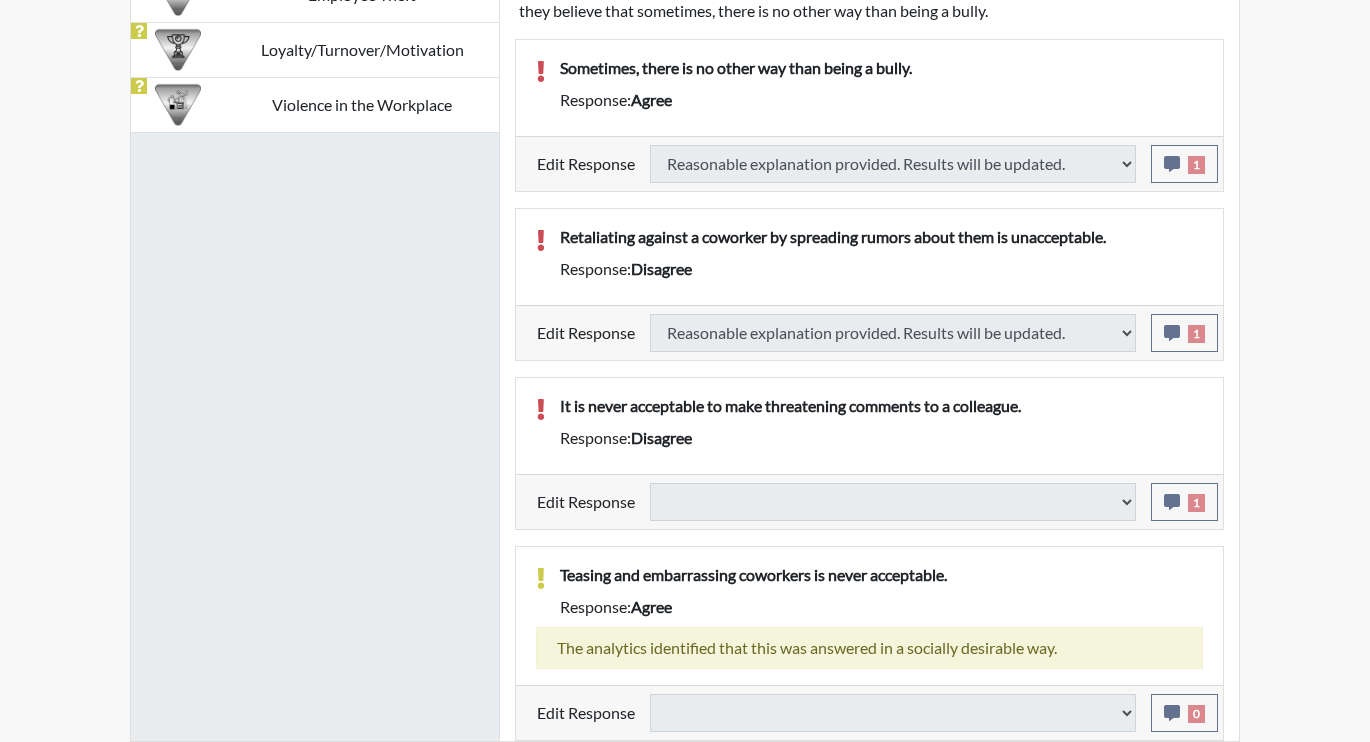 select 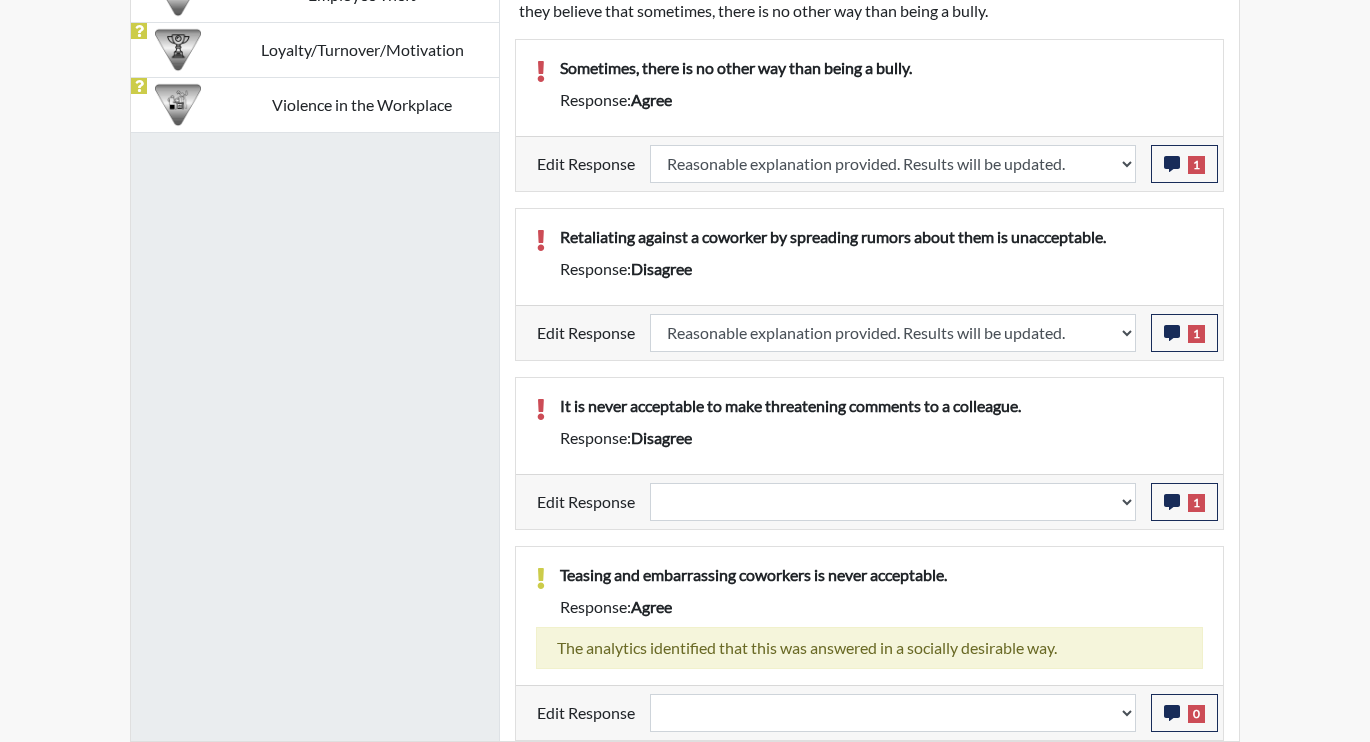 scroll, scrollTop: 999668, scrollLeft: 999169, axis: both 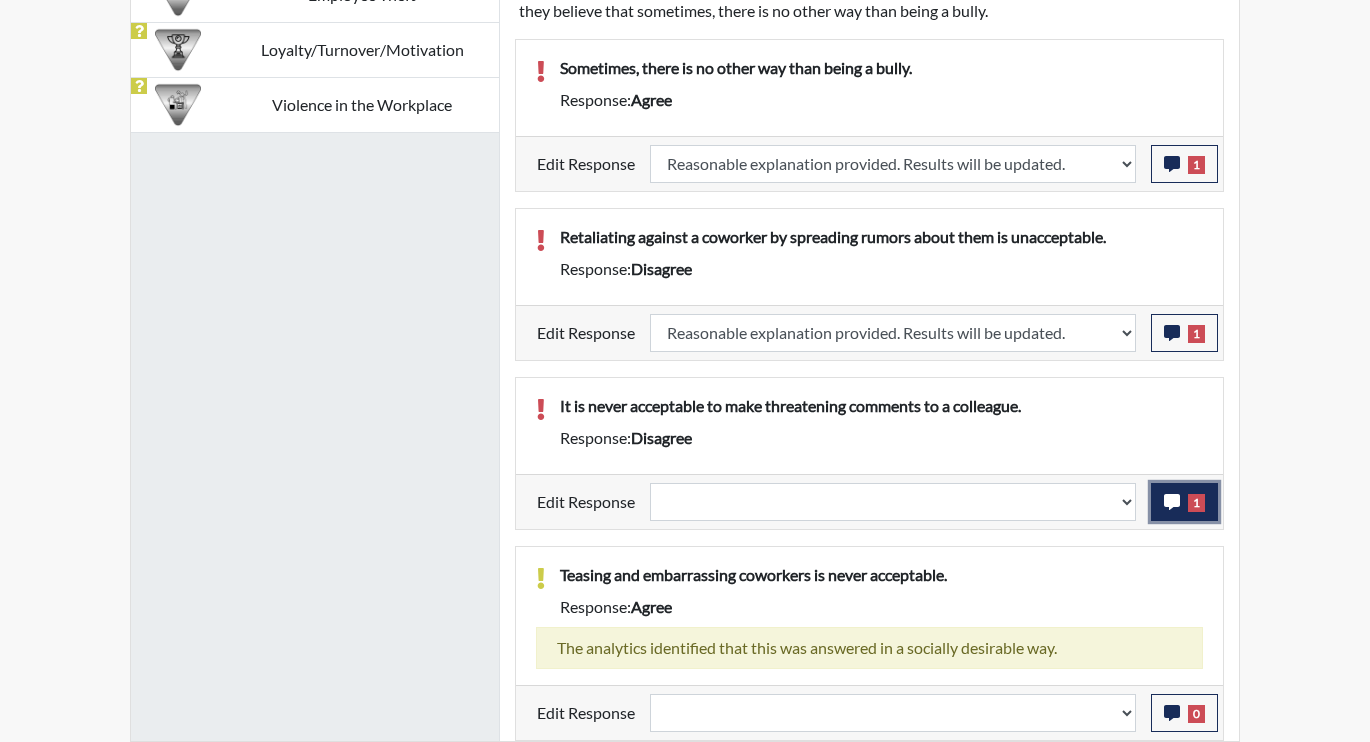 click 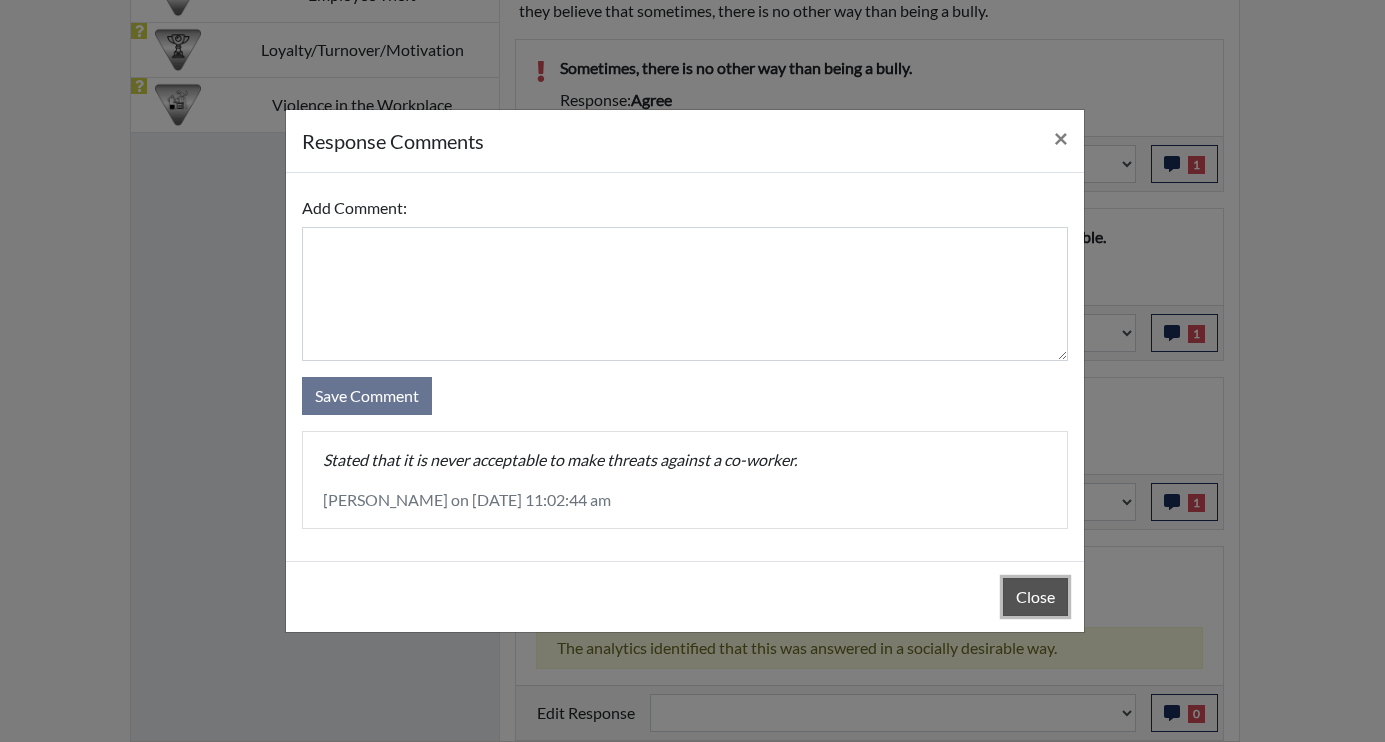 click on "Close" at bounding box center (1035, 597) 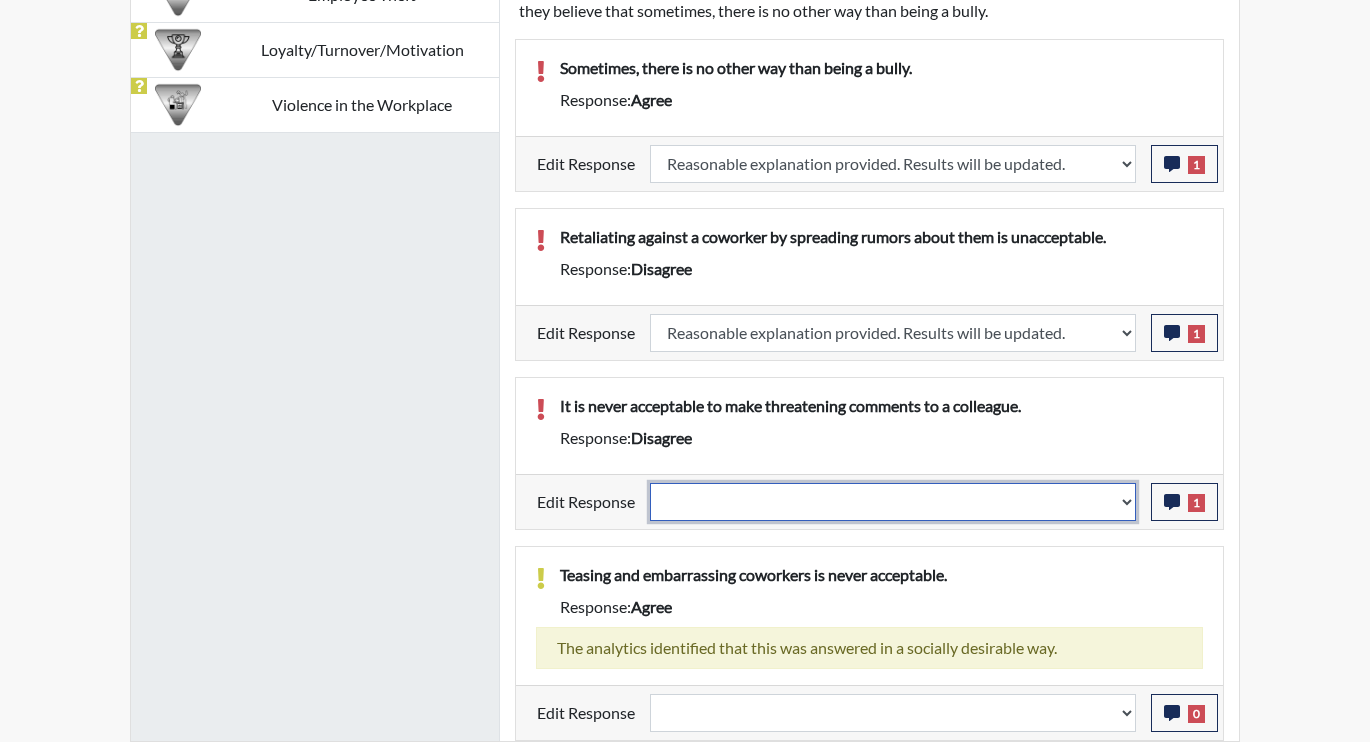 click on "Question is not relevant. Results will be updated. Reasonable explanation provided. Results will be updated. Response confirmed, which places the score below conditions. Clear the response edit. Results will be updated." at bounding box center [893, 502] 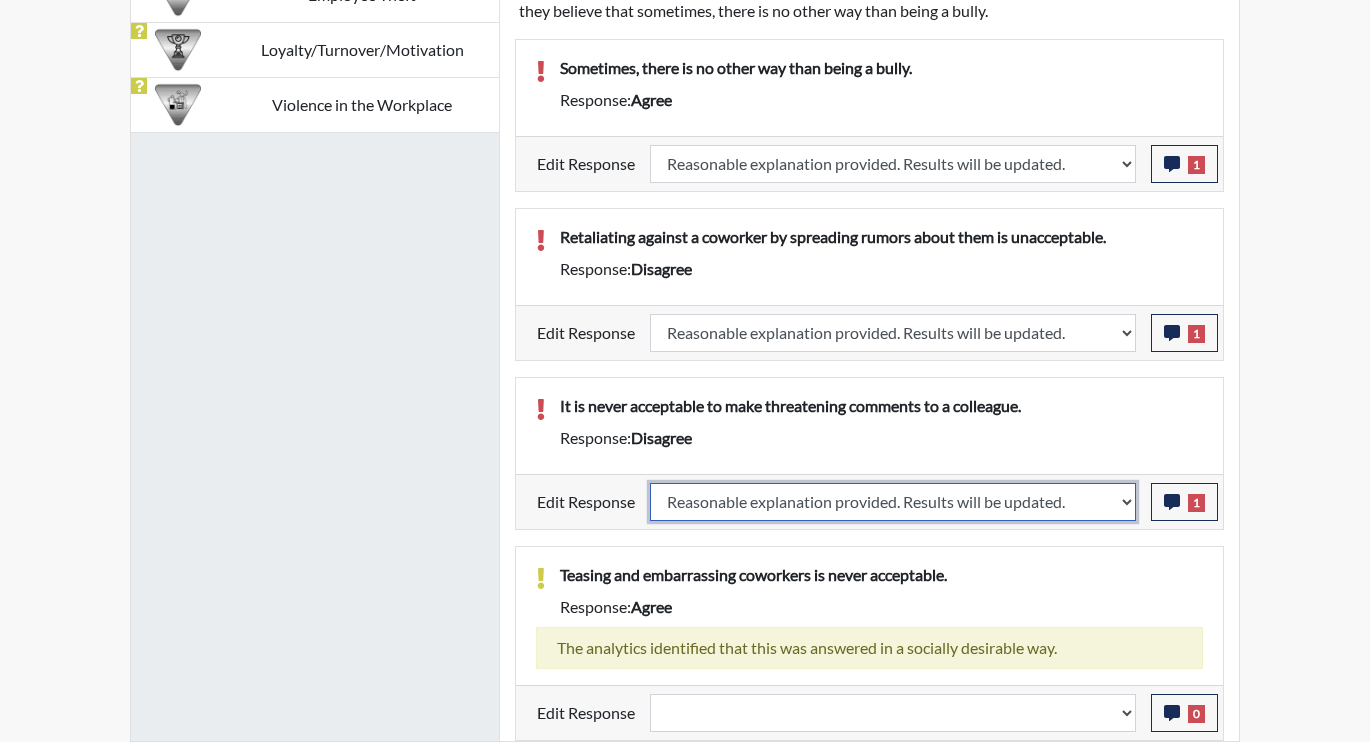 click on "Question is not relevant. Results will be updated. Reasonable explanation provided. Results will be updated. Response confirmed, which places the score below conditions. Clear the response edit. Results will be updated." at bounding box center (893, 502) 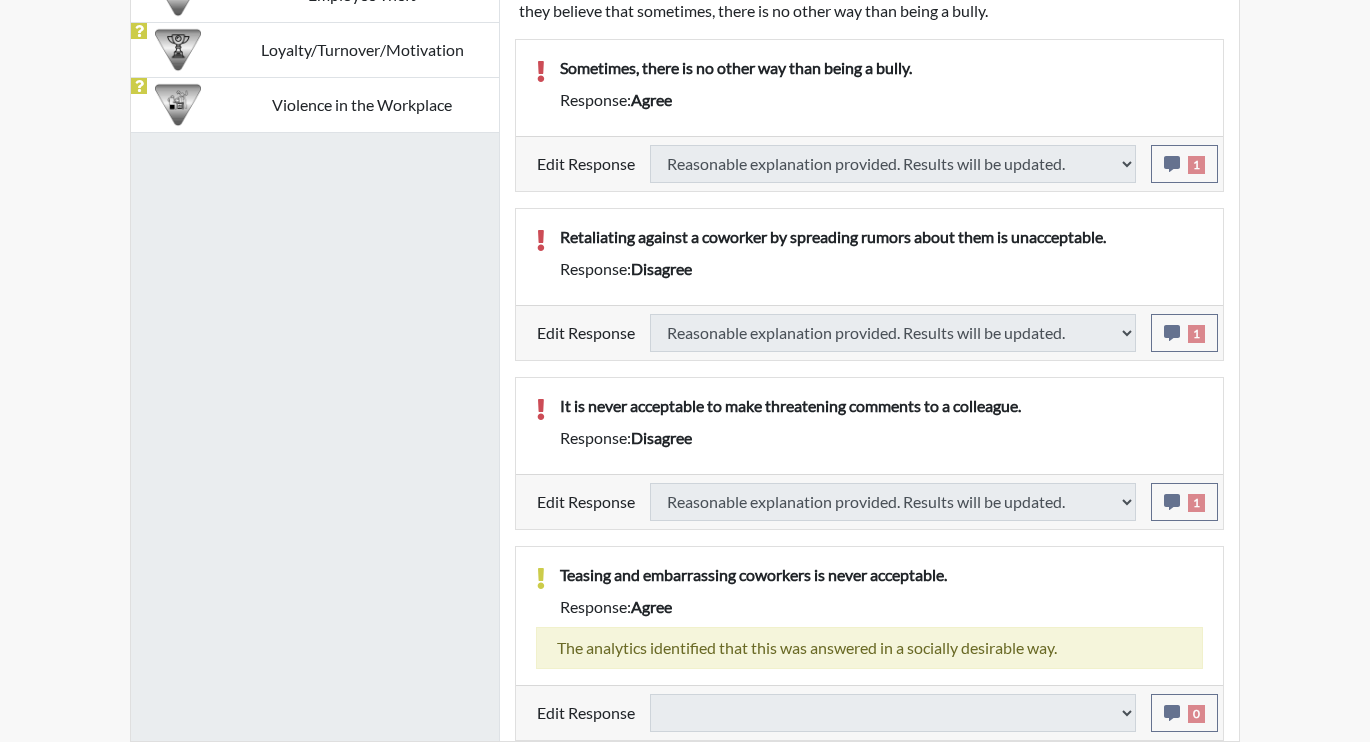 select 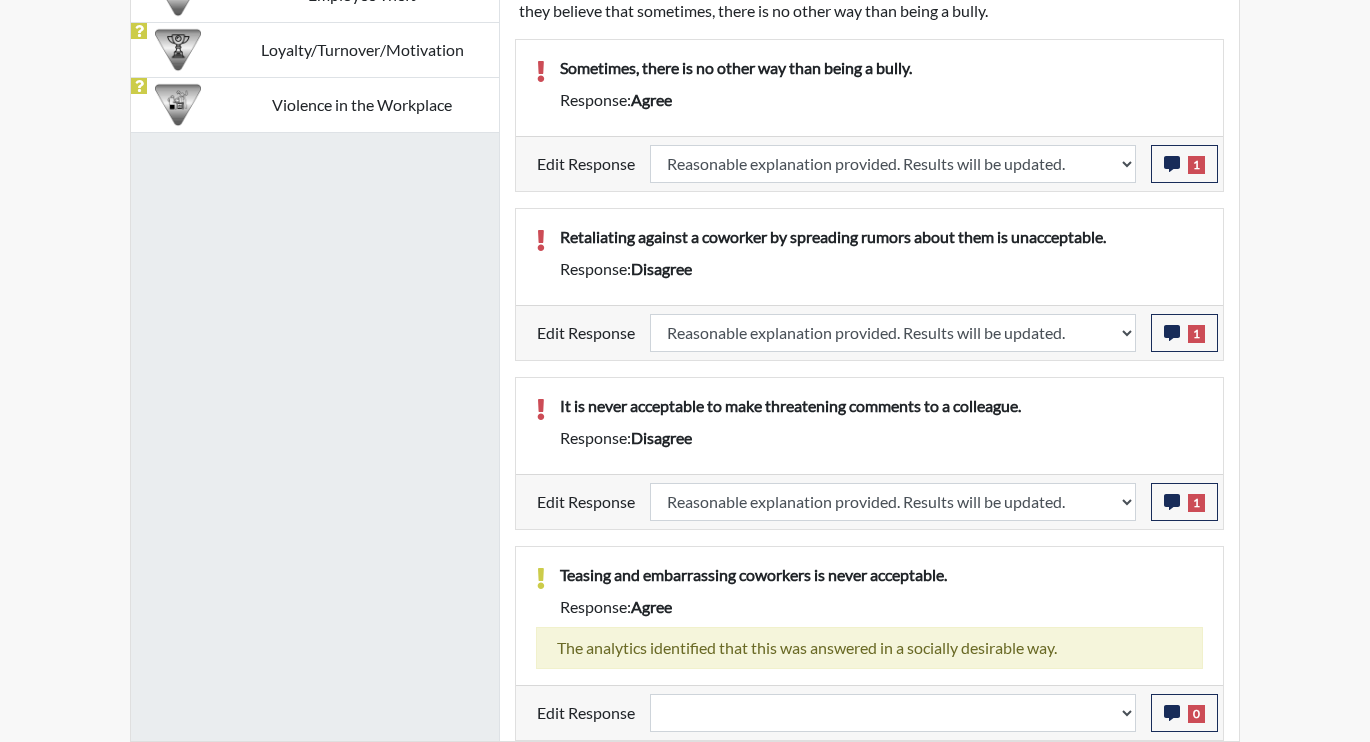 scroll, scrollTop: 999668, scrollLeft: 999169, axis: both 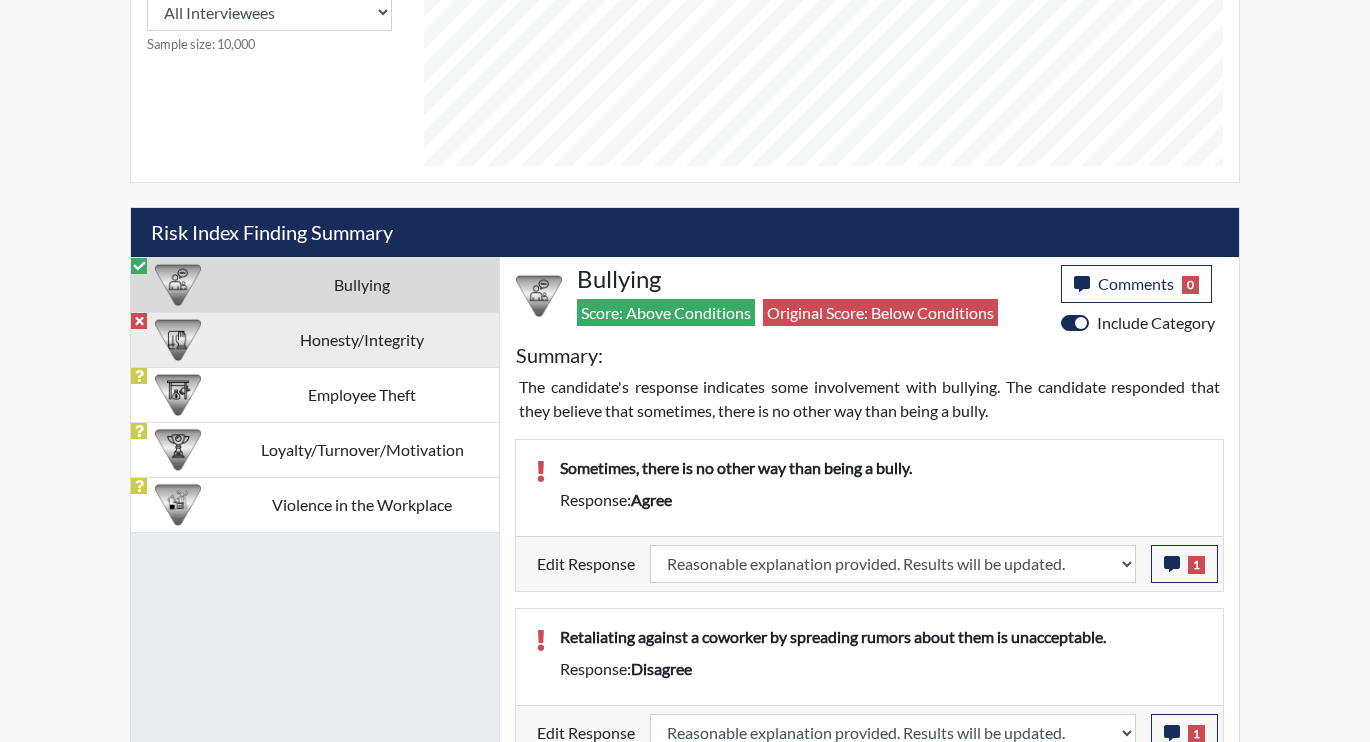 click on "Honesty/Integrity" at bounding box center [362, 339] 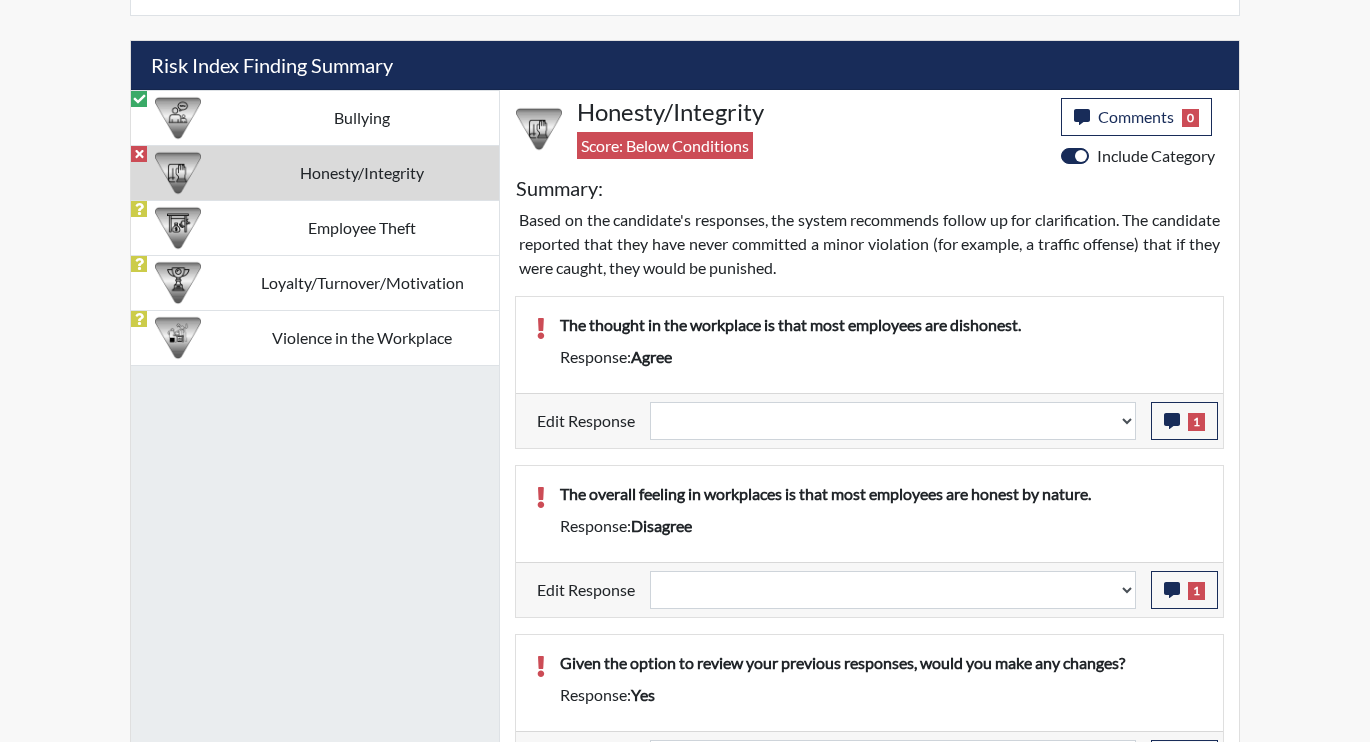 scroll, scrollTop: 1203, scrollLeft: 0, axis: vertical 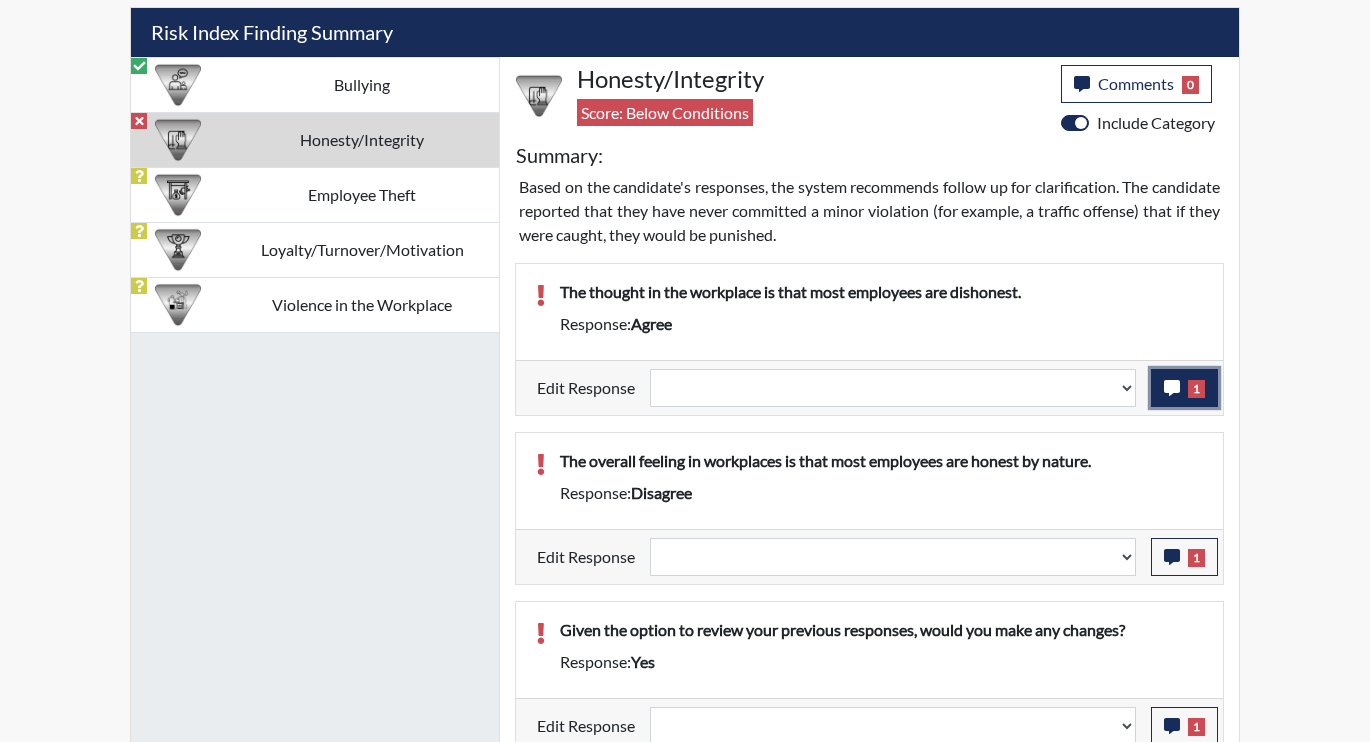 click 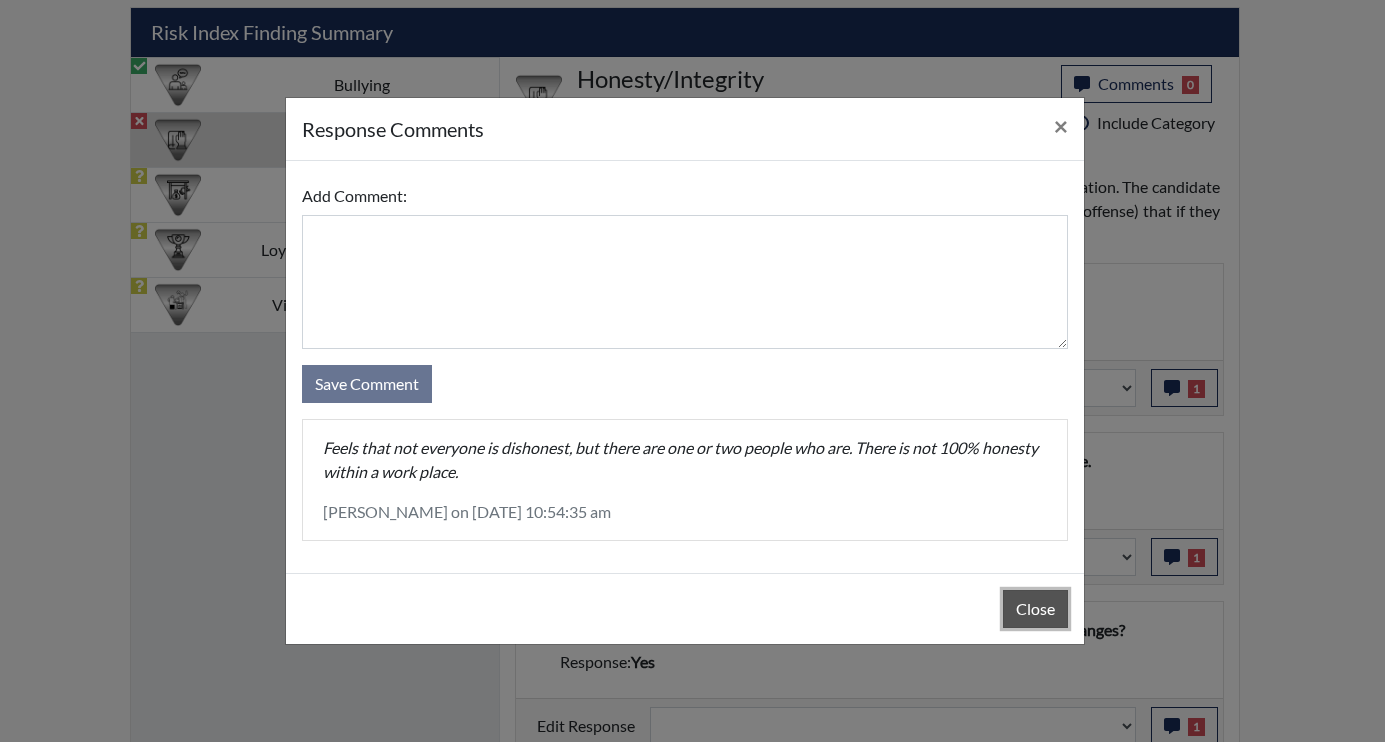click on "Close" at bounding box center (1035, 609) 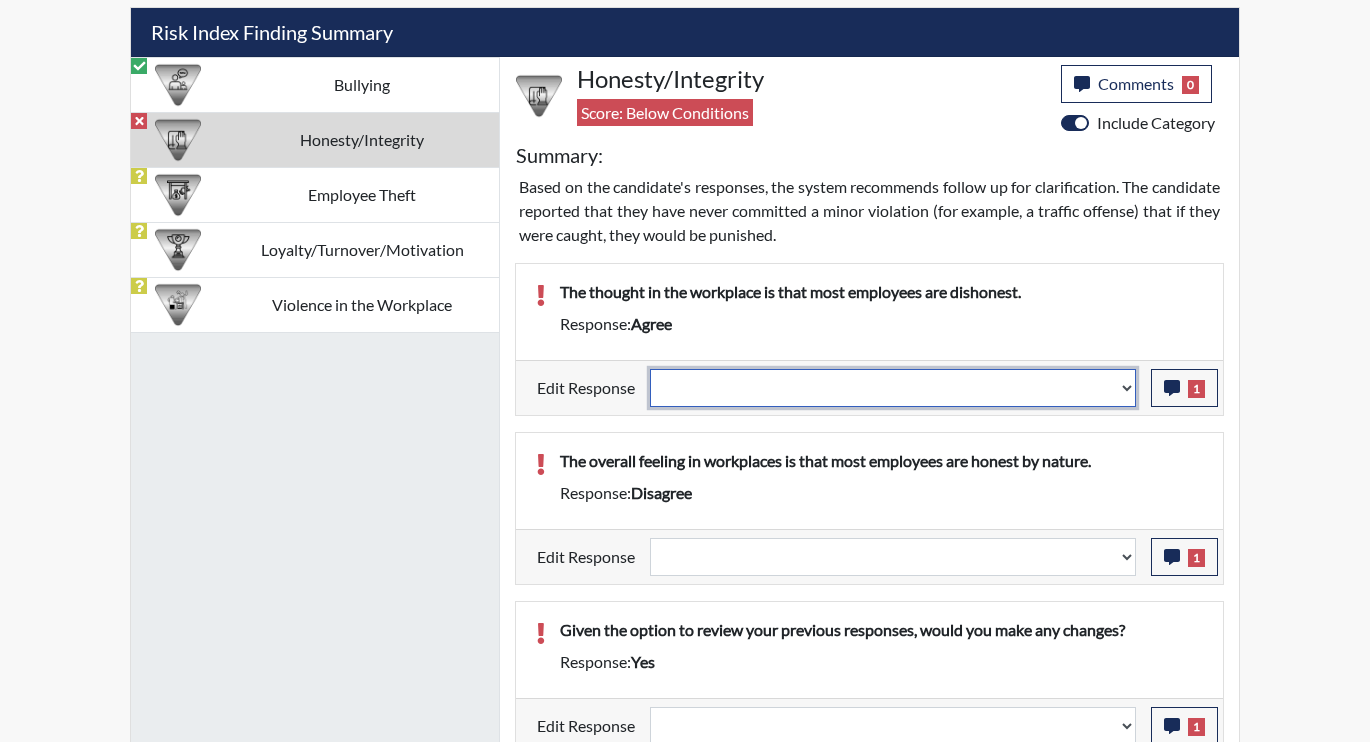 click on "Question is not relevant. Results will be updated. Reasonable explanation provided. Results will be updated. Response confirmed, which places the score below conditions. Clear the response edit. Results will be updated." at bounding box center (893, 388) 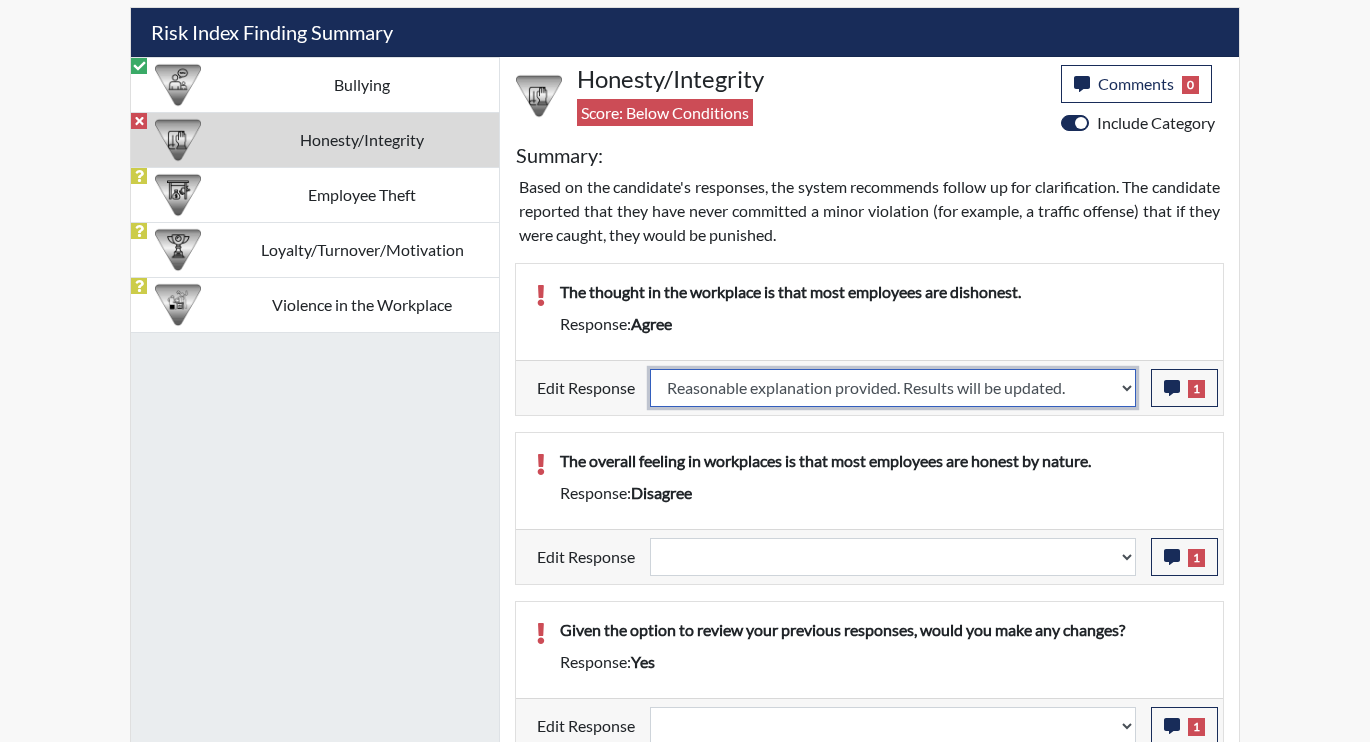 click on "Question is not relevant. Results will be updated. Reasonable explanation provided. Results will be updated. Response confirmed, which places the score below conditions. Clear the response edit. Results will be updated." at bounding box center [893, 388] 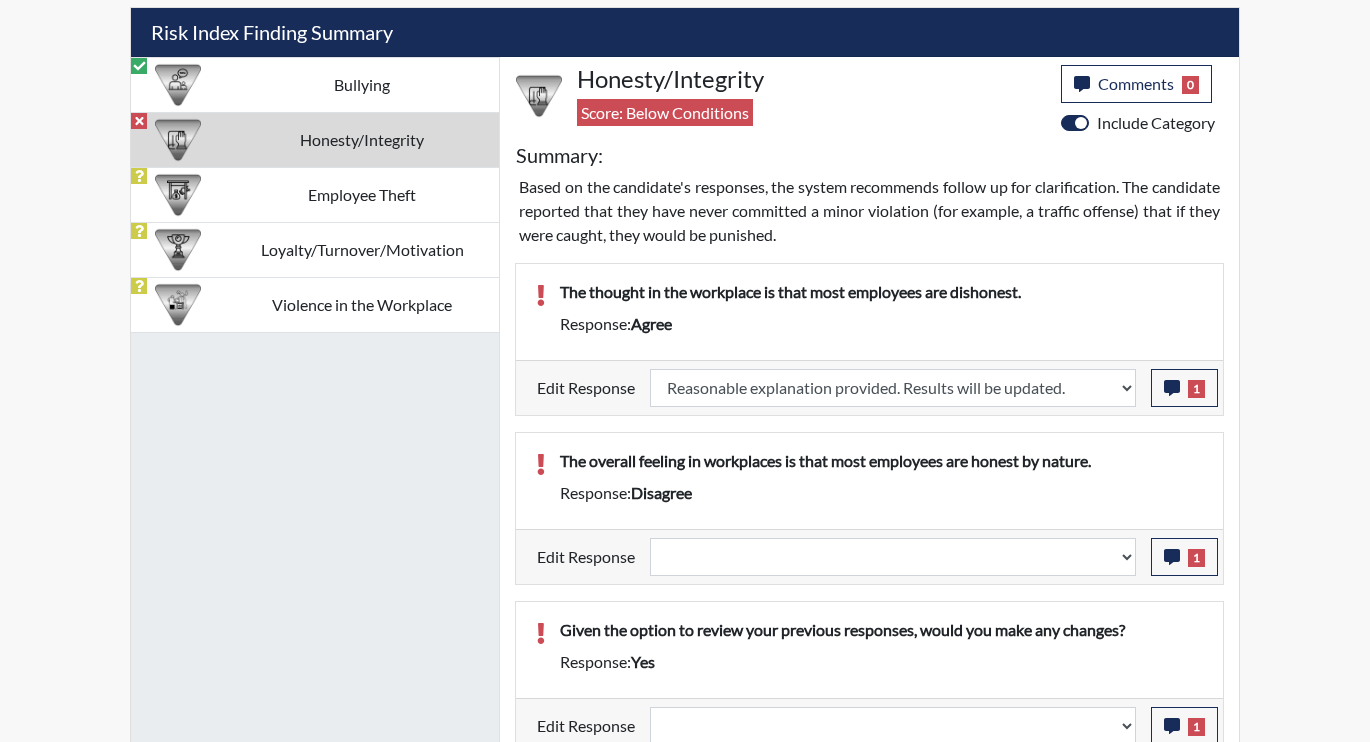 select 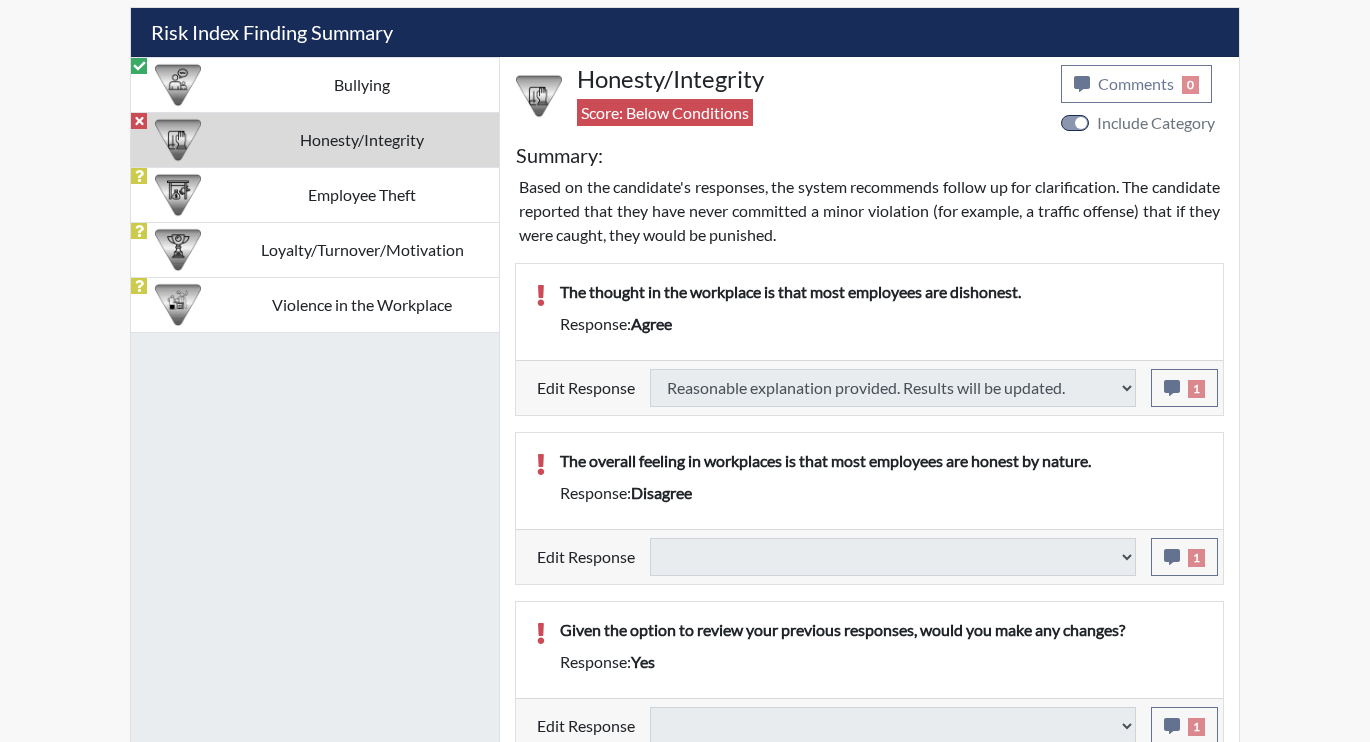type on "Above Conditions" 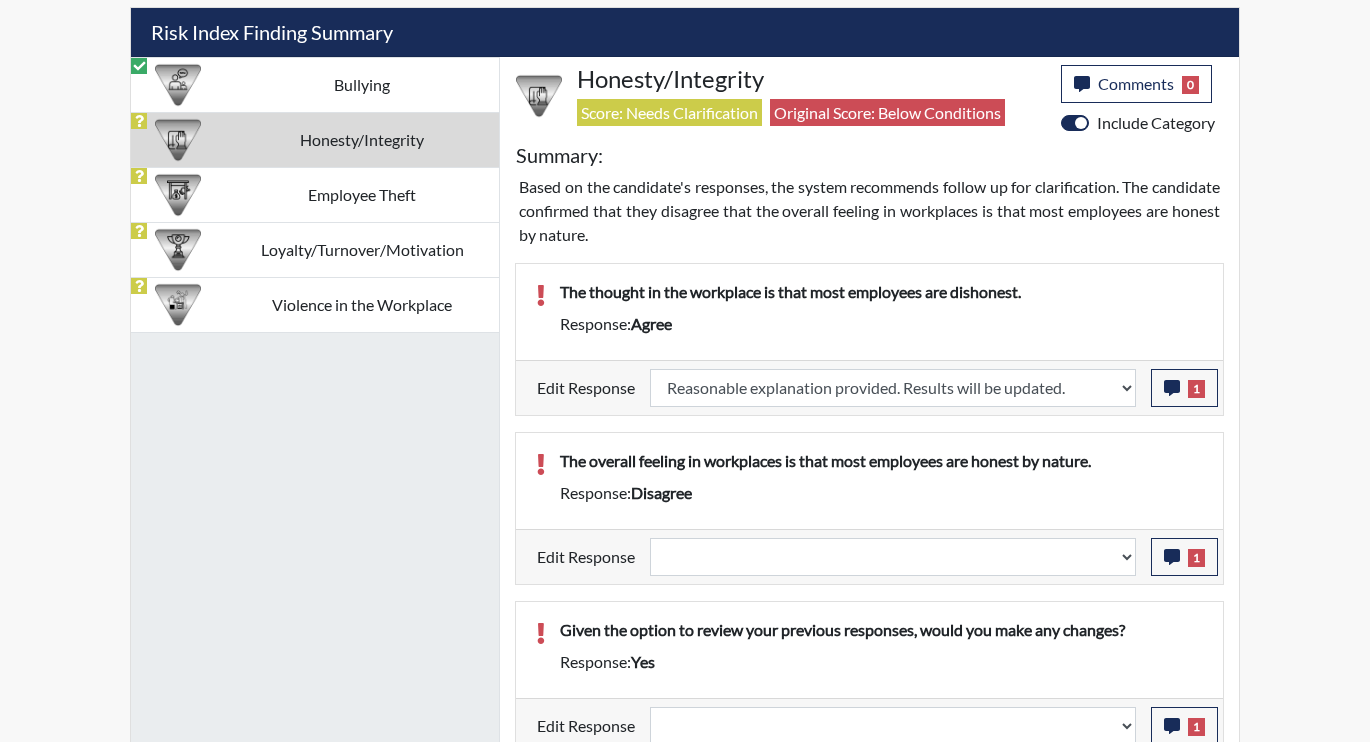 scroll, scrollTop: 999668, scrollLeft: 999169, axis: both 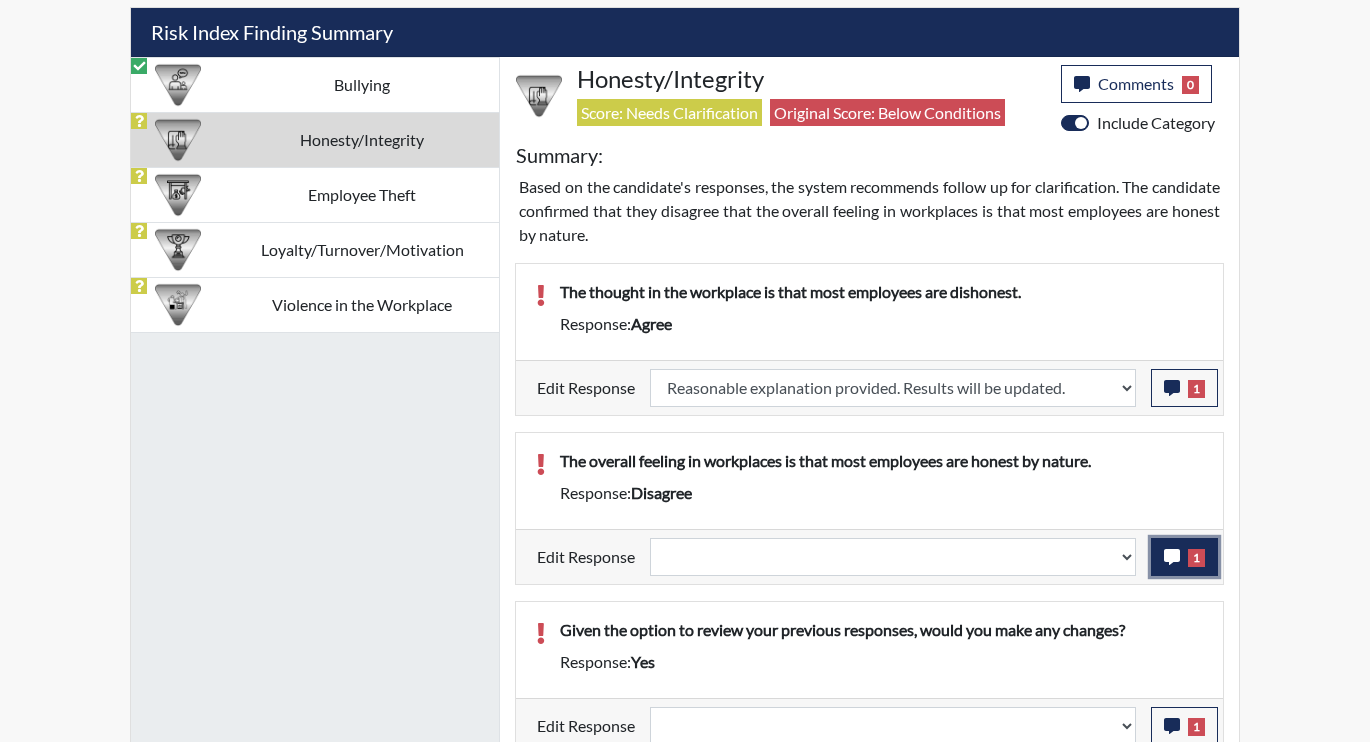 click 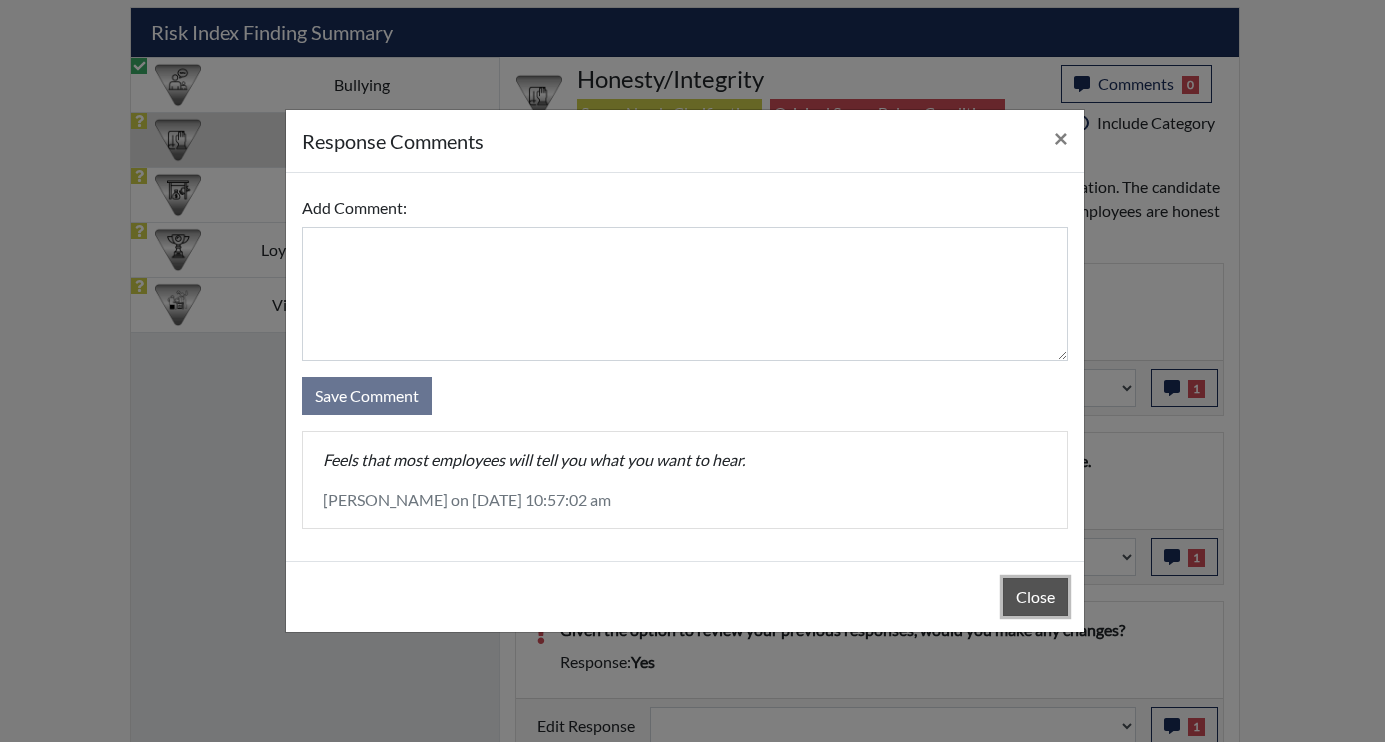 click on "Close" at bounding box center [1035, 597] 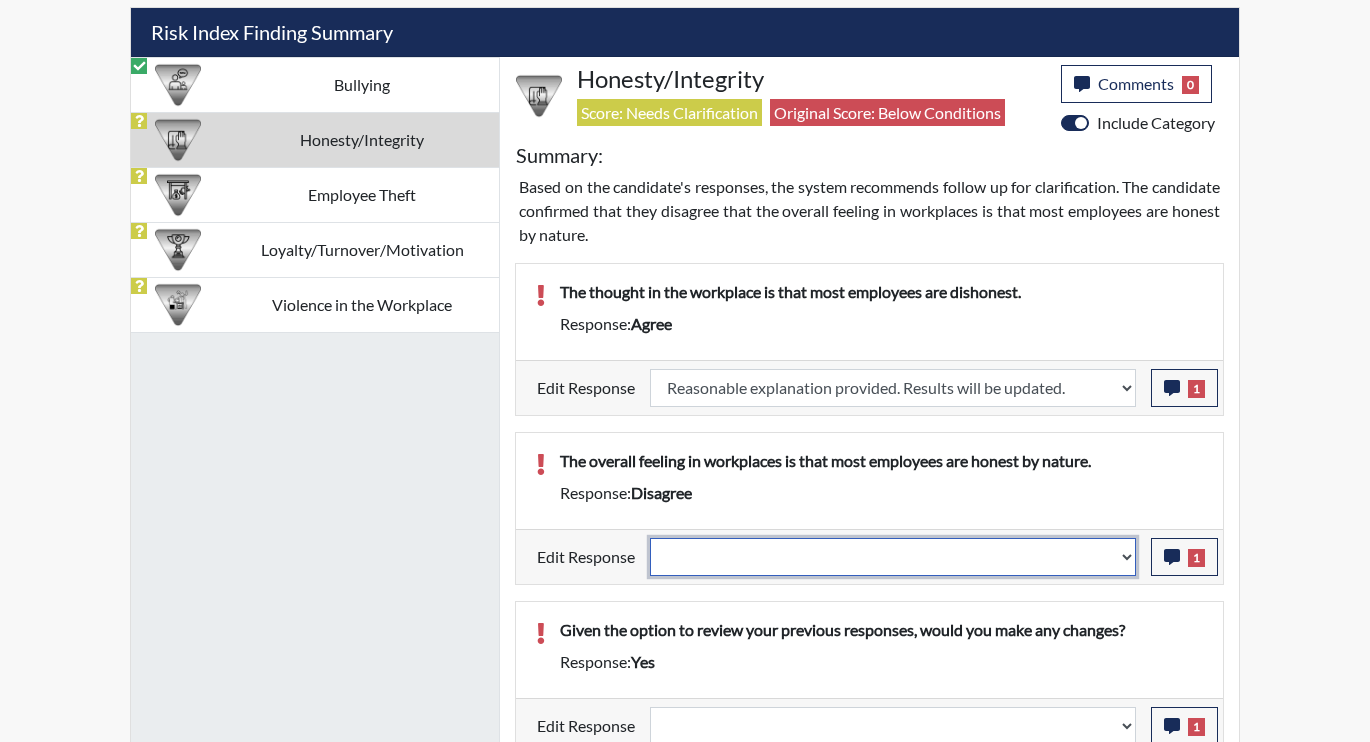 click on "Question is not relevant. Results will be updated. Reasonable explanation provided. Results will be updated. Response confirmed, which places the score below conditions. Clear the response edit. Results will be updated." at bounding box center [893, 557] 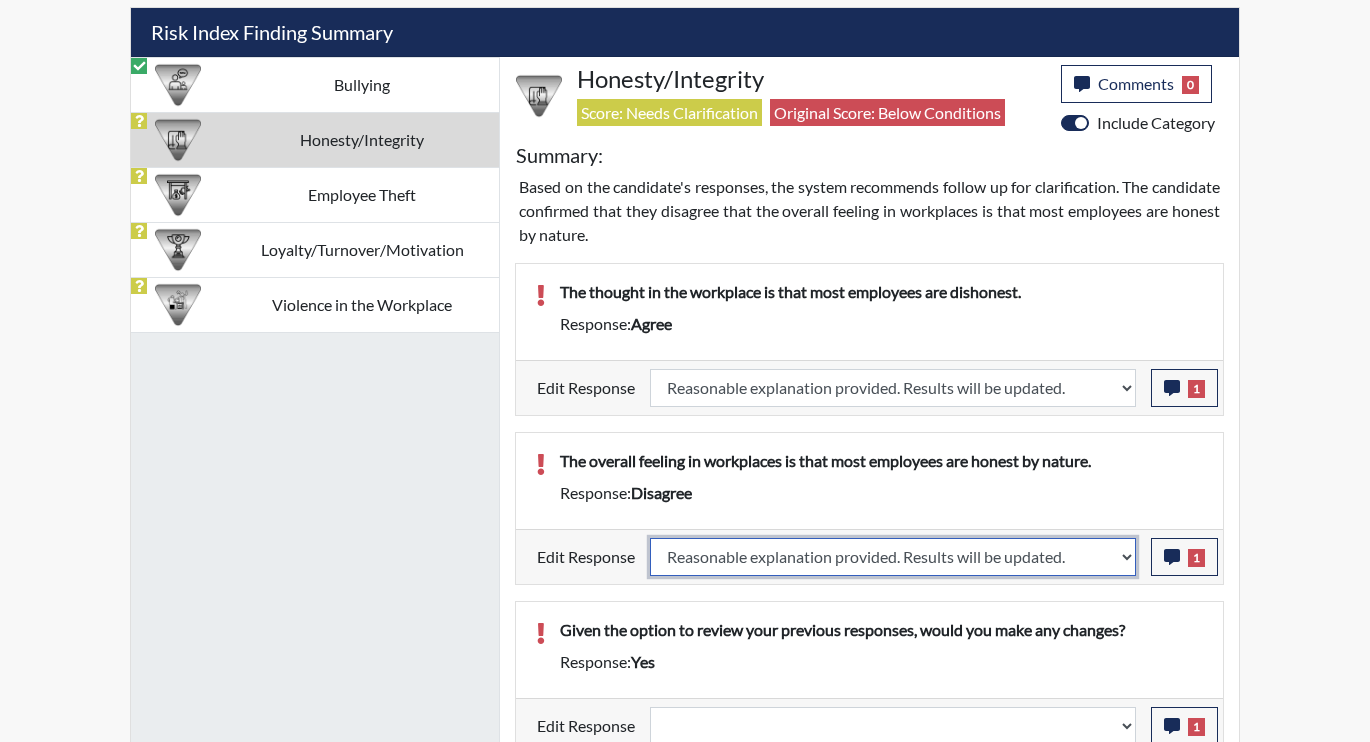 click on "Question is not relevant. Results will be updated. Reasonable explanation provided. Results will be updated. Response confirmed, which places the score below conditions. Clear the response edit. Results will be updated." at bounding box center (893, 557) 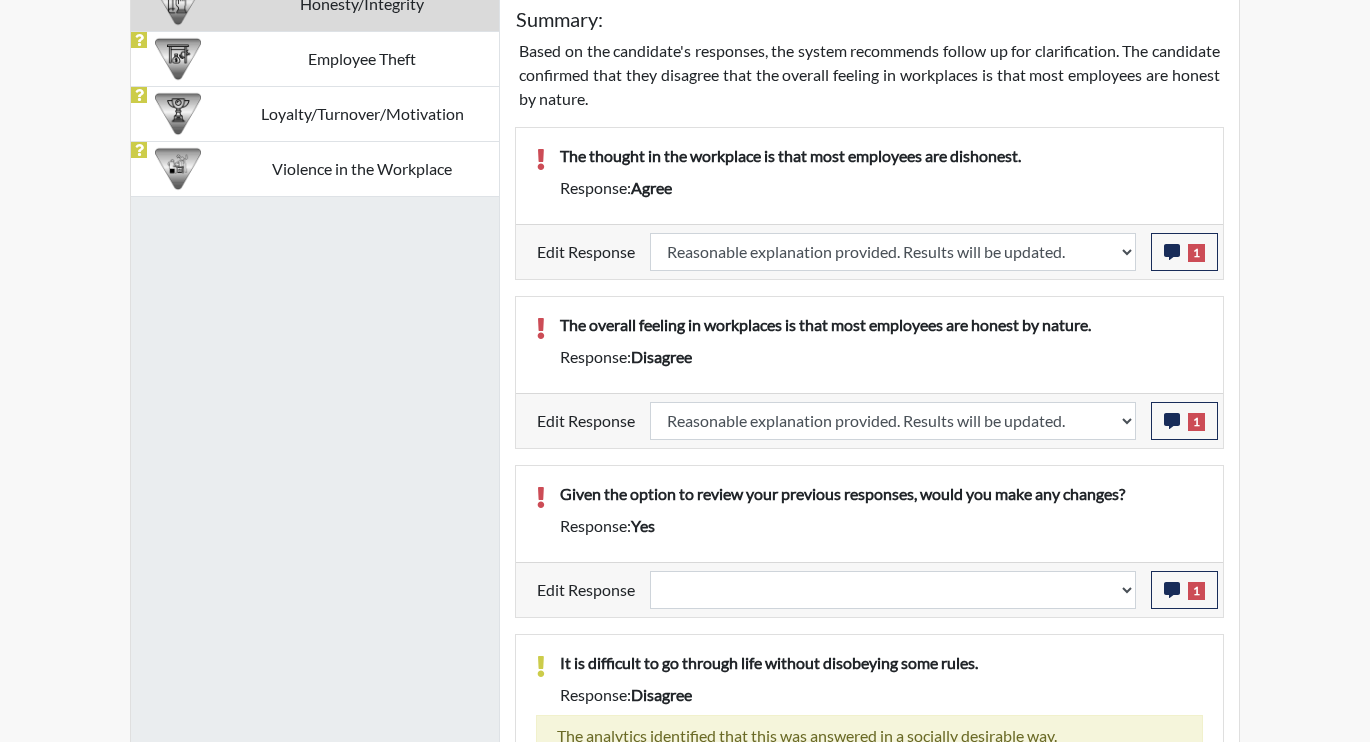 select 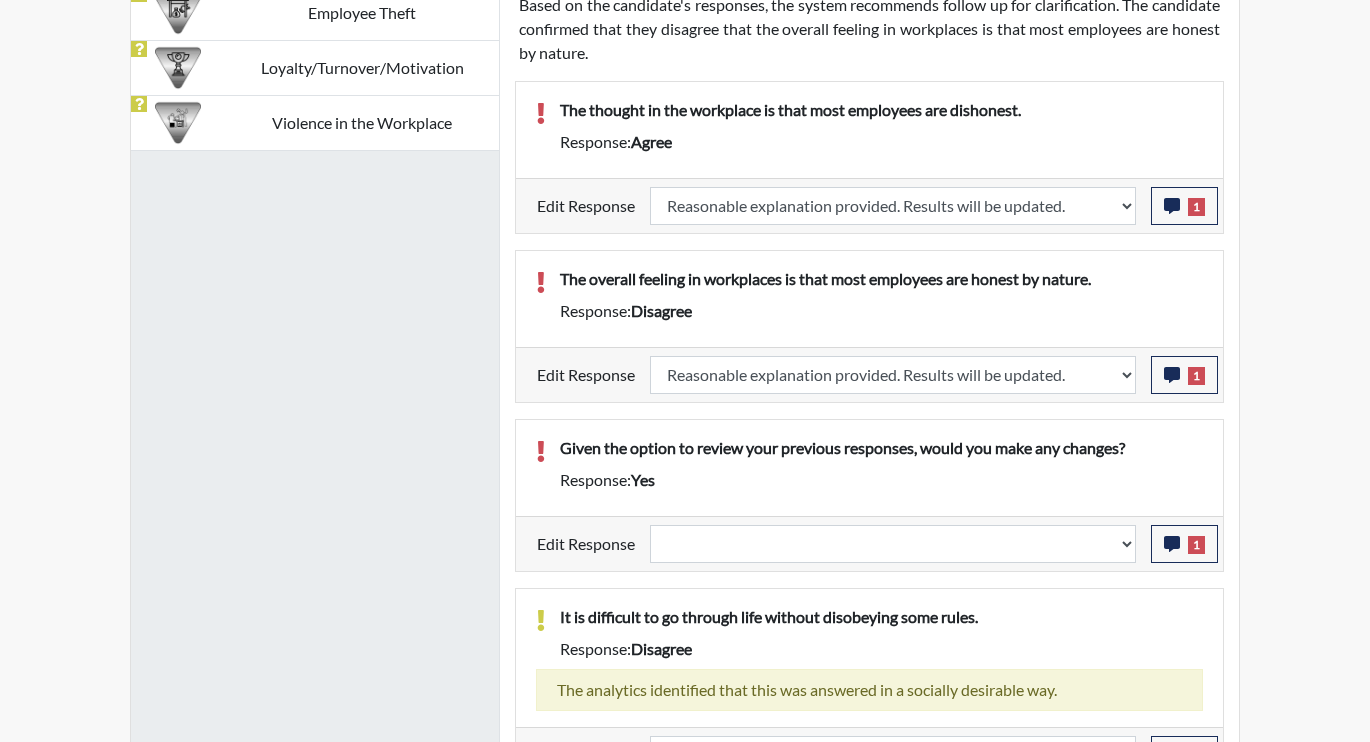 scroll, scrollTop: 1403, scrollLeft: 0, axis: vertical 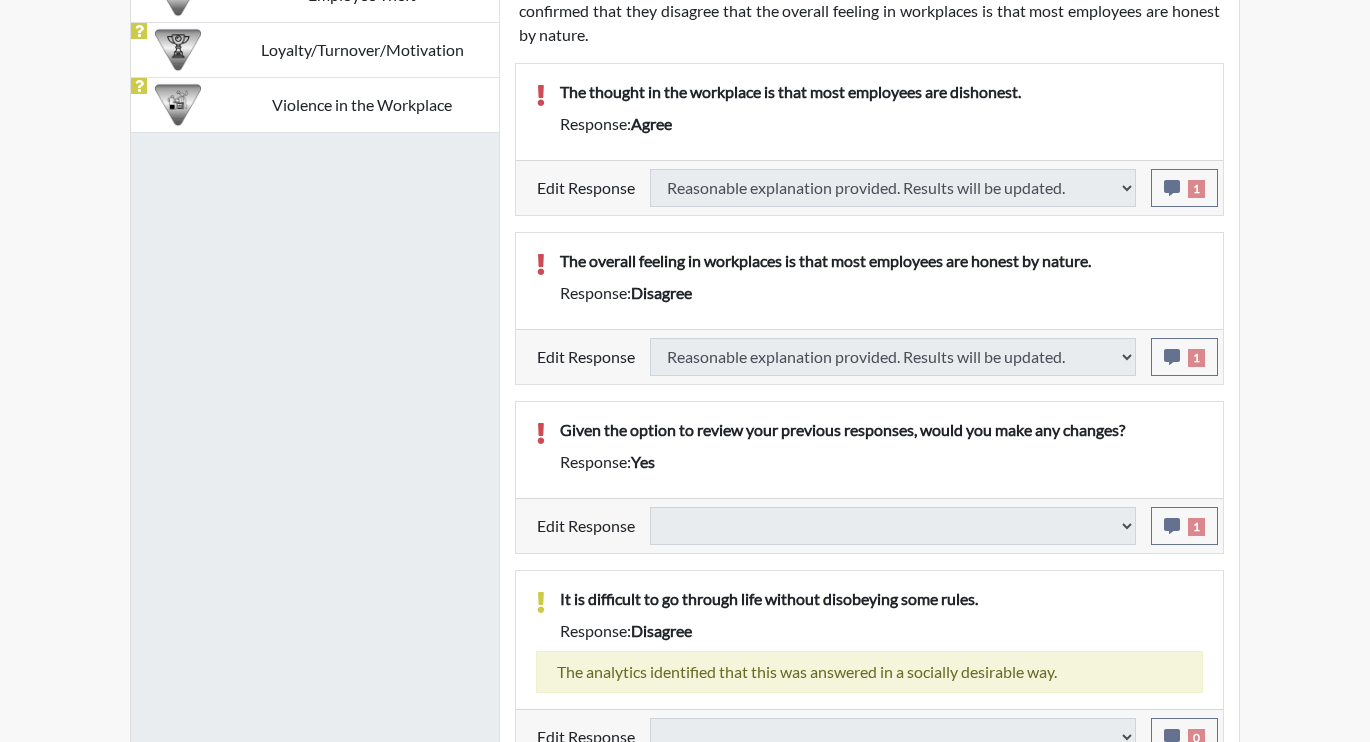select 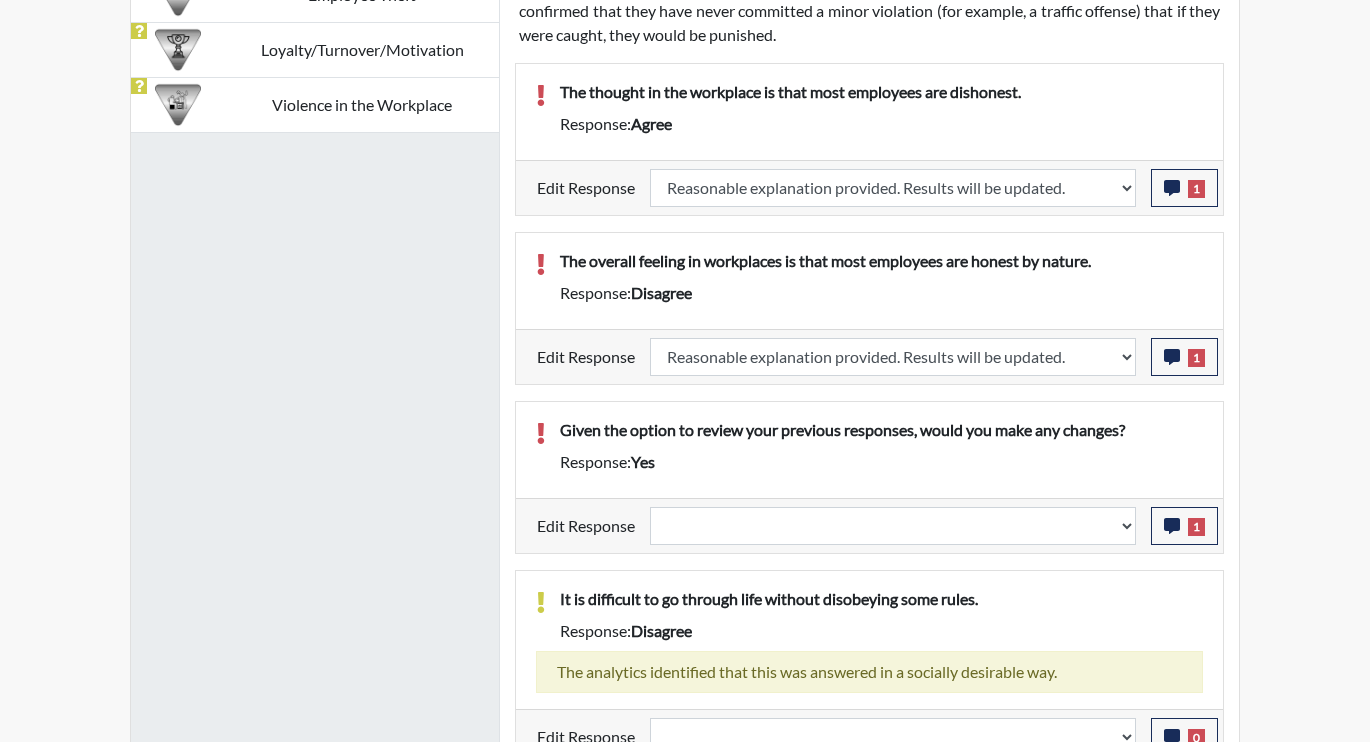 scroll, scrollTop: 999668, scrollLeft: 999169, axis: both 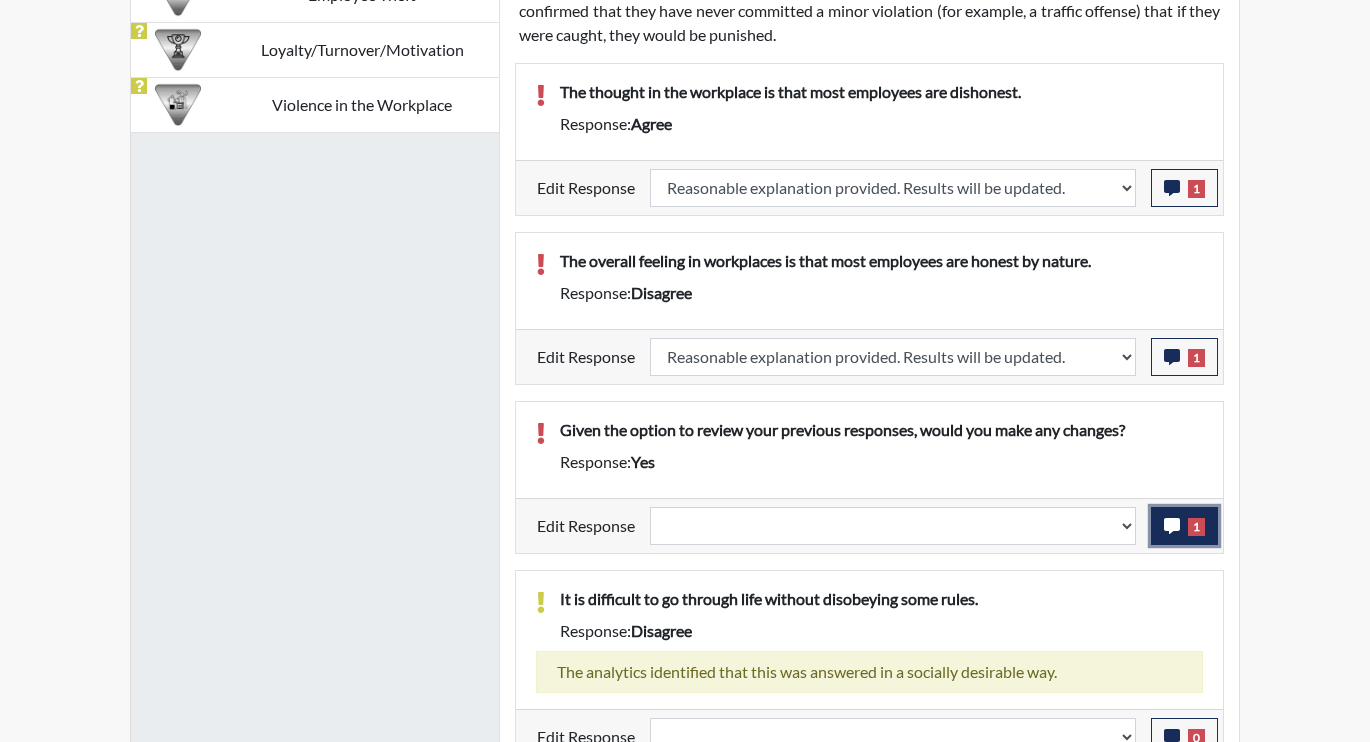 click 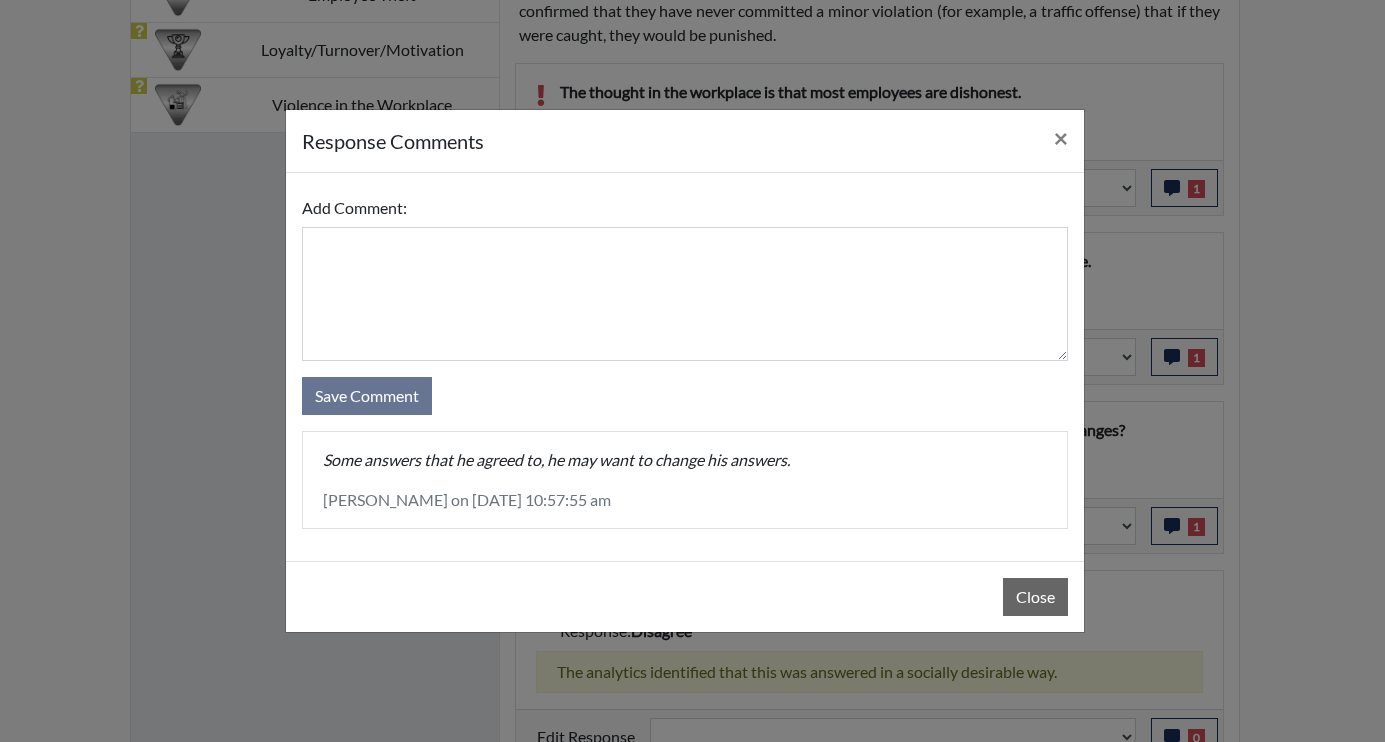 click on "response Comments × Add Comment: Save Comment Some answers that he agreed to, he may want to change his answers.  Monique Hargrove on July 1st 2025, 10:57:55 am Close" at bounding box center [692, 371] 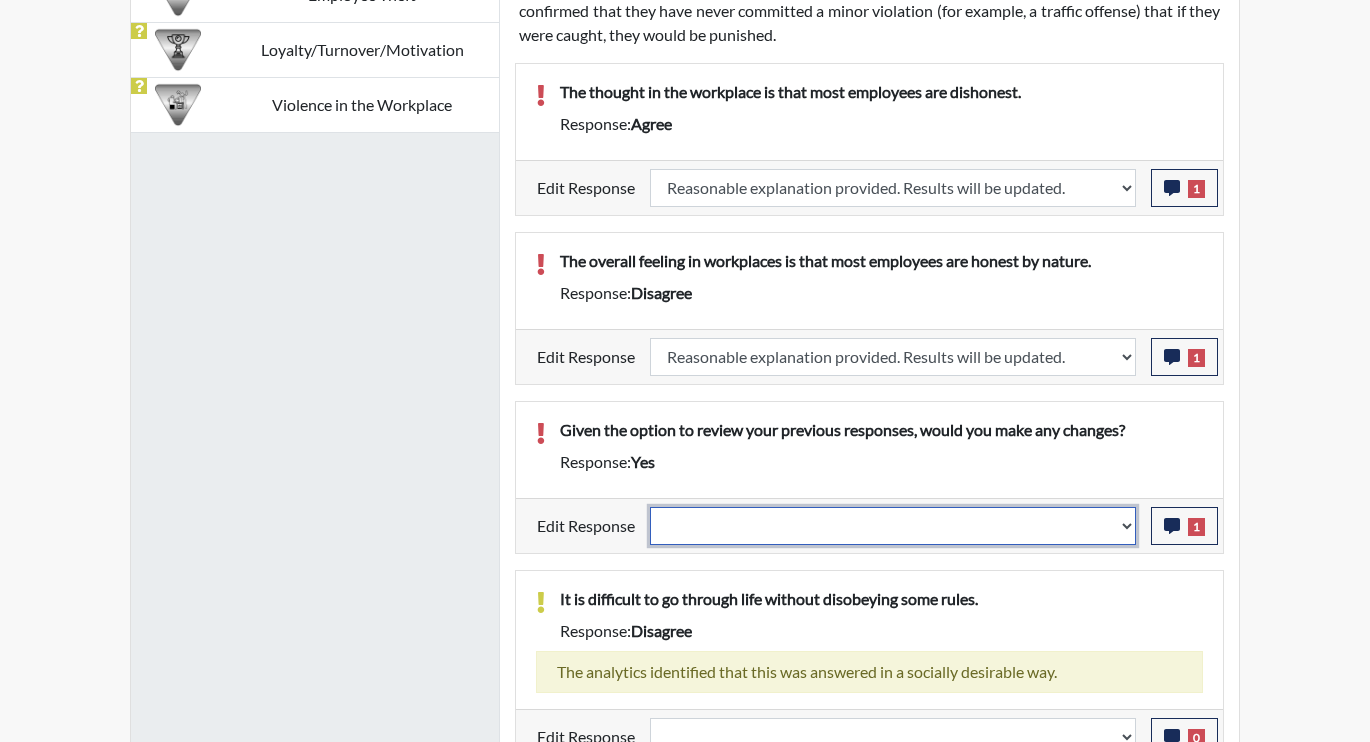 click on "Question is not relevant. Results will be updated. Reasonable explanation provided. Results will be updated. Response confirmed, which places the score below conditions. Clear the response edit. Results will be updated." at bounding box center [893, 526] 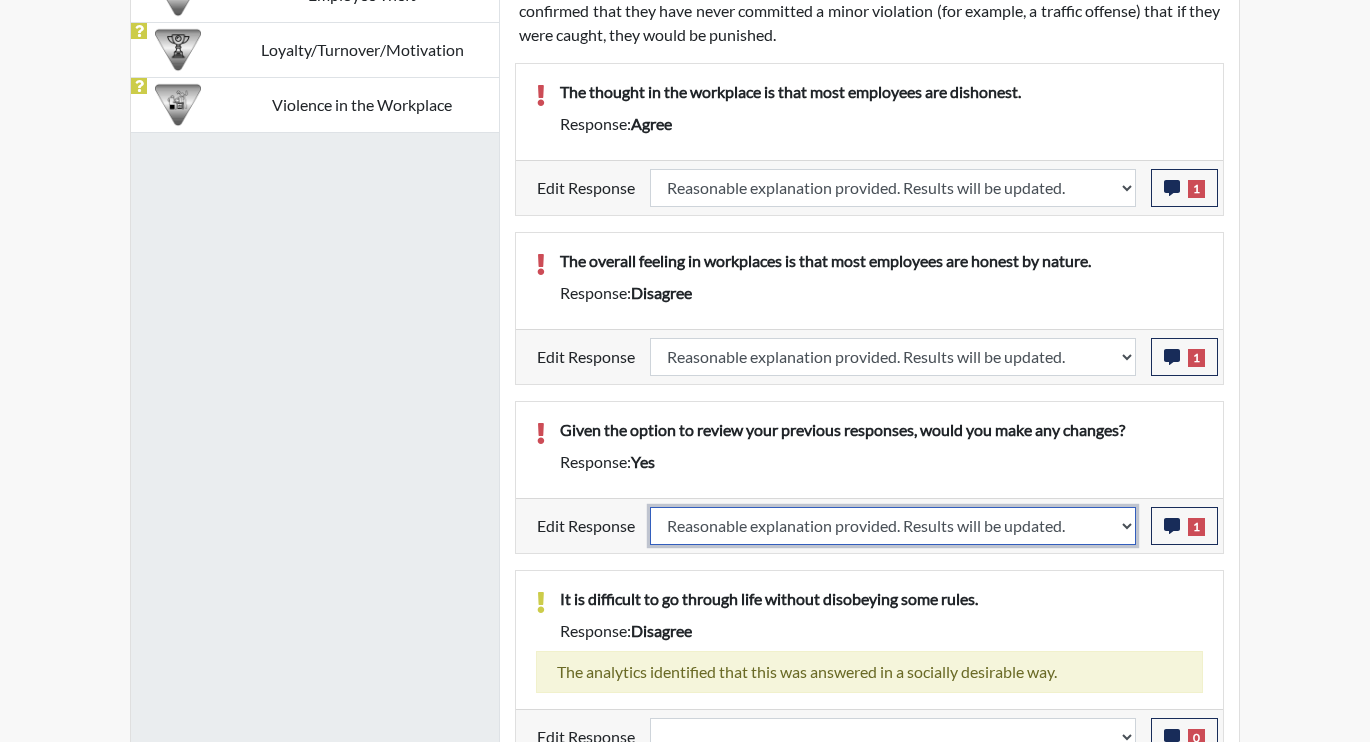 click on "Question is not relevant. Results will be updated. Reasonable explanation provided. Results will be updated. Response confirmed, which places the score below conditions. Clear the response edit. Results will be updated." at bounding box center (893, 526) 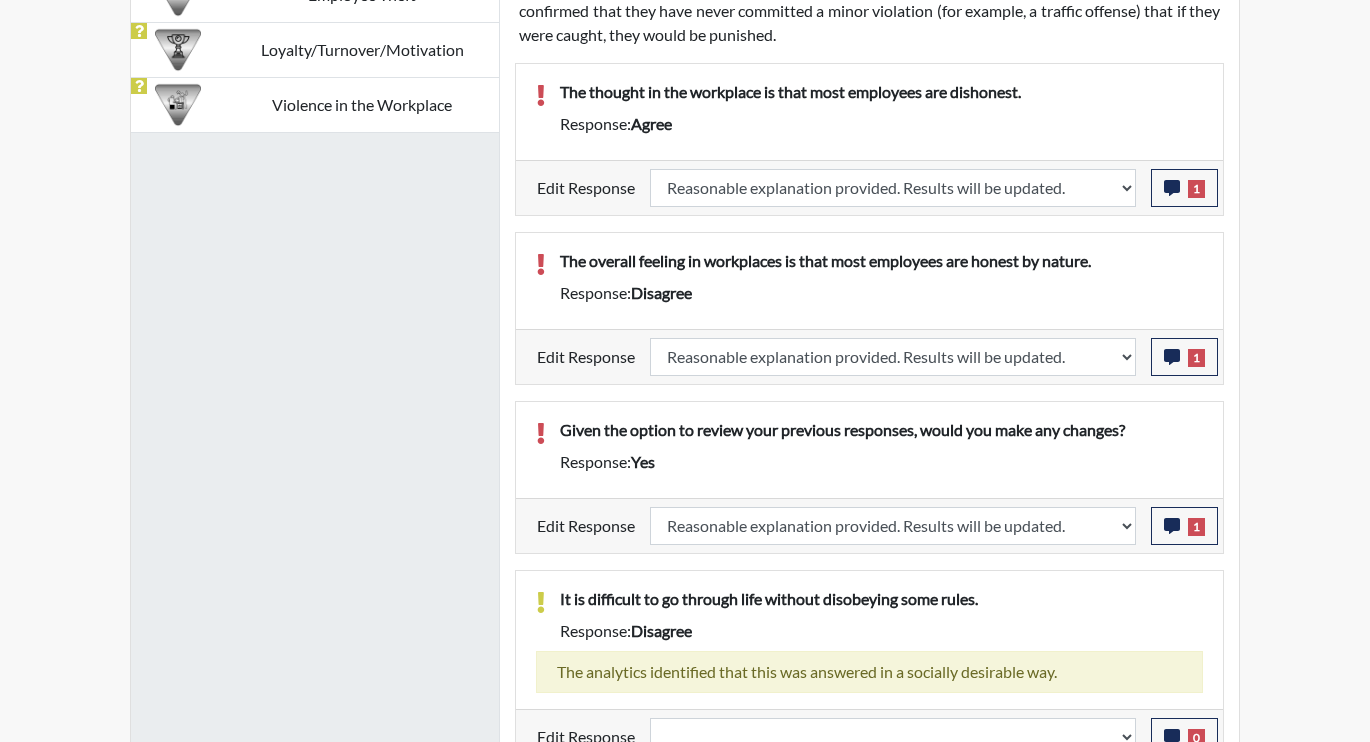 select 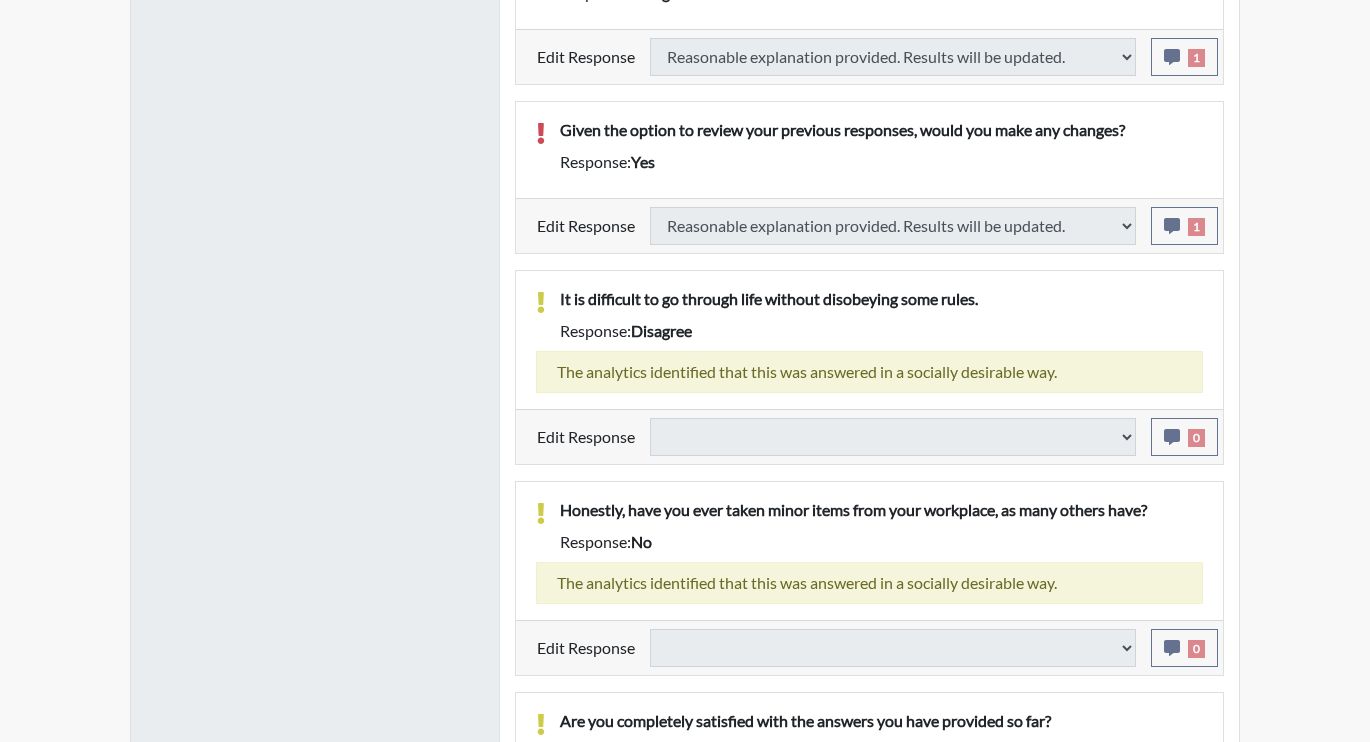 select 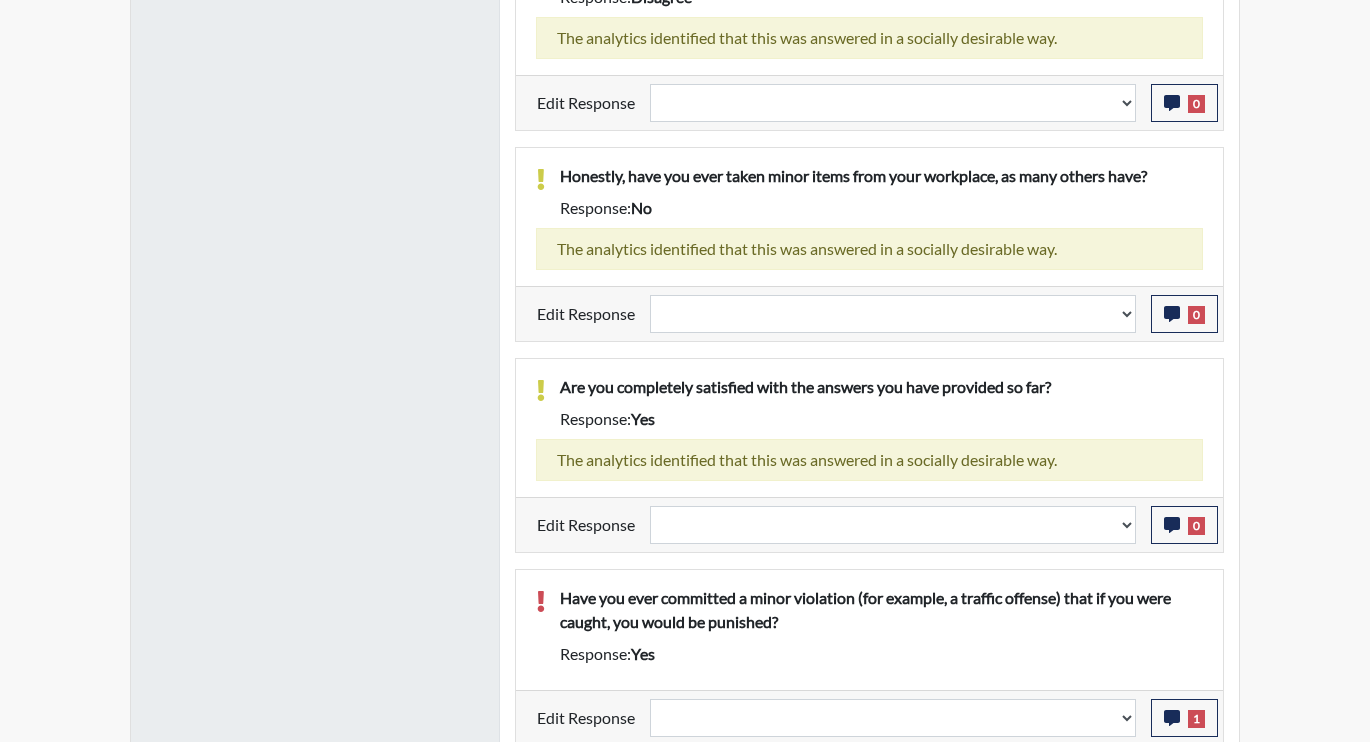 scroll, scrollTop: 2042, scrollLeft: 0, axis: vertical 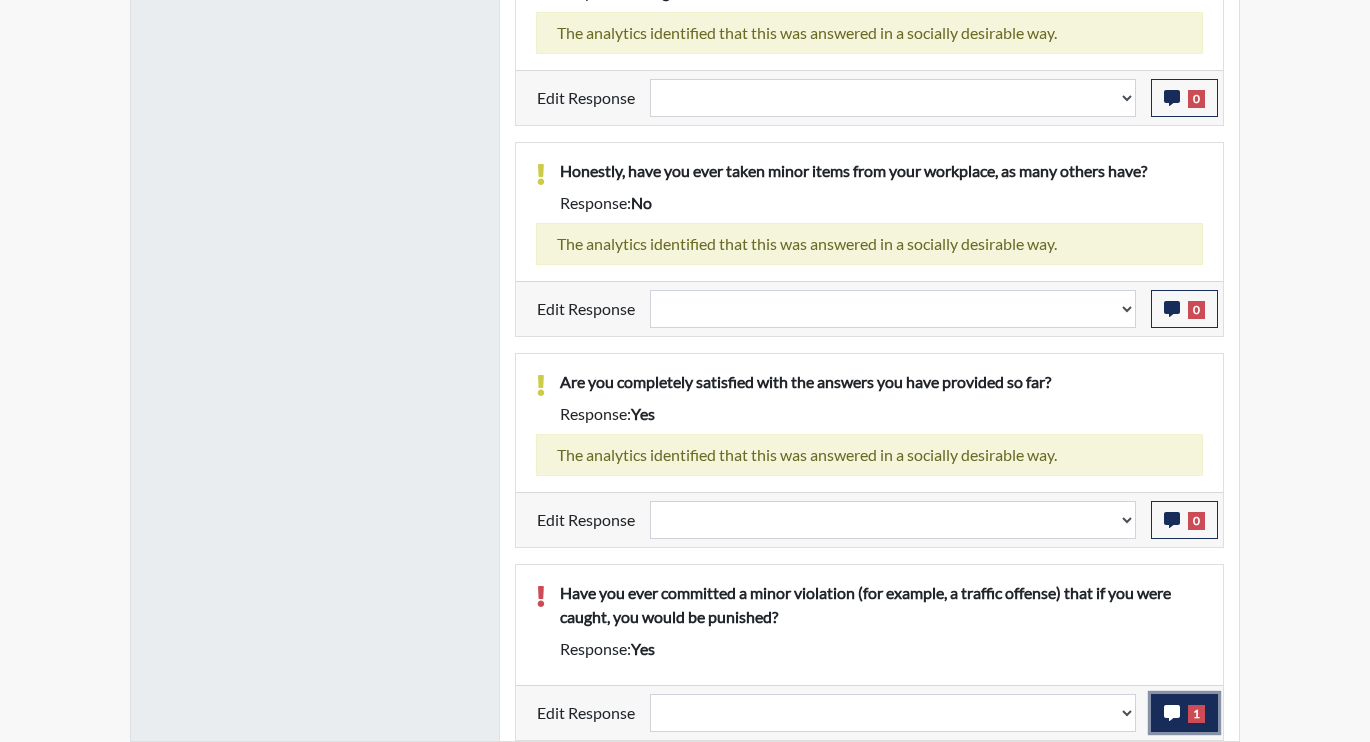 click on "1" at bounding box center (1184, 713) 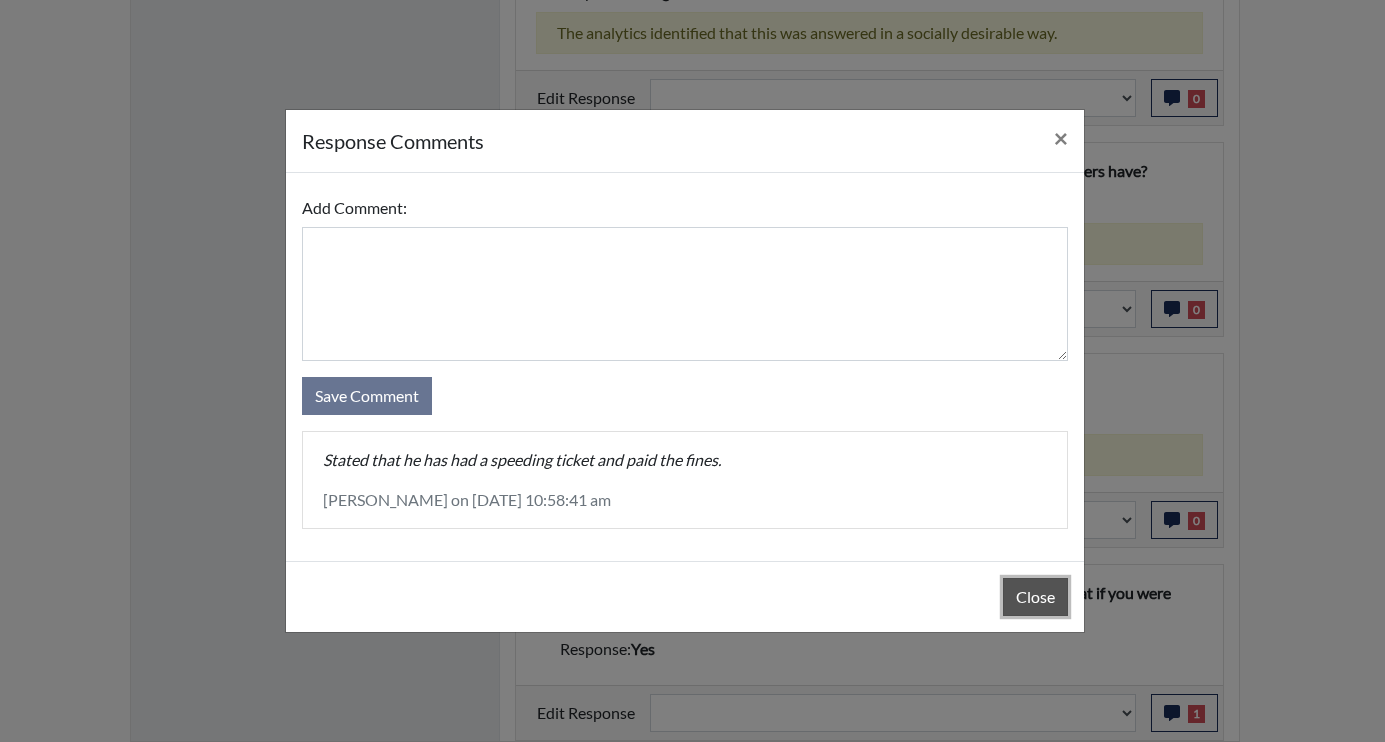 click on "Close" at bounding box center [1035, 597] 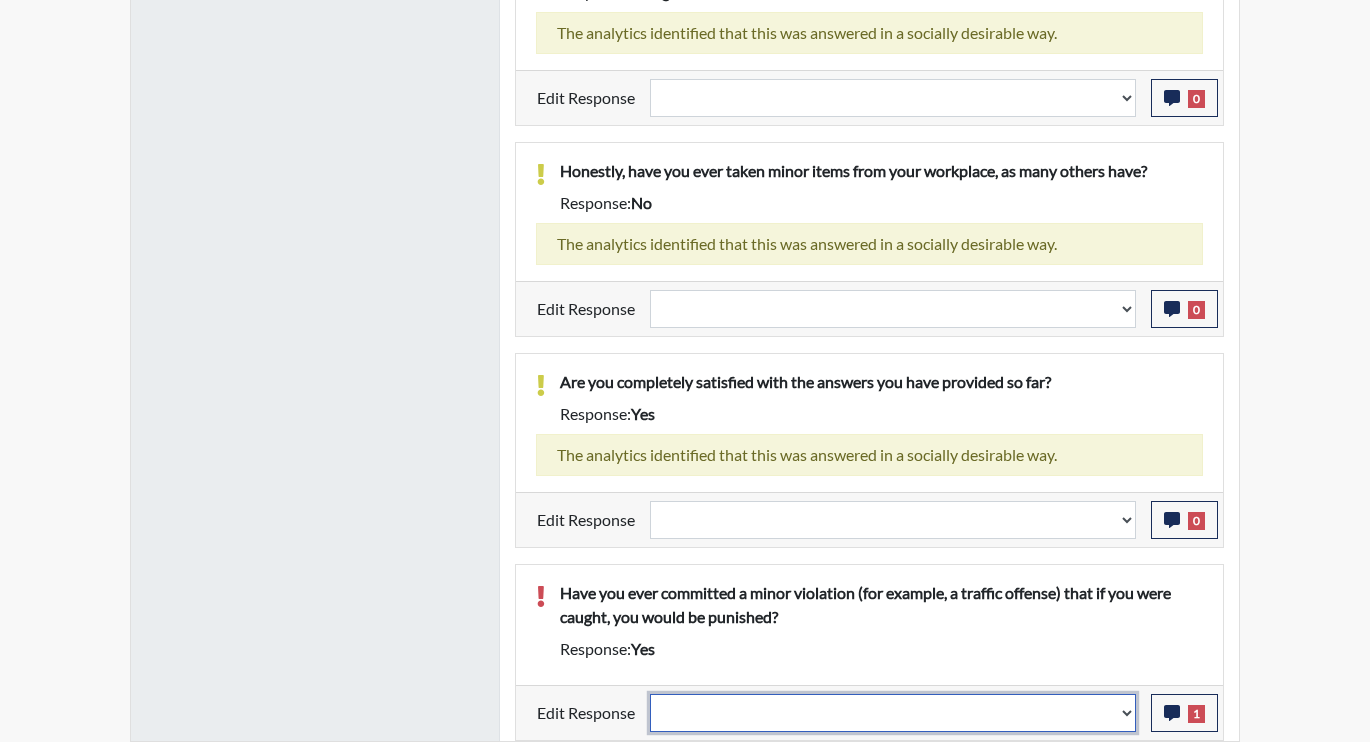 click on "Question is not relevant. Results will be updated. Reasonable explanation provided. Results will be updated. Response confirmed, which places the score below conditions. Clear the response edit. Results will be updated." at bounding box center [893, 713] 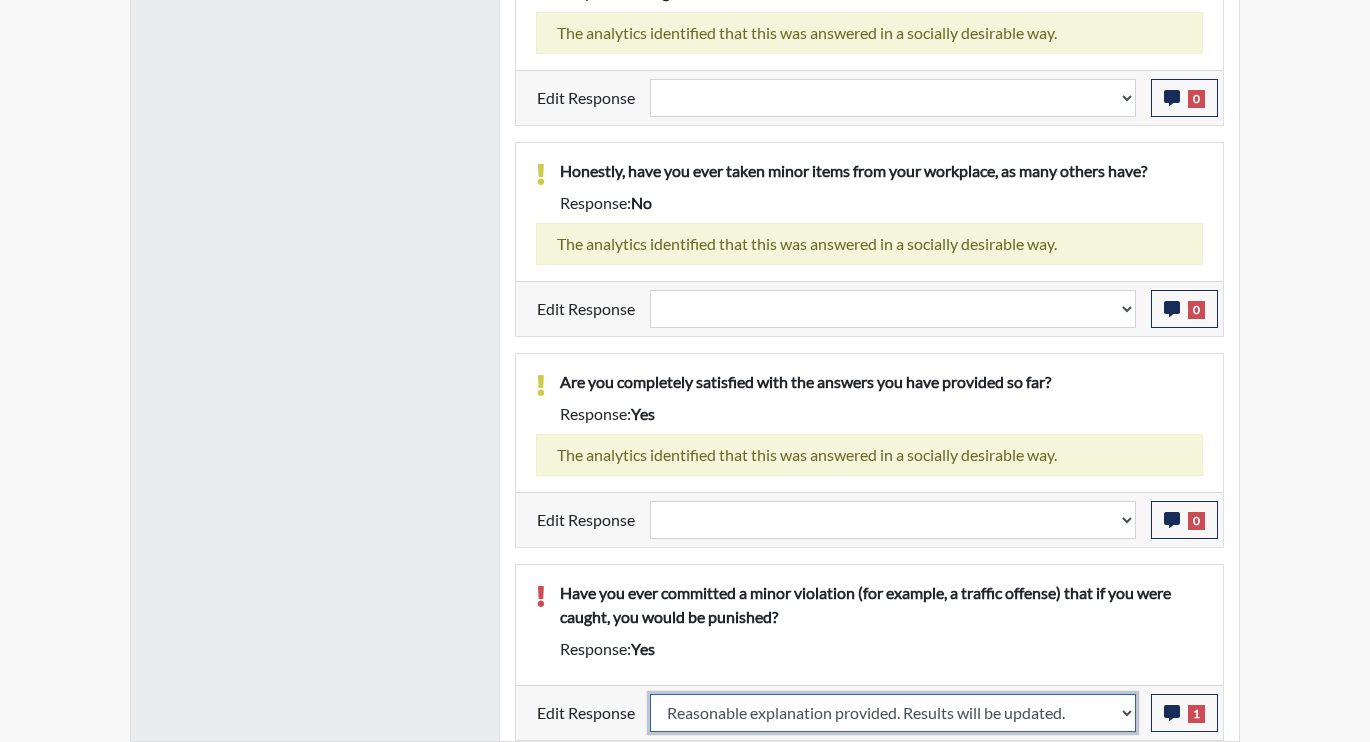 click on "Question is not relevant. Results will be updated. Reasonable explanation provided. Results will be updated. Response confirmed, which places the score below conditions. Clear the response edit. Results will be updated." at bounding box center [893, 713] 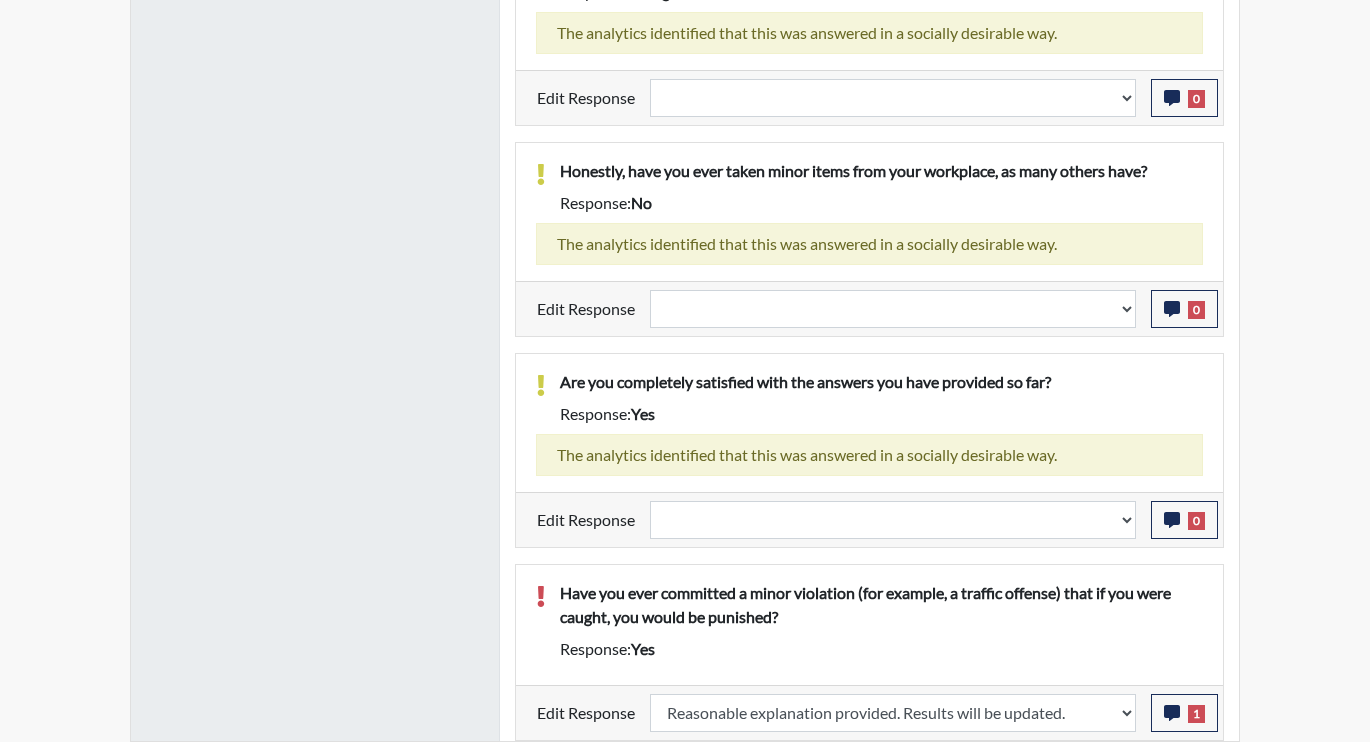 select 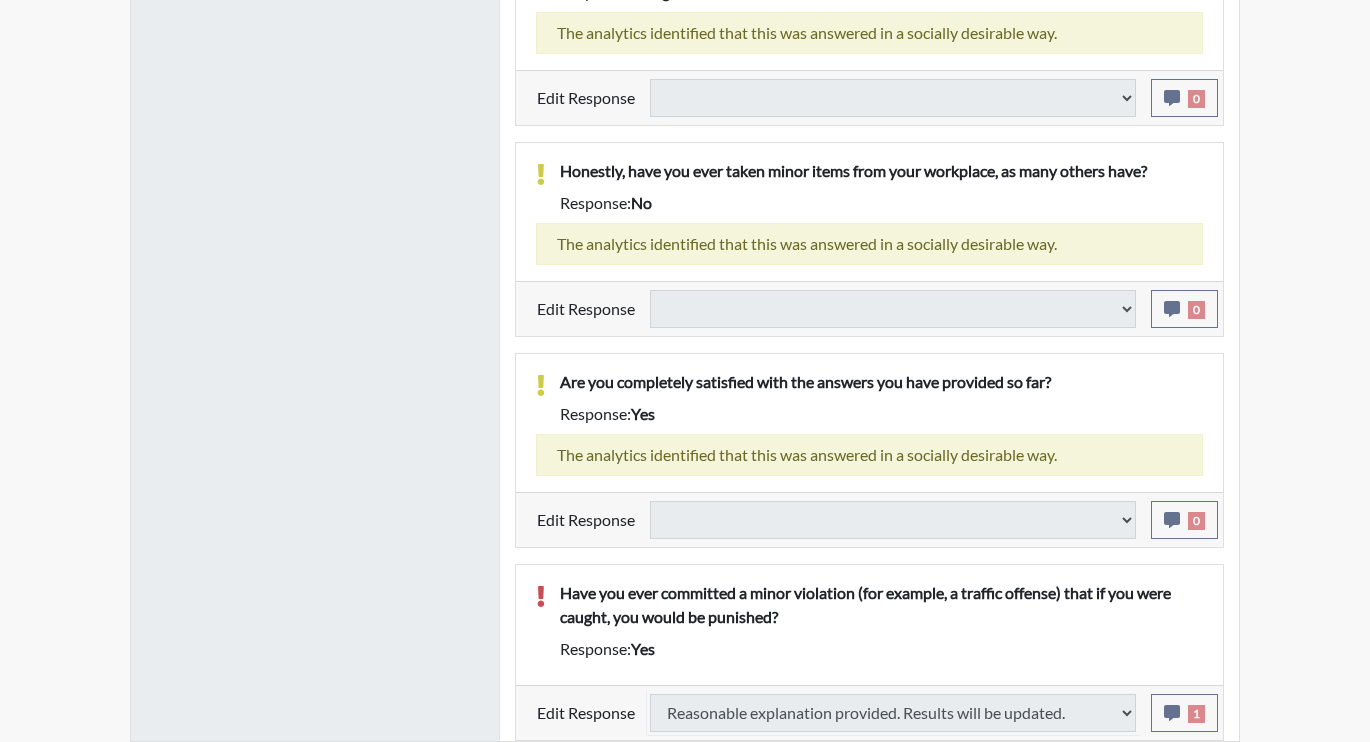 select 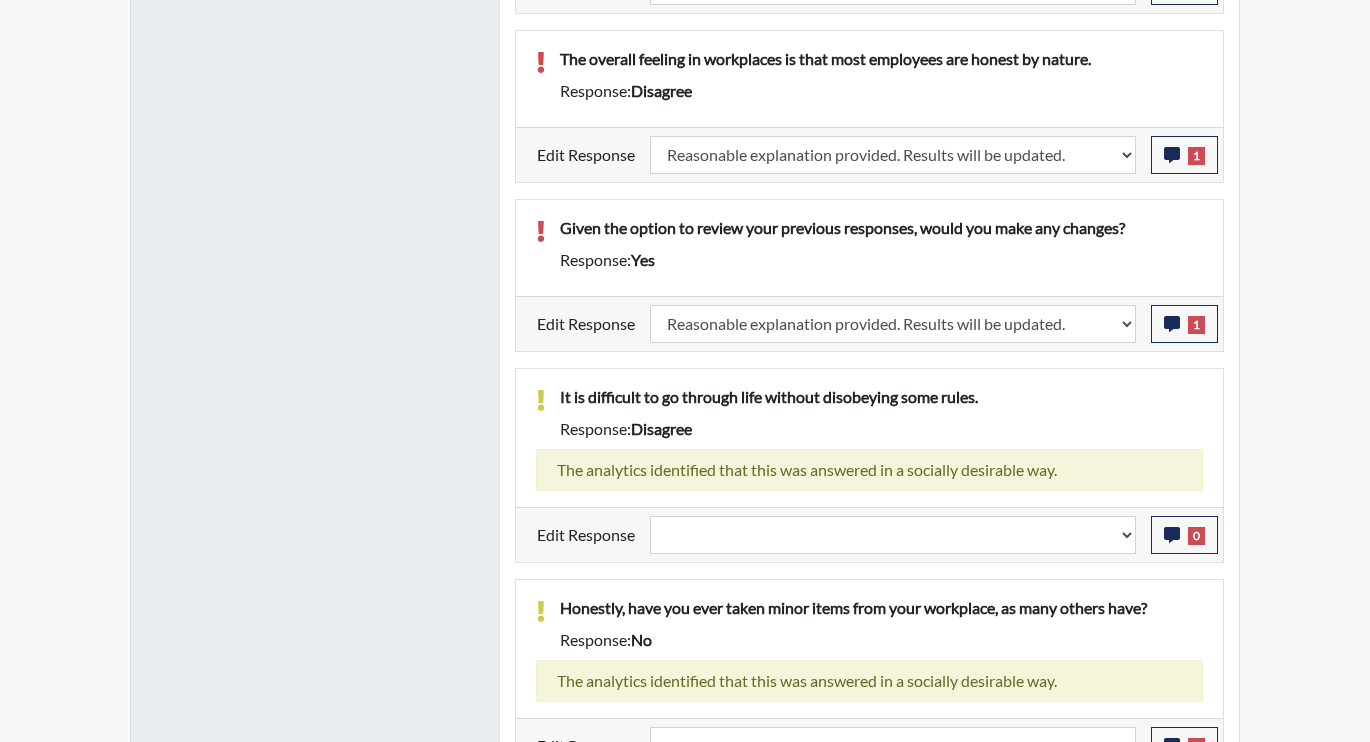 scroll, scrollTop: 1446, scrollLeft: 0, axis: vertical 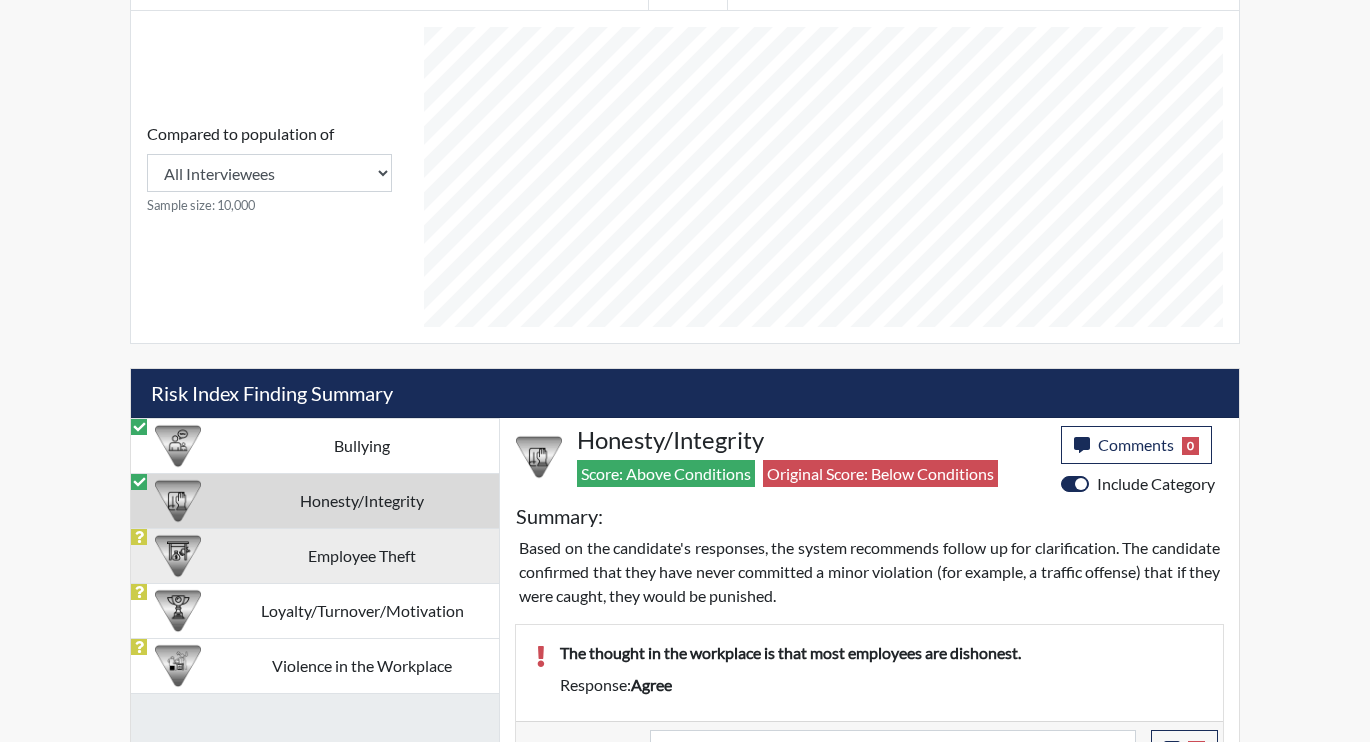 click on "Employee Theft" at bounding box center (362, 555) 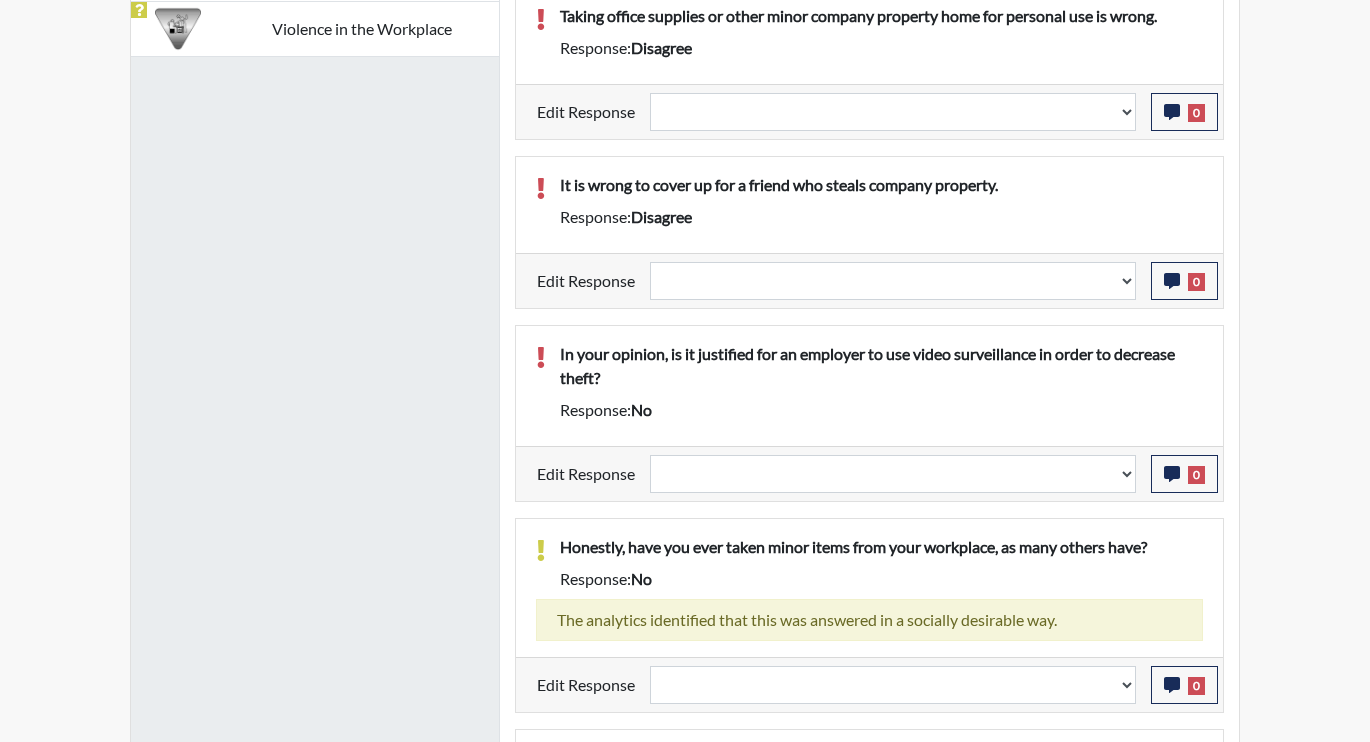 scroll, scrollTop: 1373, scrollLeft: 0, axis: vertical 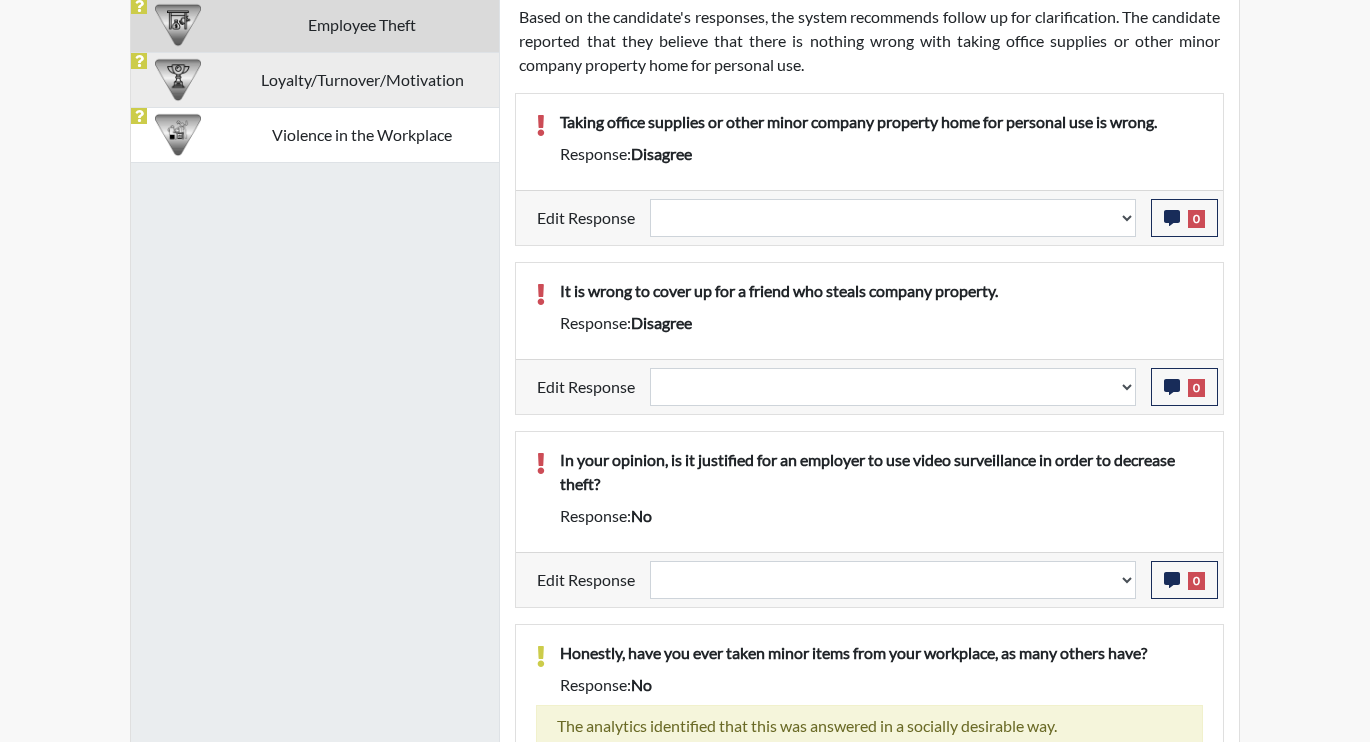 click on "Loyalty/Turnover/Motivation" at bounding box center (362, 79) 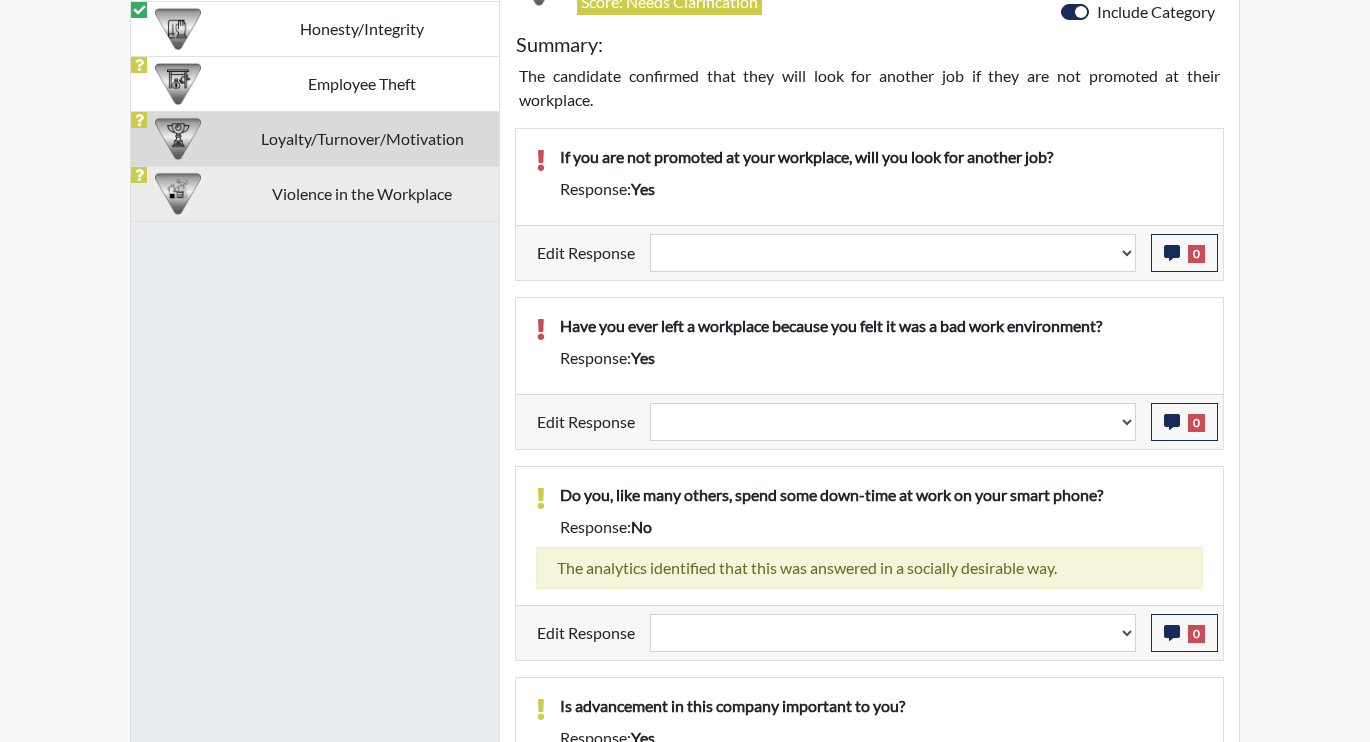 click on "Violence in the Workplace" at bounding box center [362, 193] 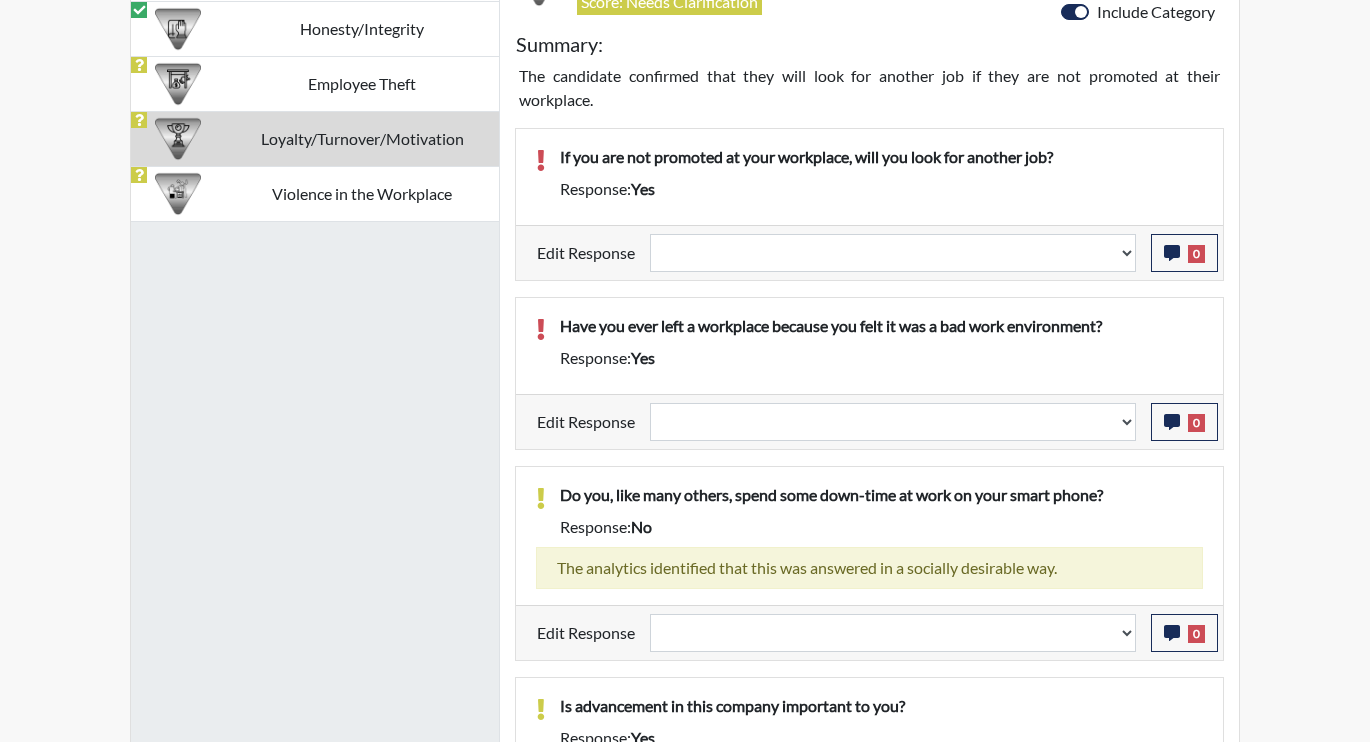 scroll, scrollTop: 854, scrollLeft: 0, axis: vertical 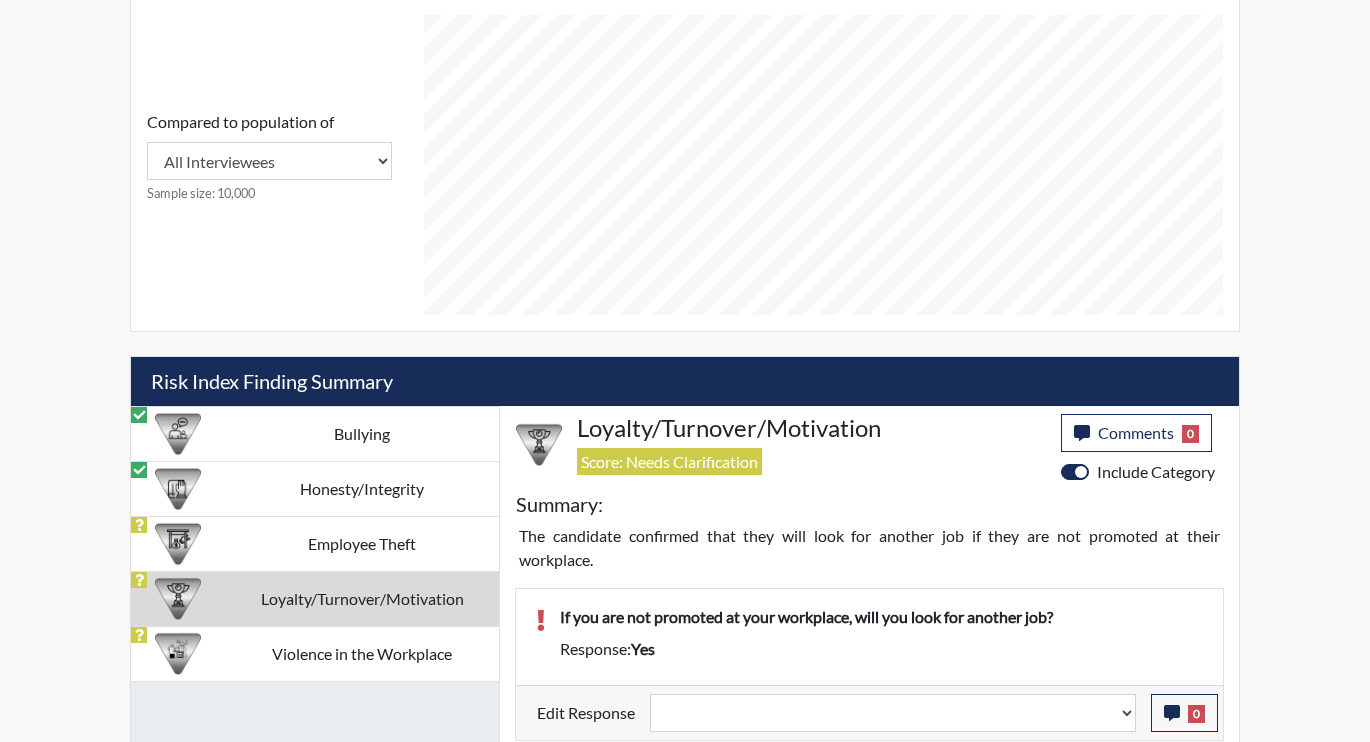 select 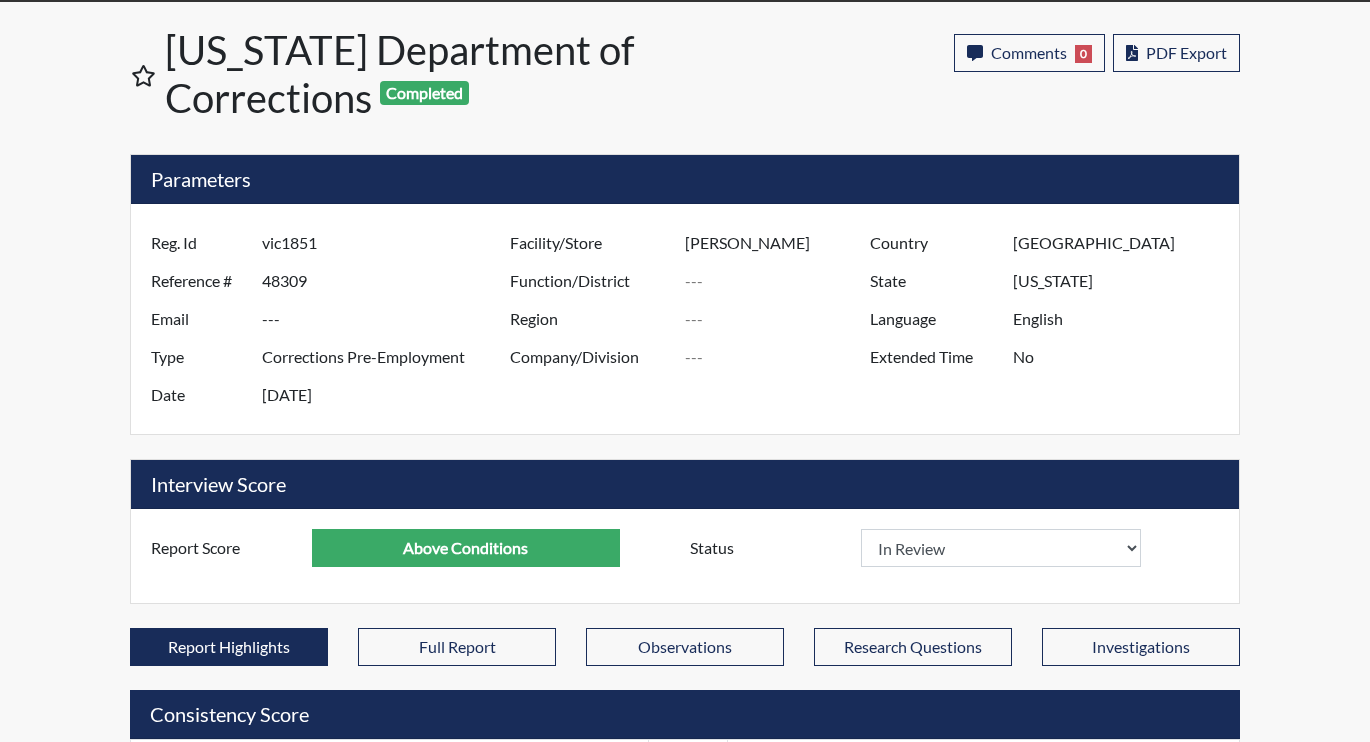 scroll, scrollTop: 0, scrollLeft: 0, axis: both 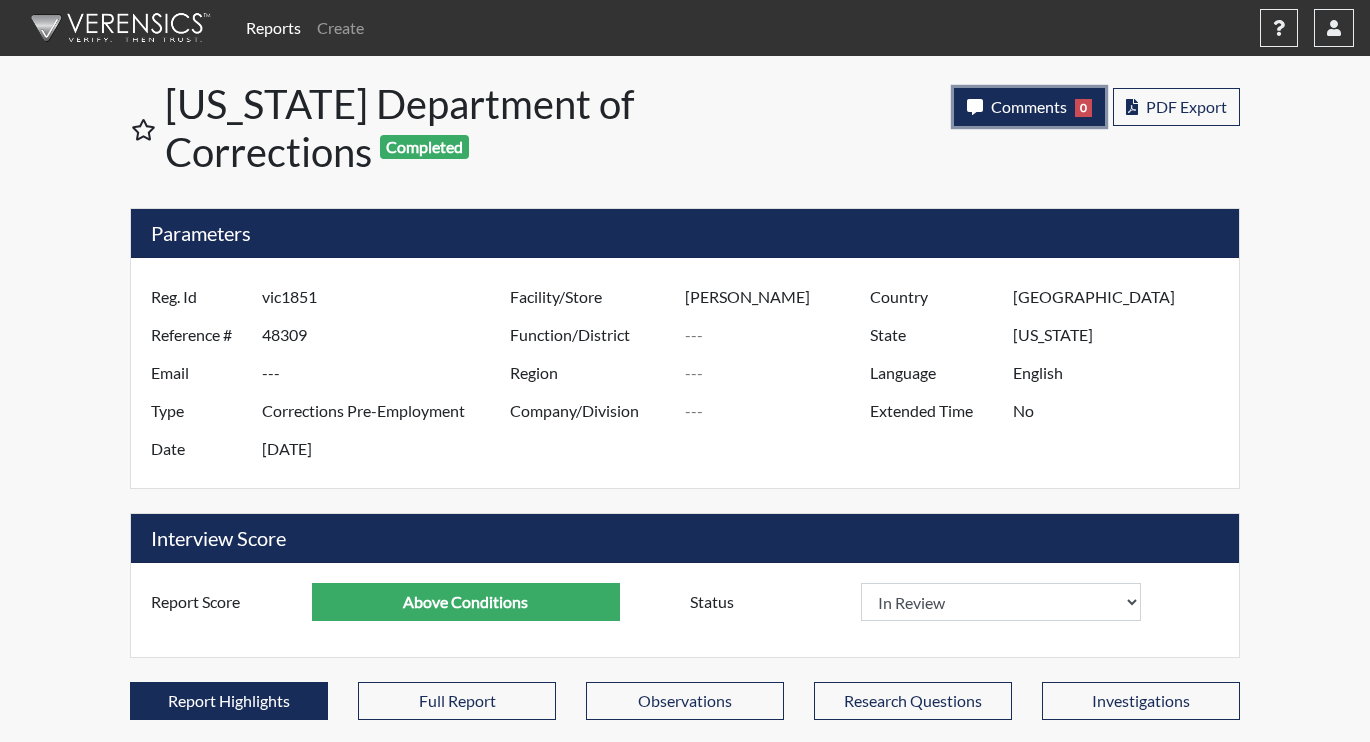 click on "Comments 0" at bounding box center (1029, 107) 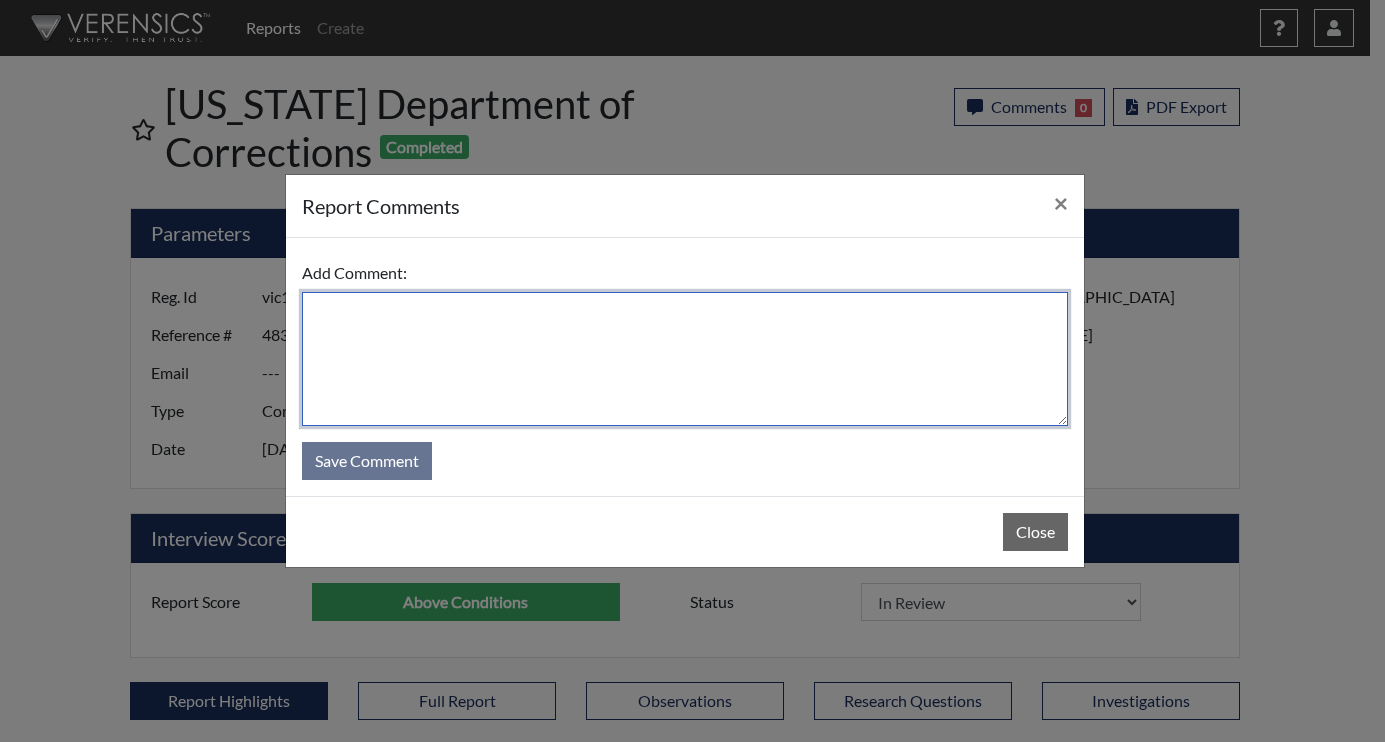 click at bounding box center (685, 359) 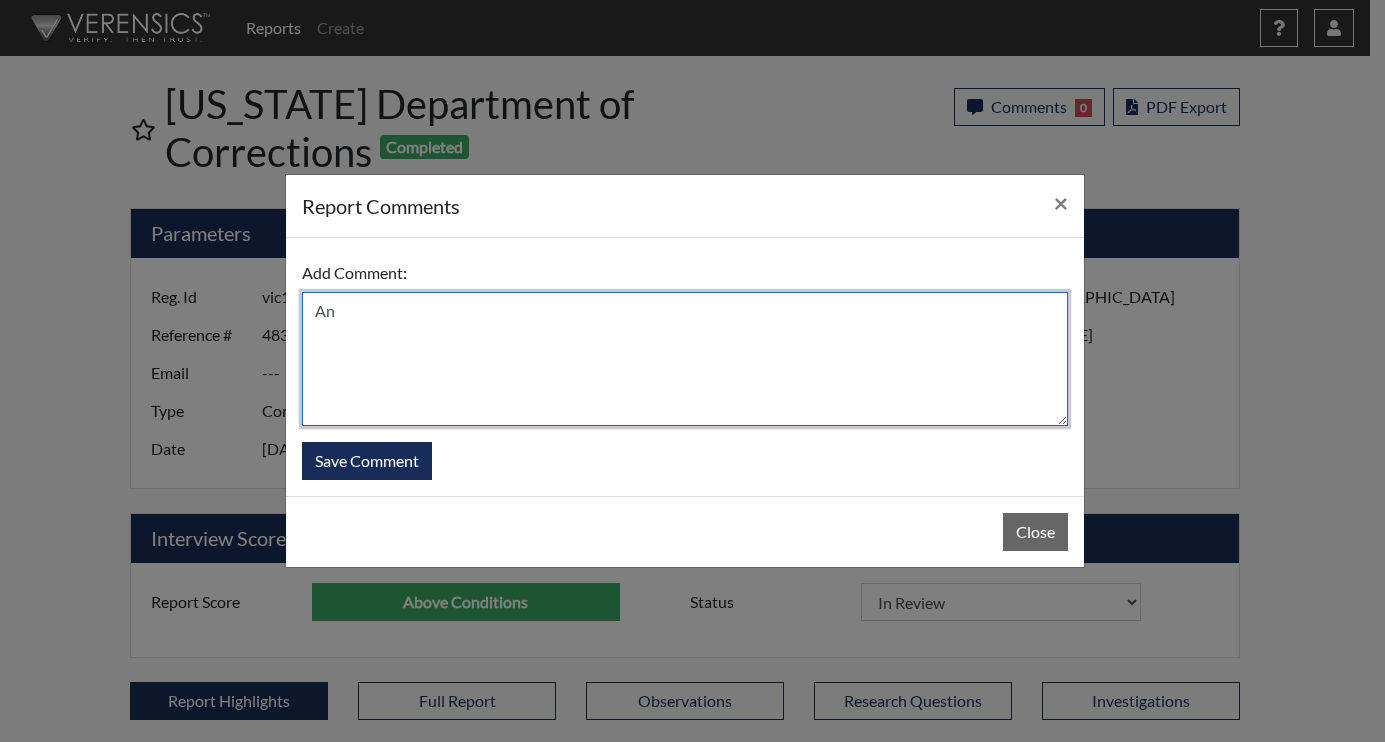 type on "A" 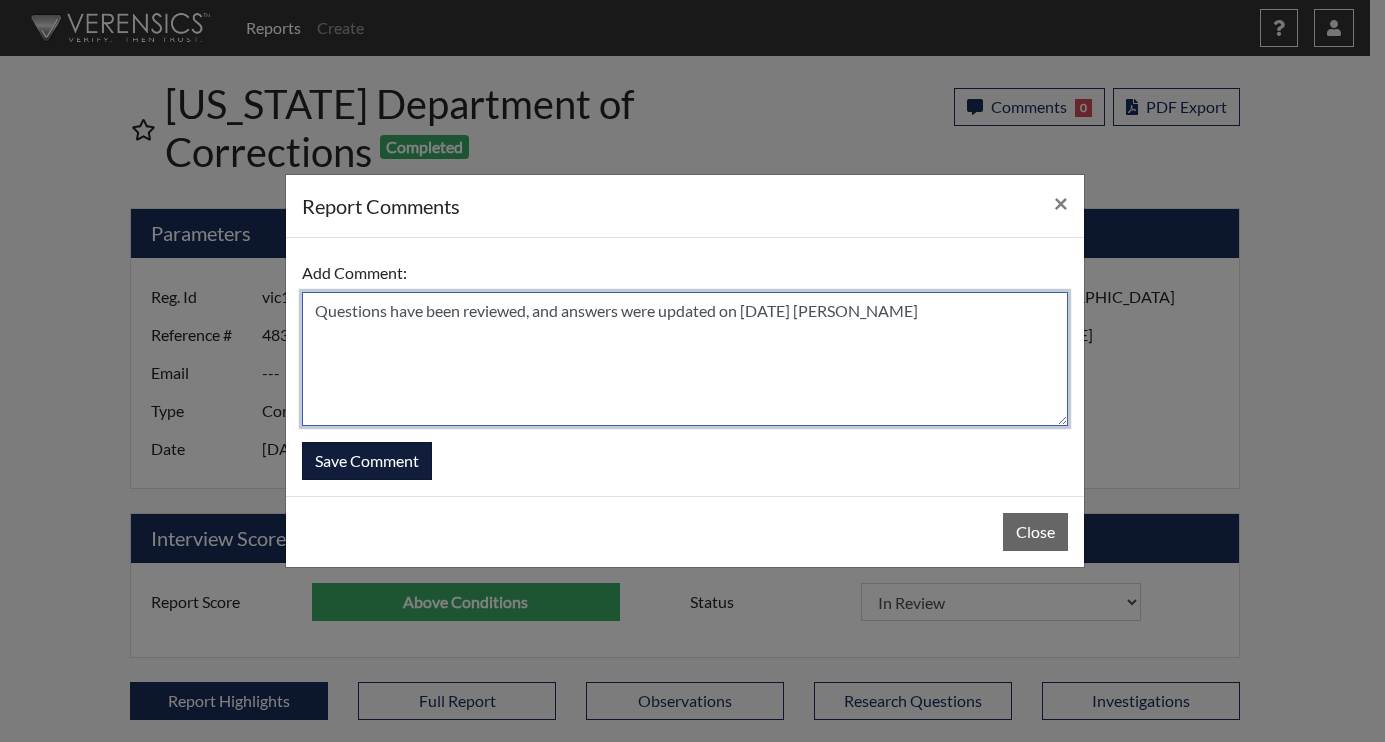 type on "Questions have been reviewed, and answers were updated on 7/7/25 N. Brown" 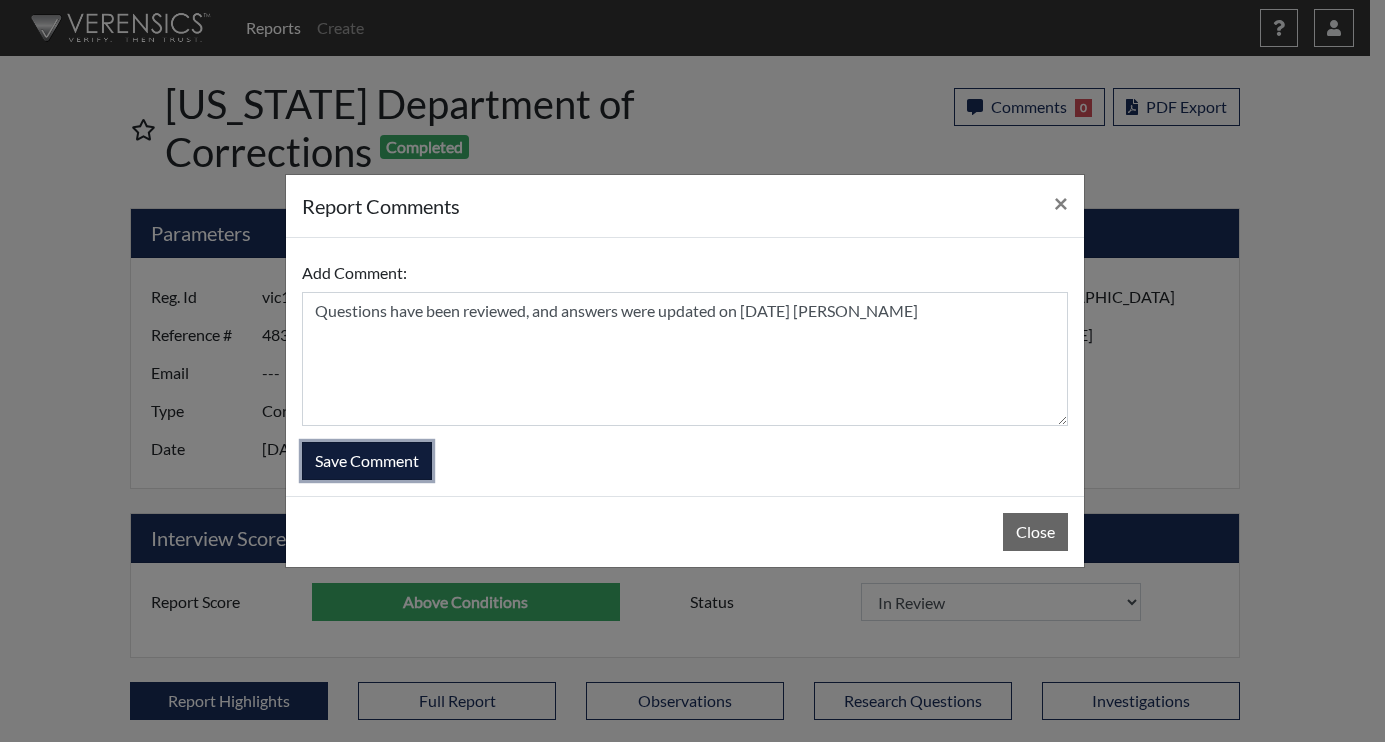 click on "Save Comment" at bounding box center [367, 461] 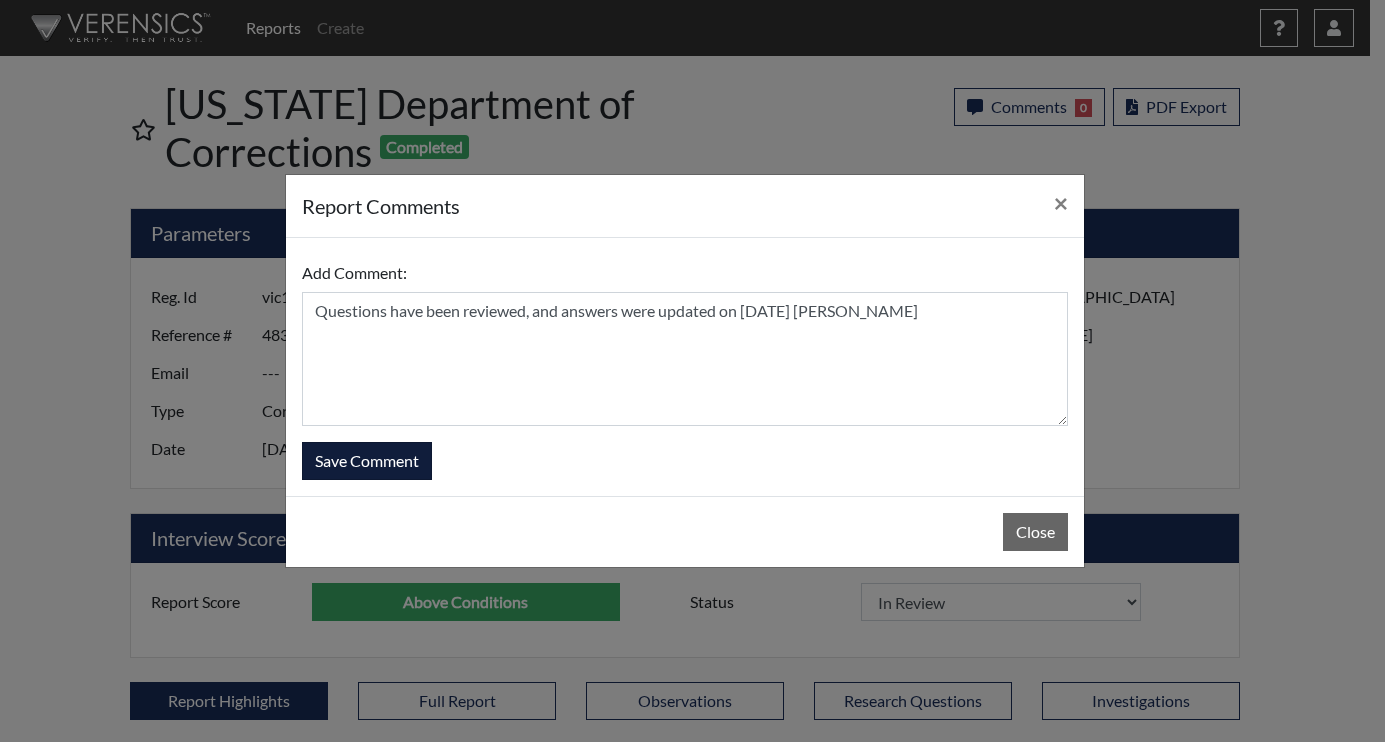 type 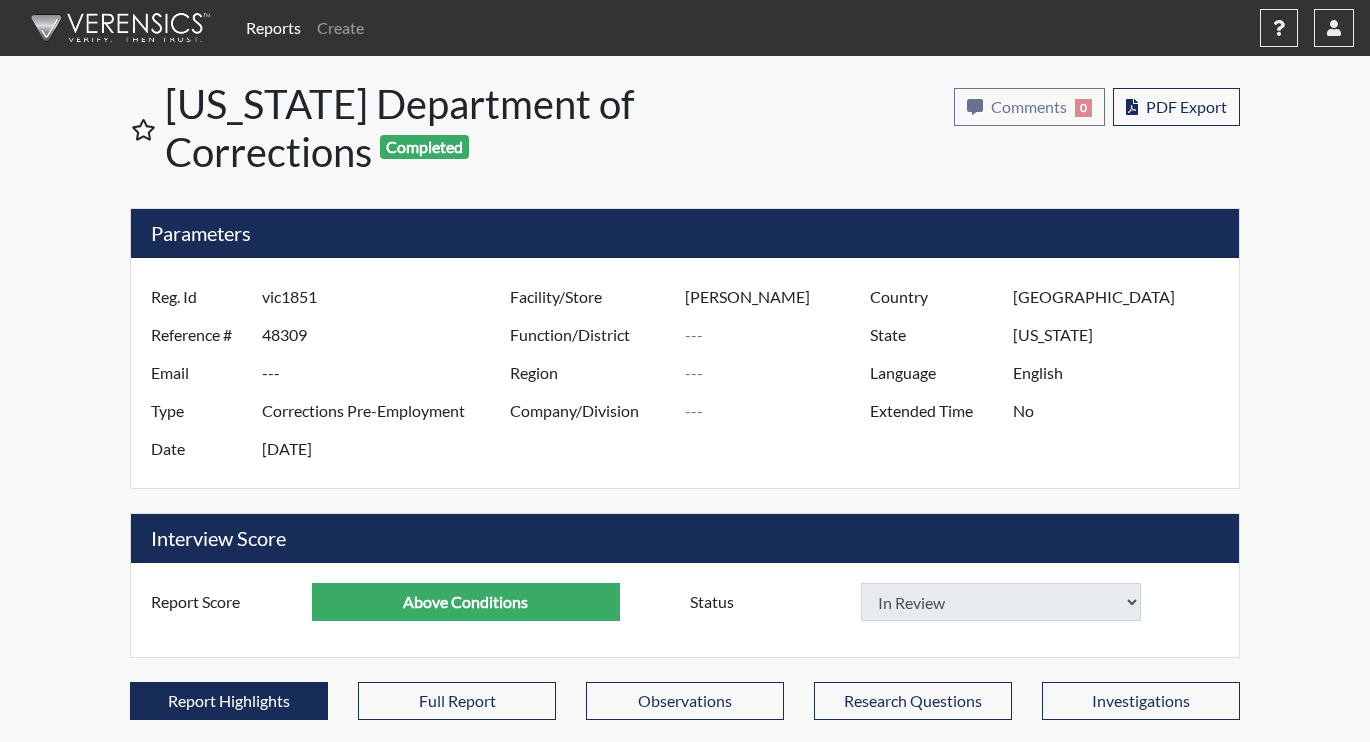select 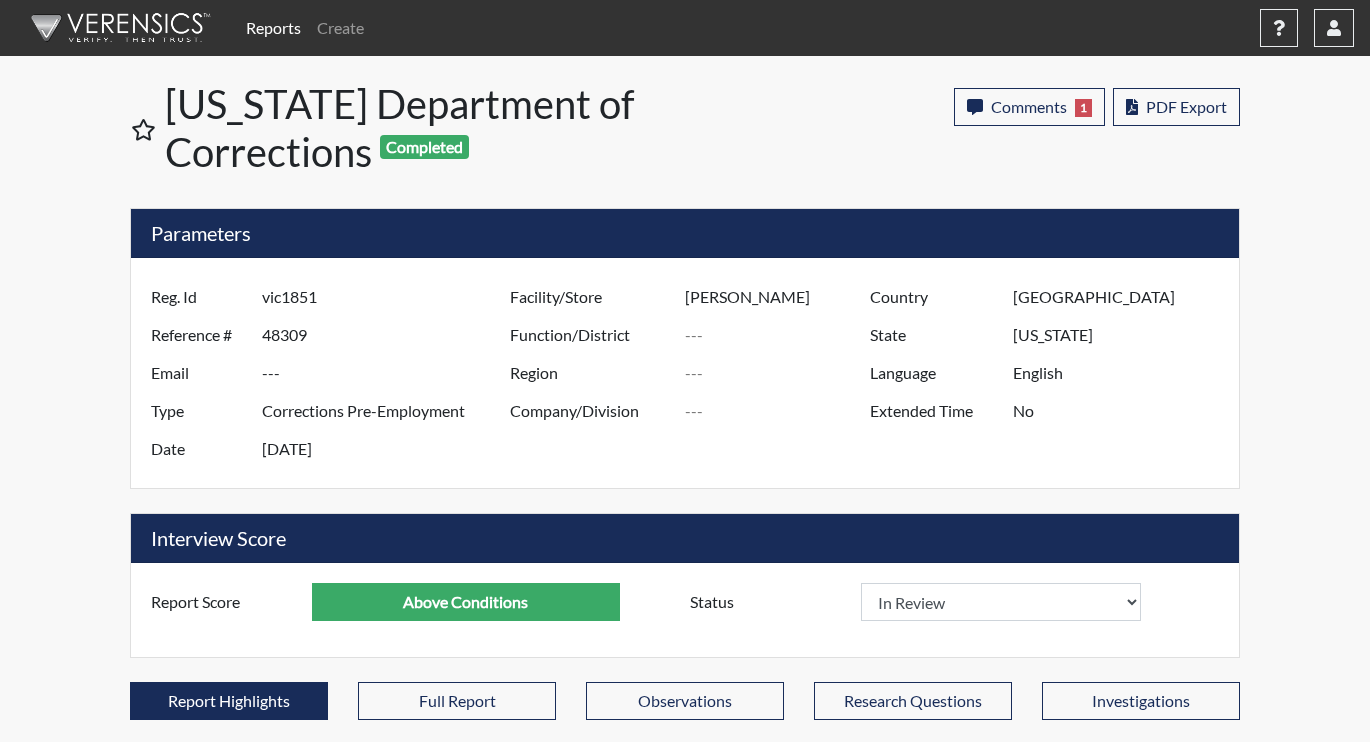 scroll, scrollTop: 999668, scrollLeft: 999169, axis: both 